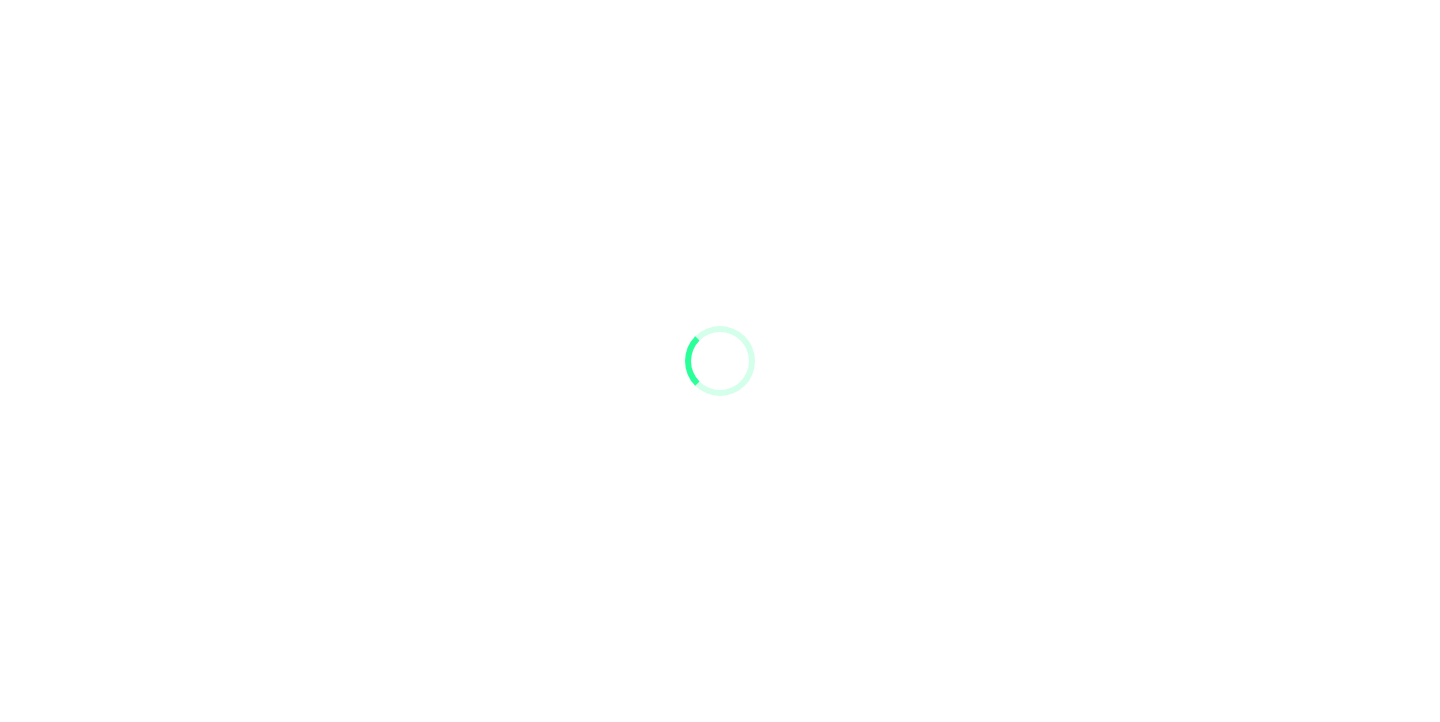 scroll, scrollTop: 0, scrollLeft: 0, axis: both 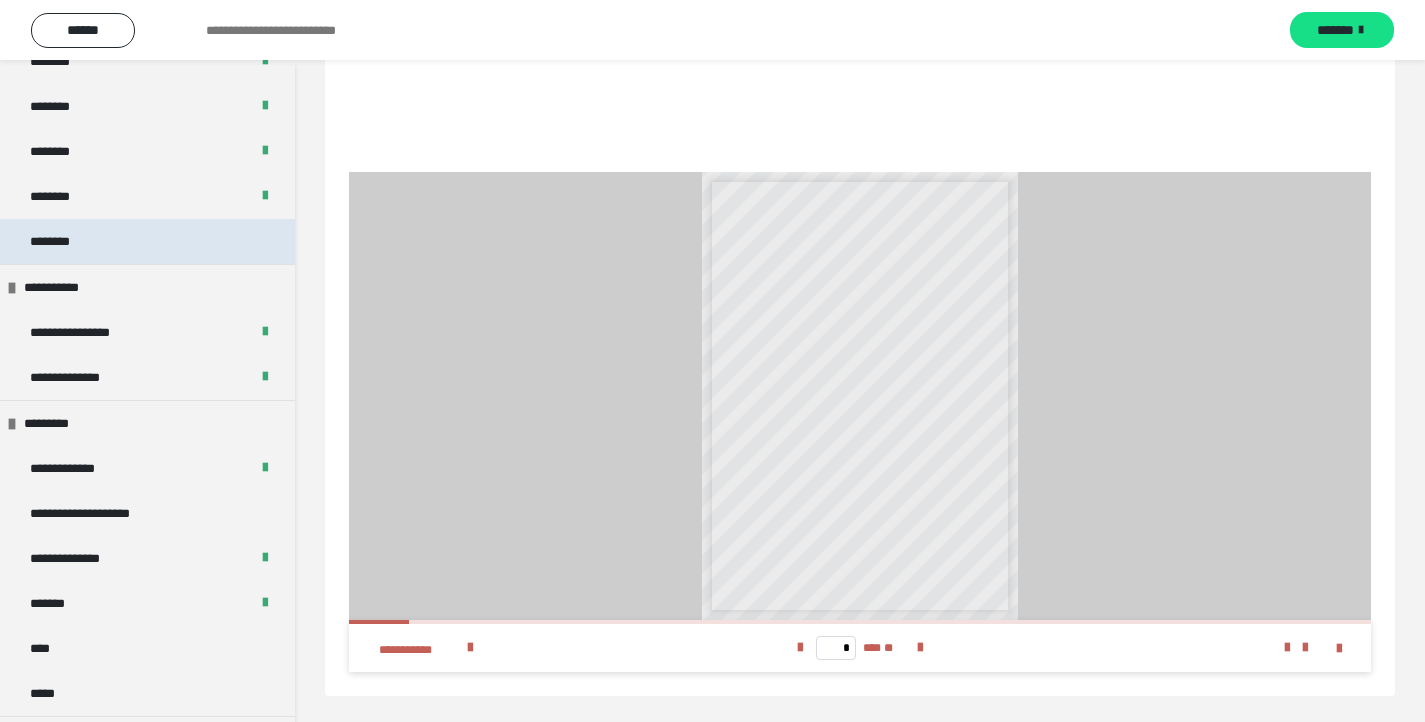 click on "********" at bounding box center (147, 241) 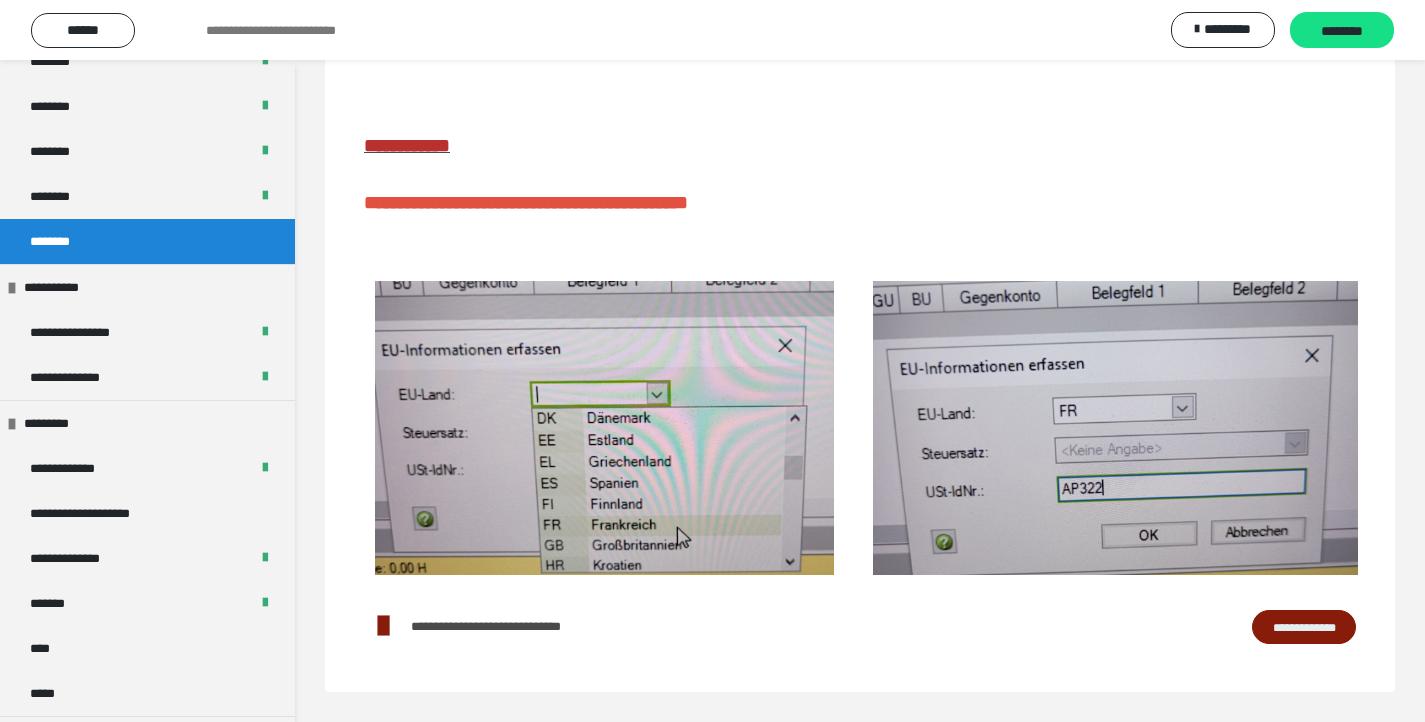 scroll, scrollTop: 0, scrollLeft: 0, axis: both 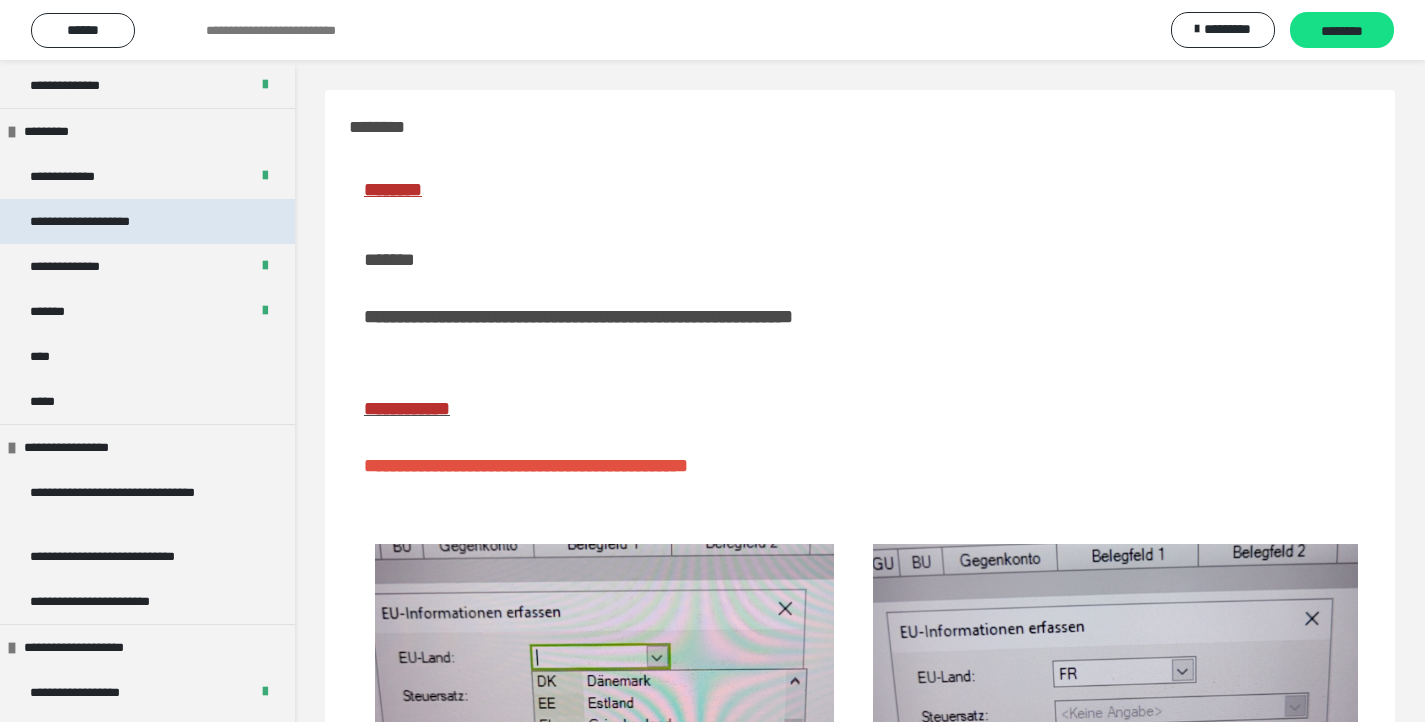 click on "**********" at bounding box center [147, 221] 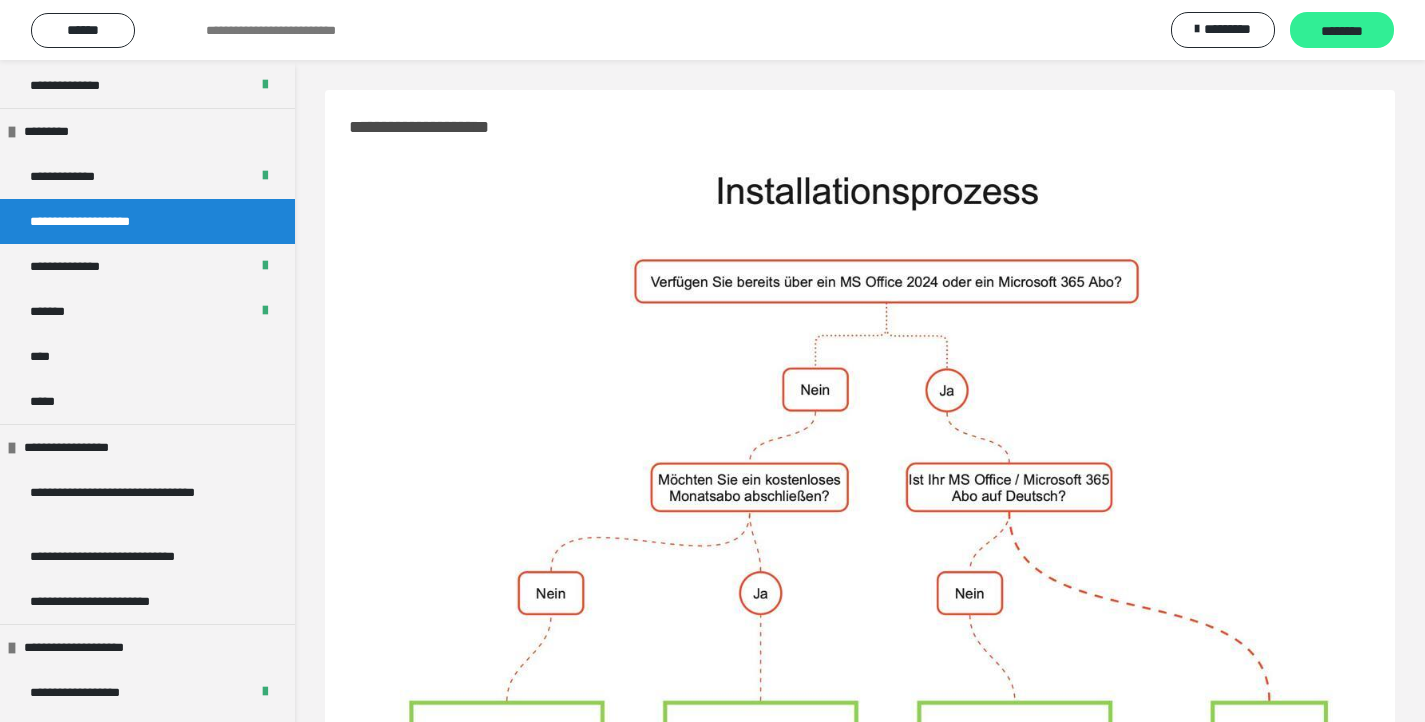 click on "********" at bounding box center [1342, 31] 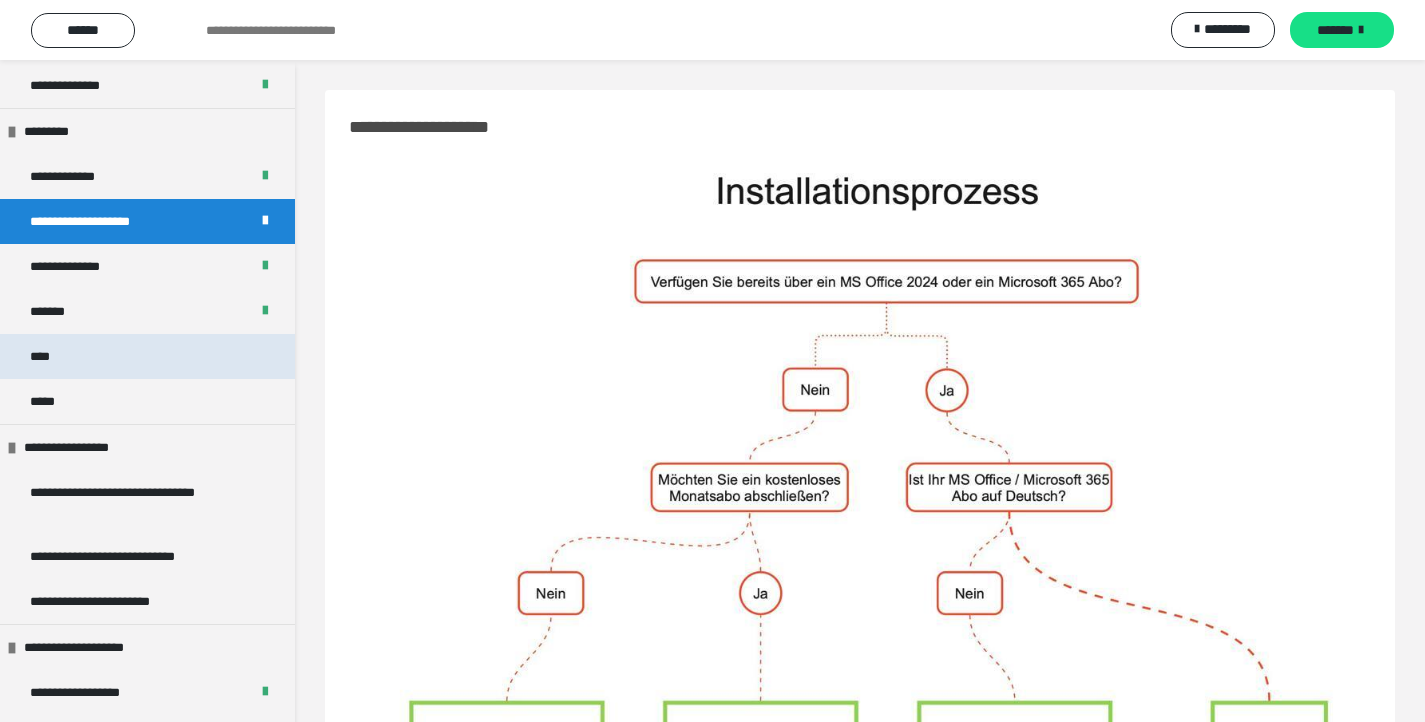 click on "****" at bounding box center [147, 356] 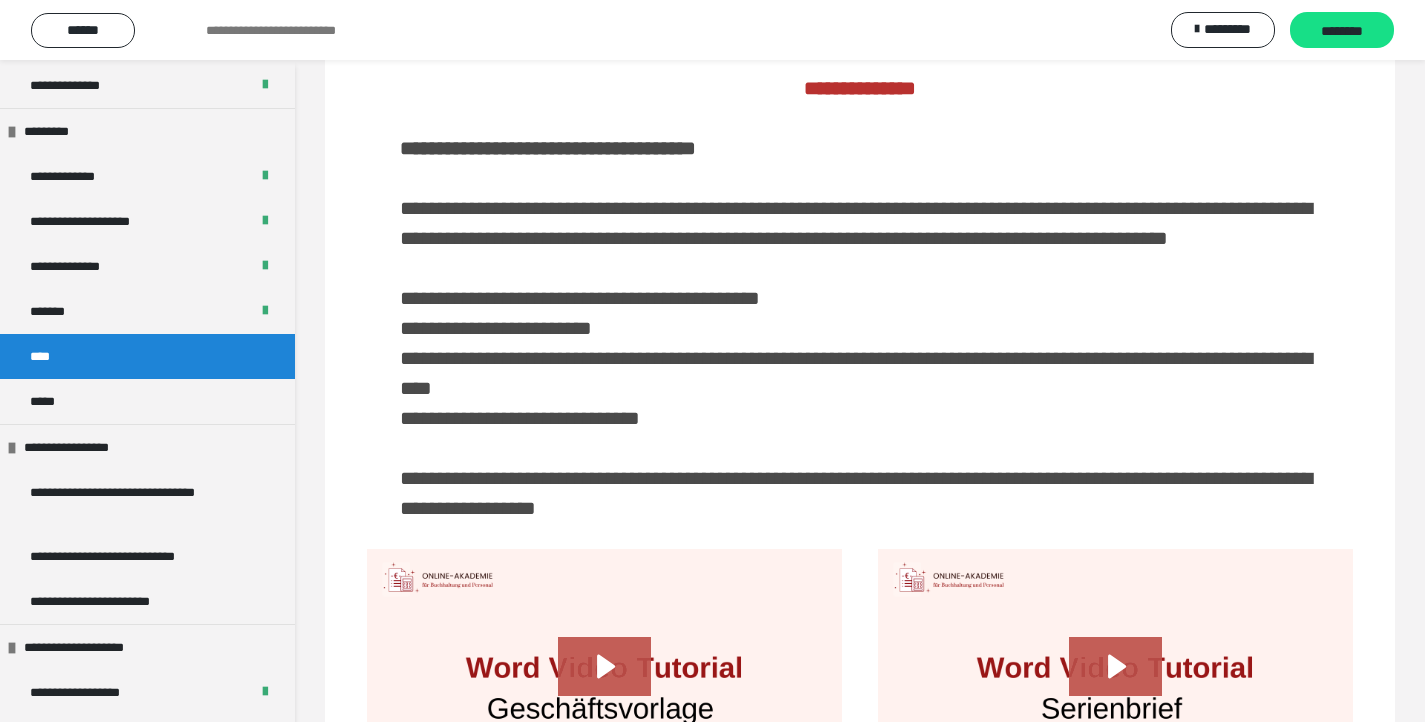 scroll, scrollTop: 142, scrollLeft: 0, axis: vertical 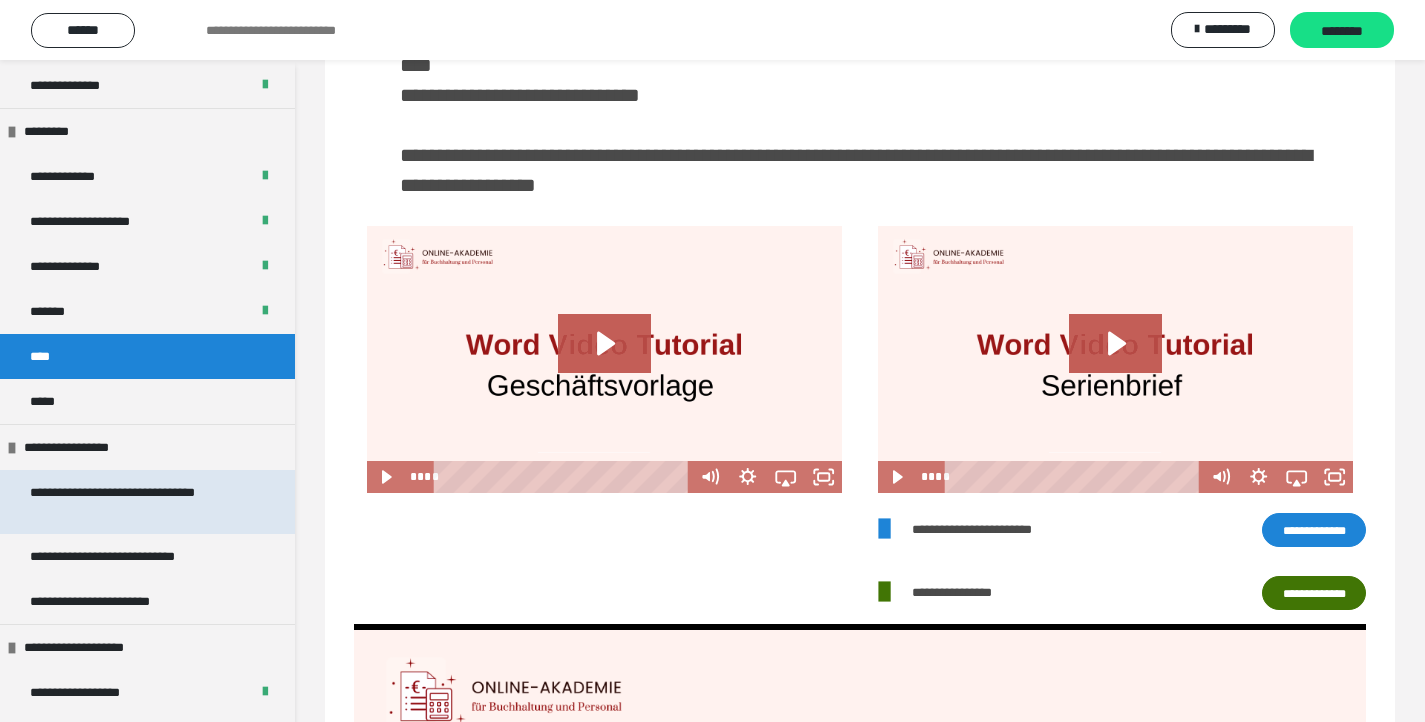 click on "**********" at bounding box center [132, 502] 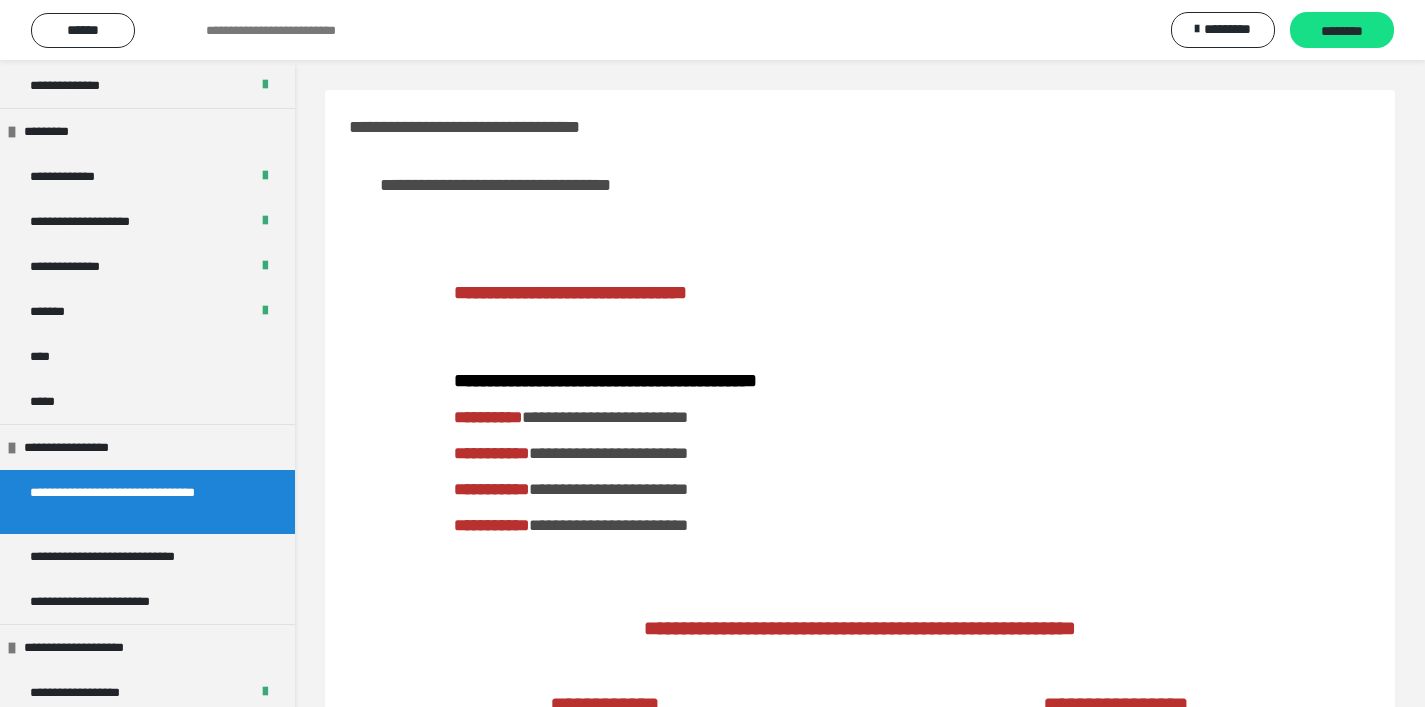 scroll, scrollTop: 402, scrollLeft: 0, axis: vertical 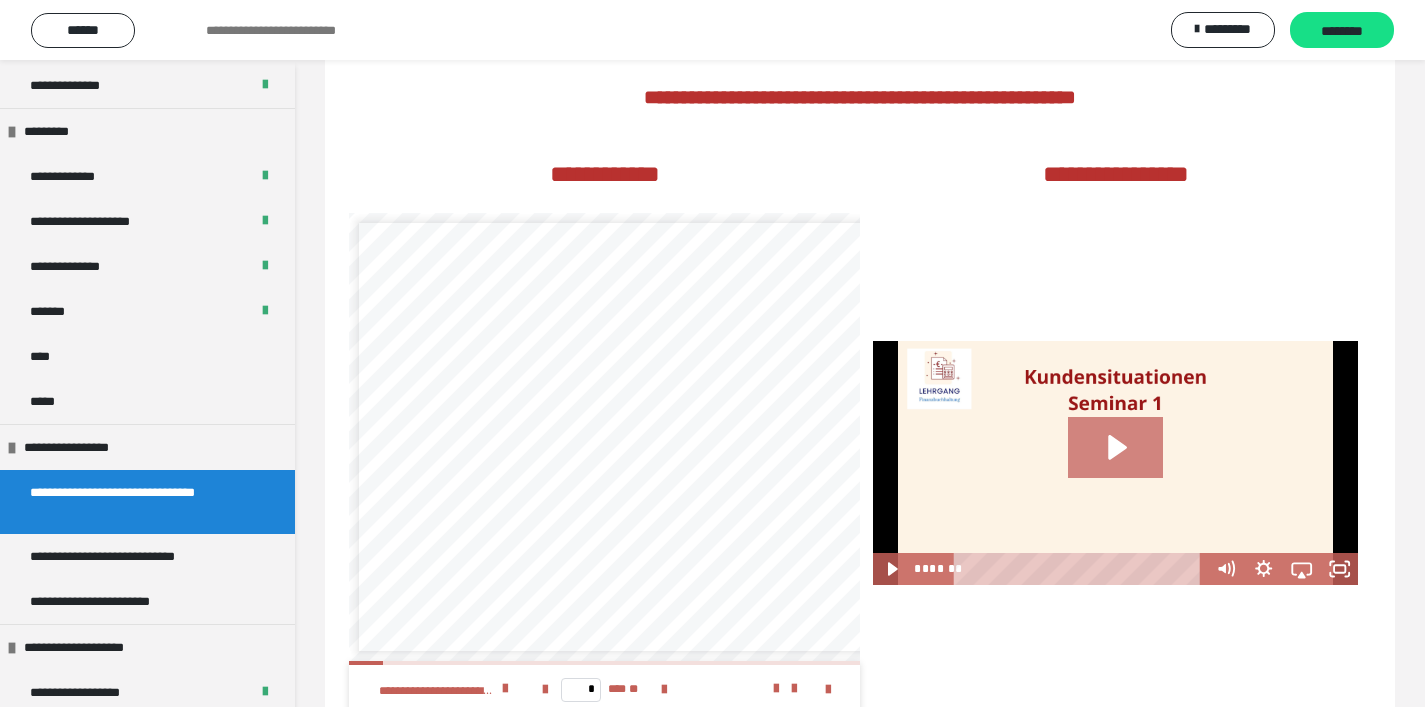 click 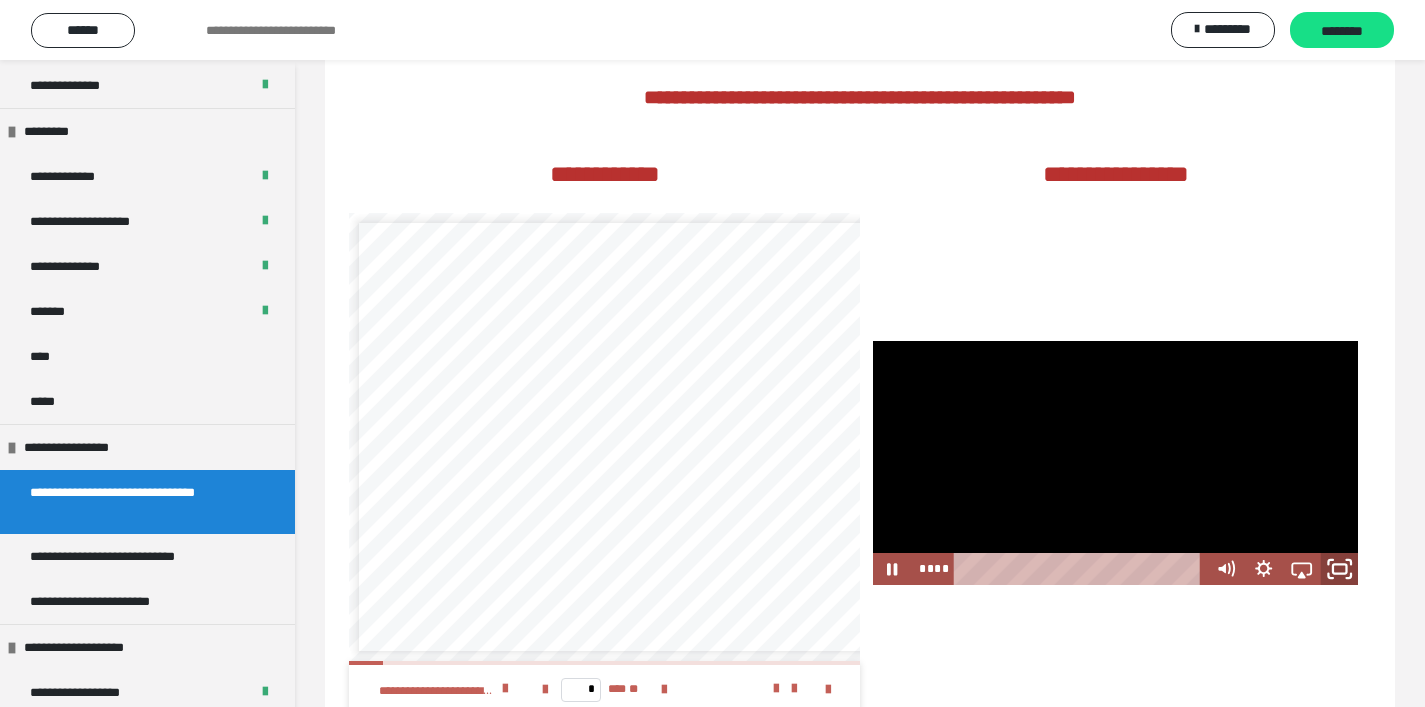 click 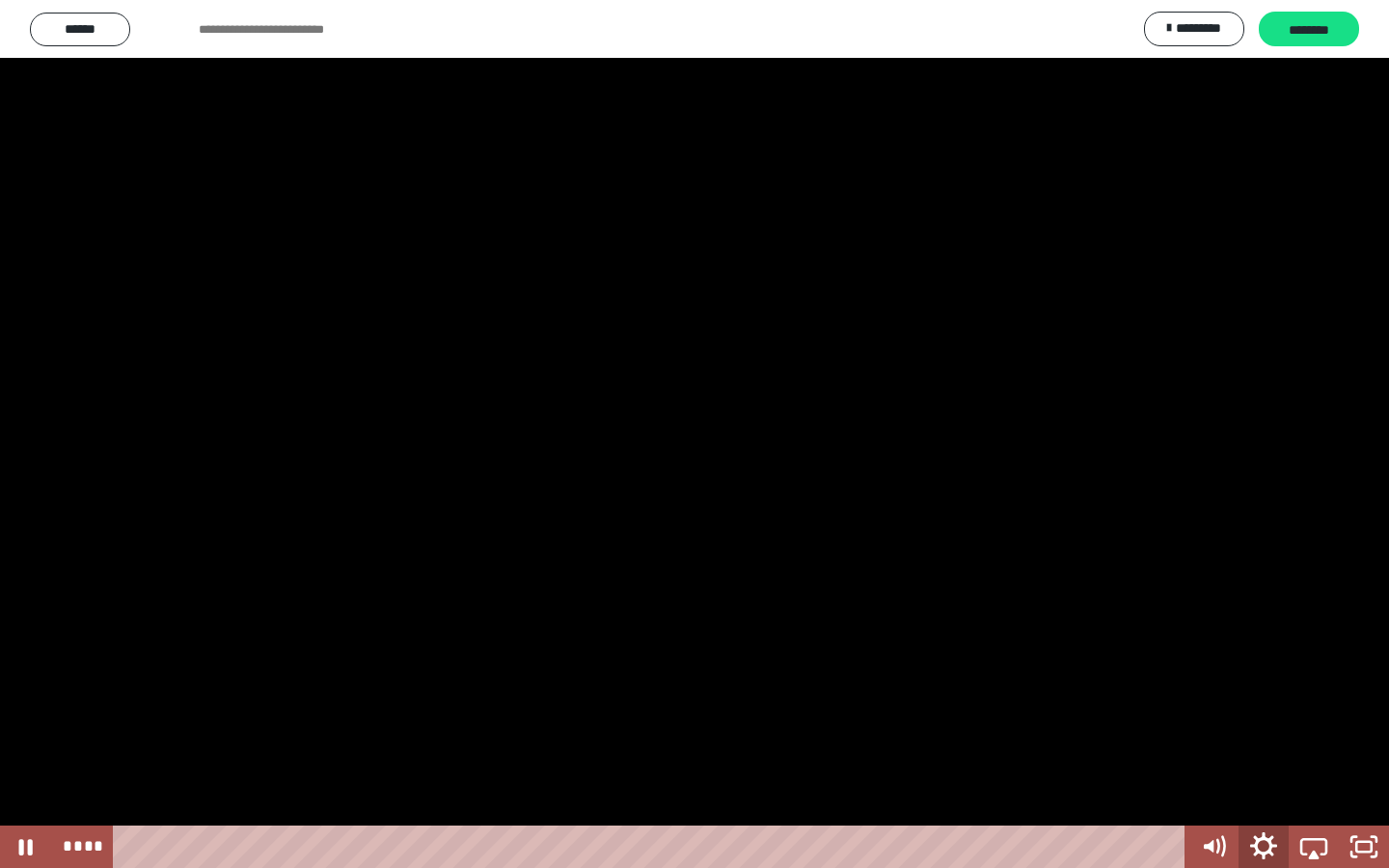 click 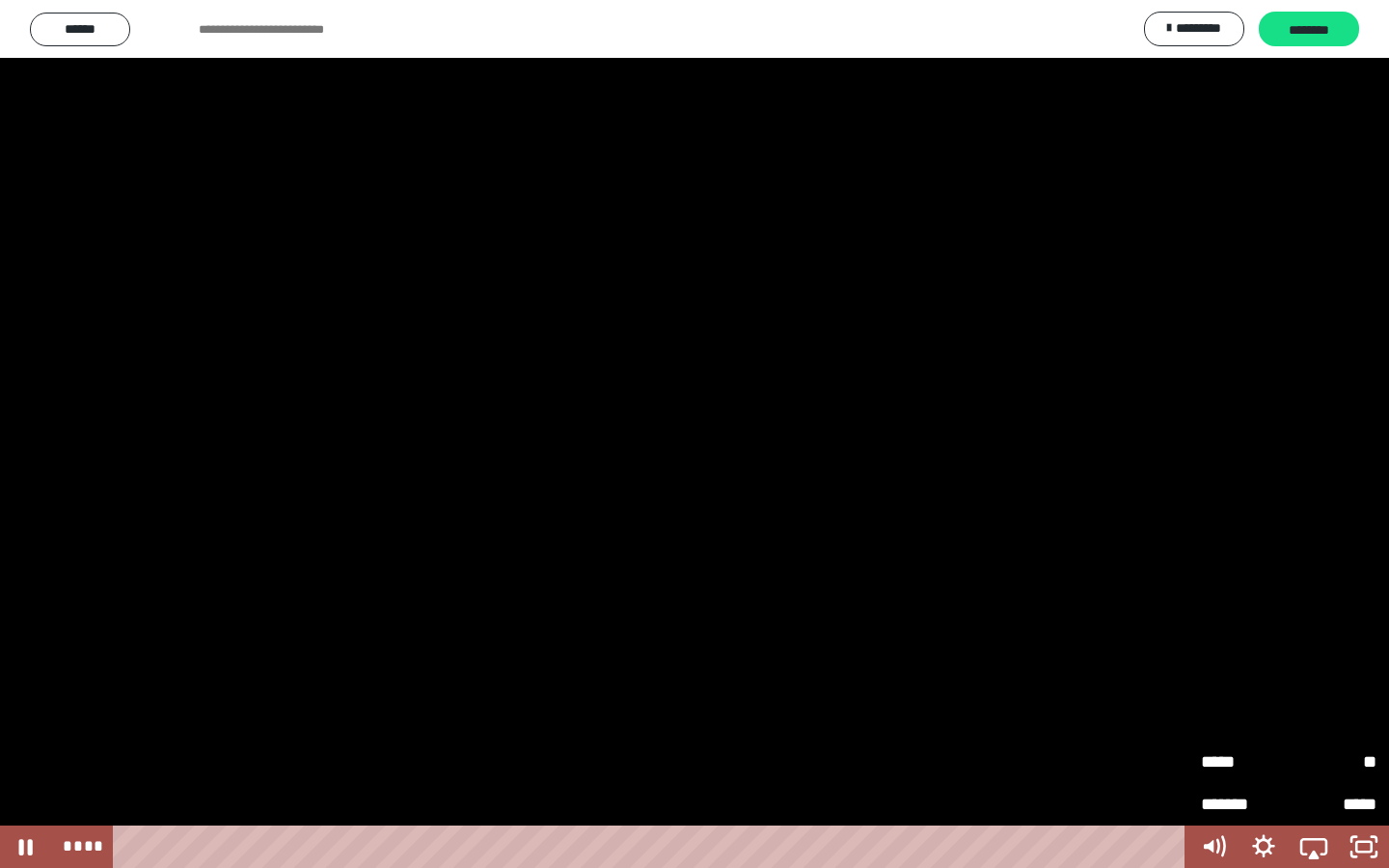 click on "*****" at bounding box center [1244, 762] 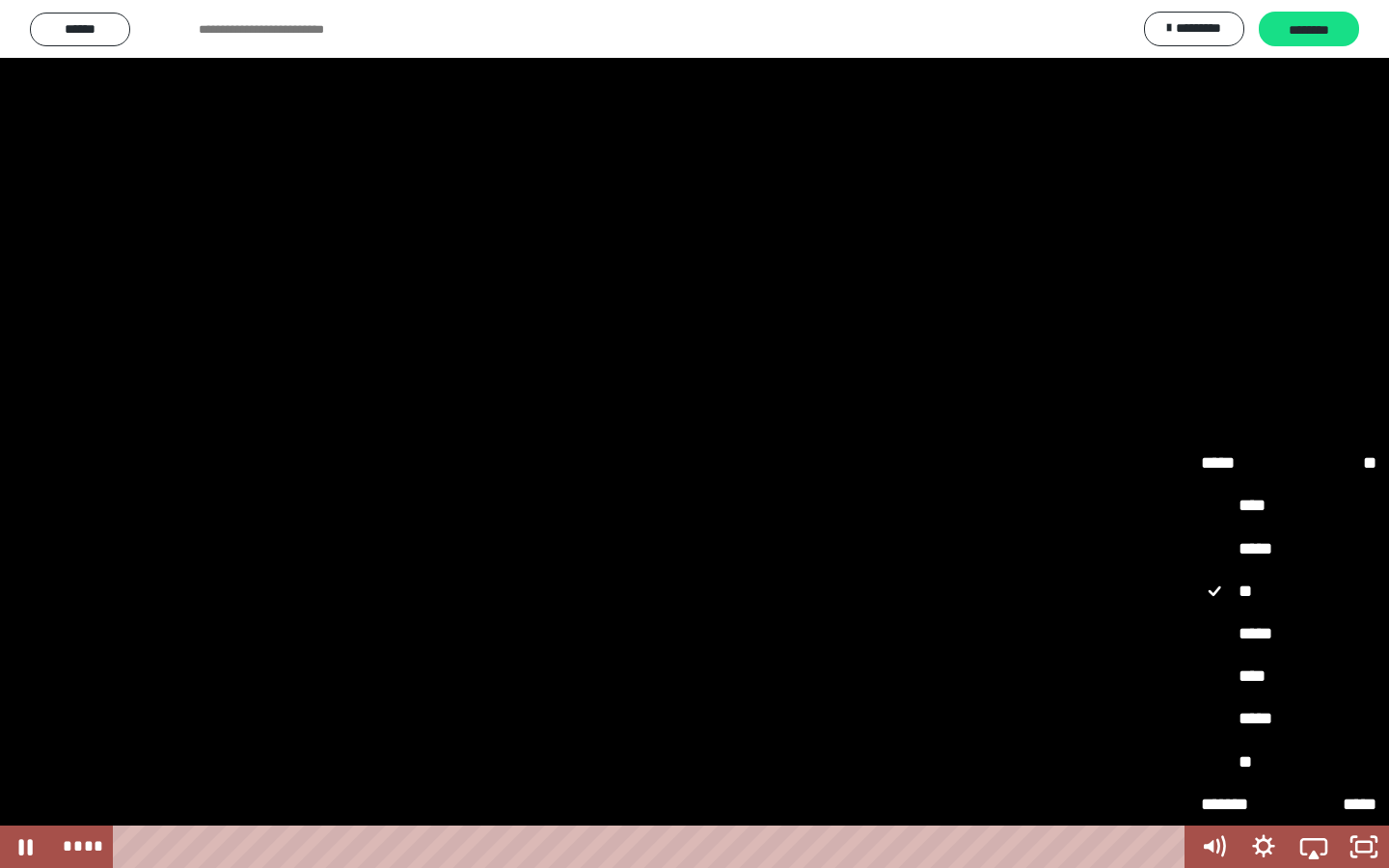 click on "****" at bounding box center [1289, 677] 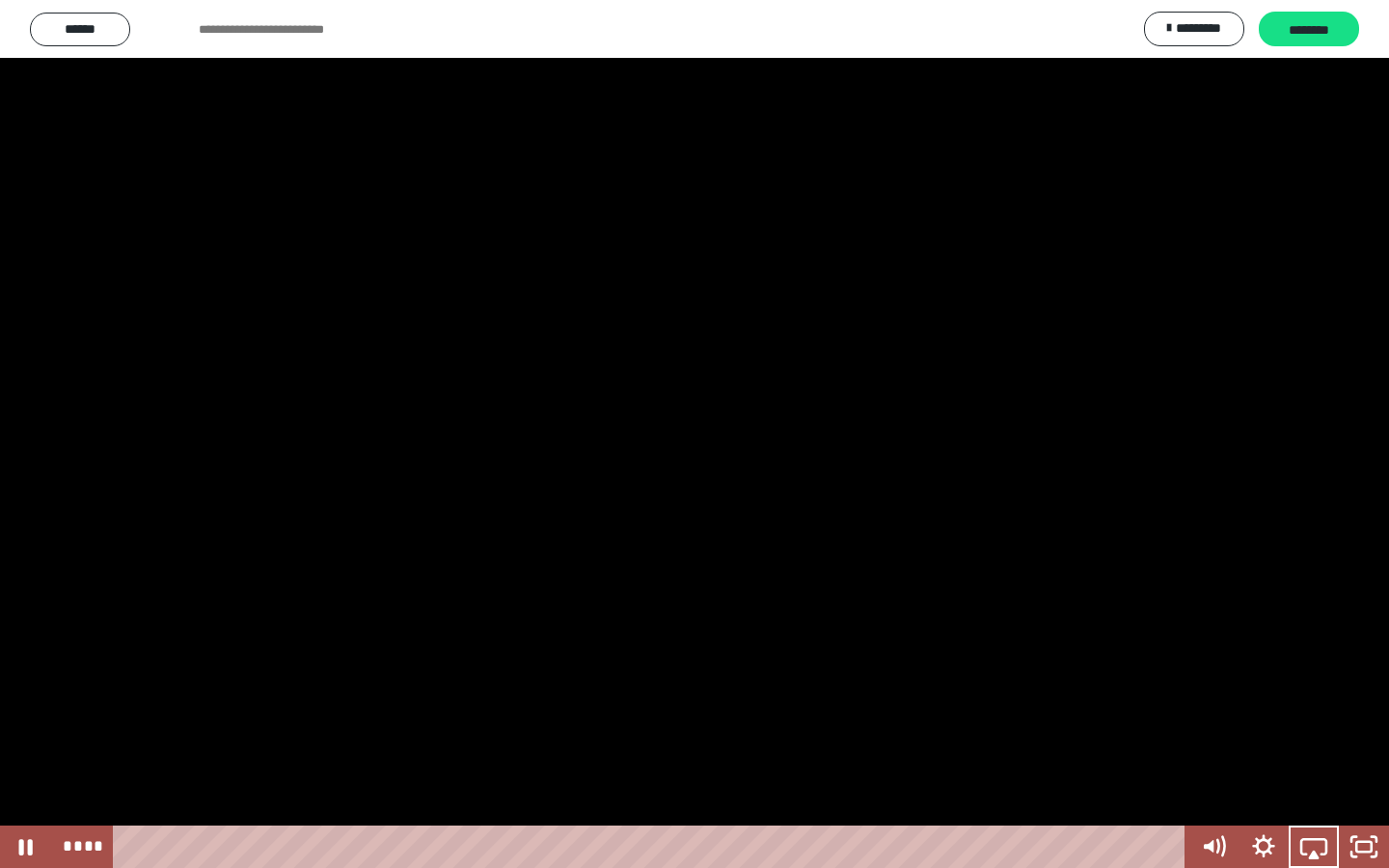 click at bounding box center [694, 434] 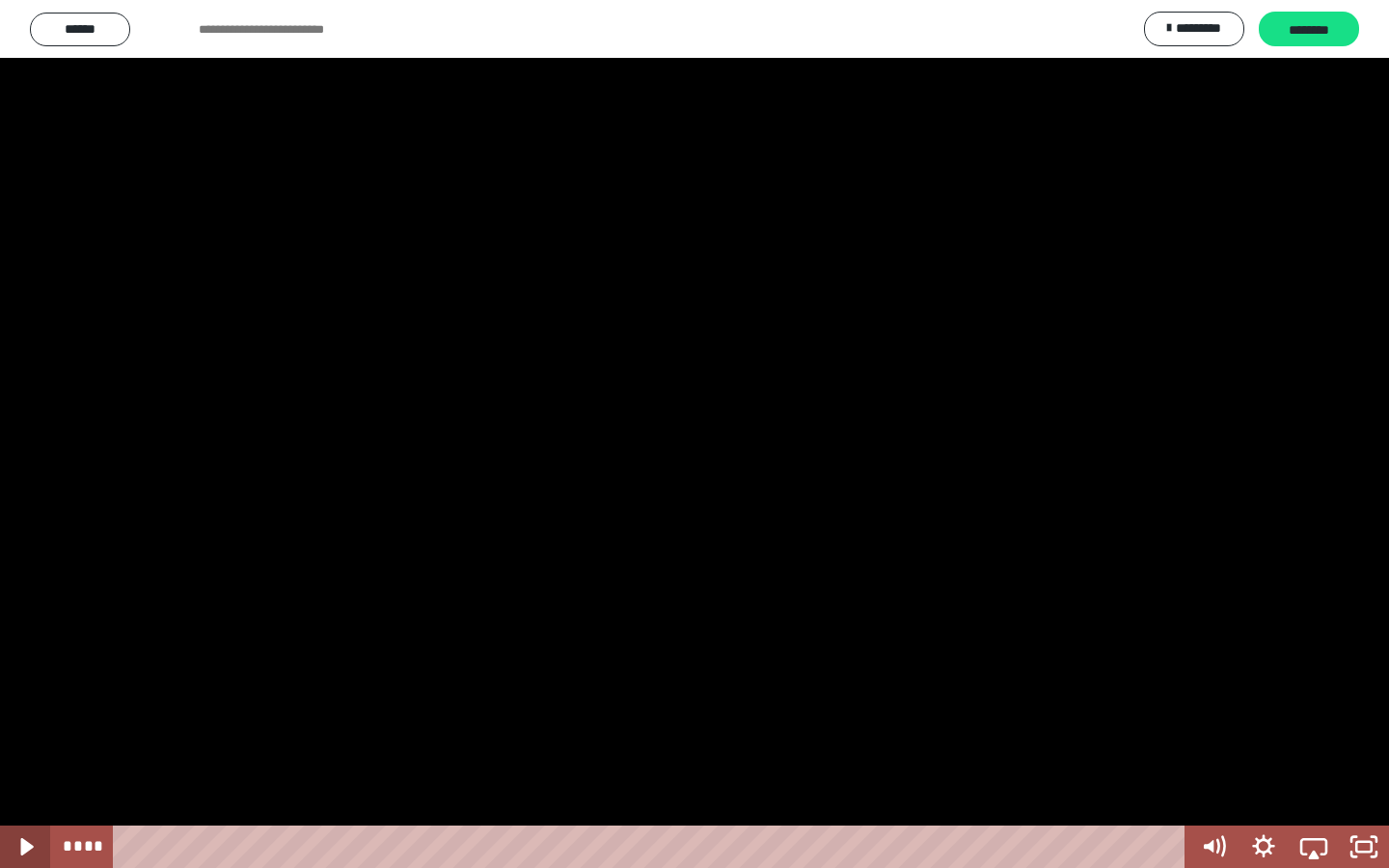 click 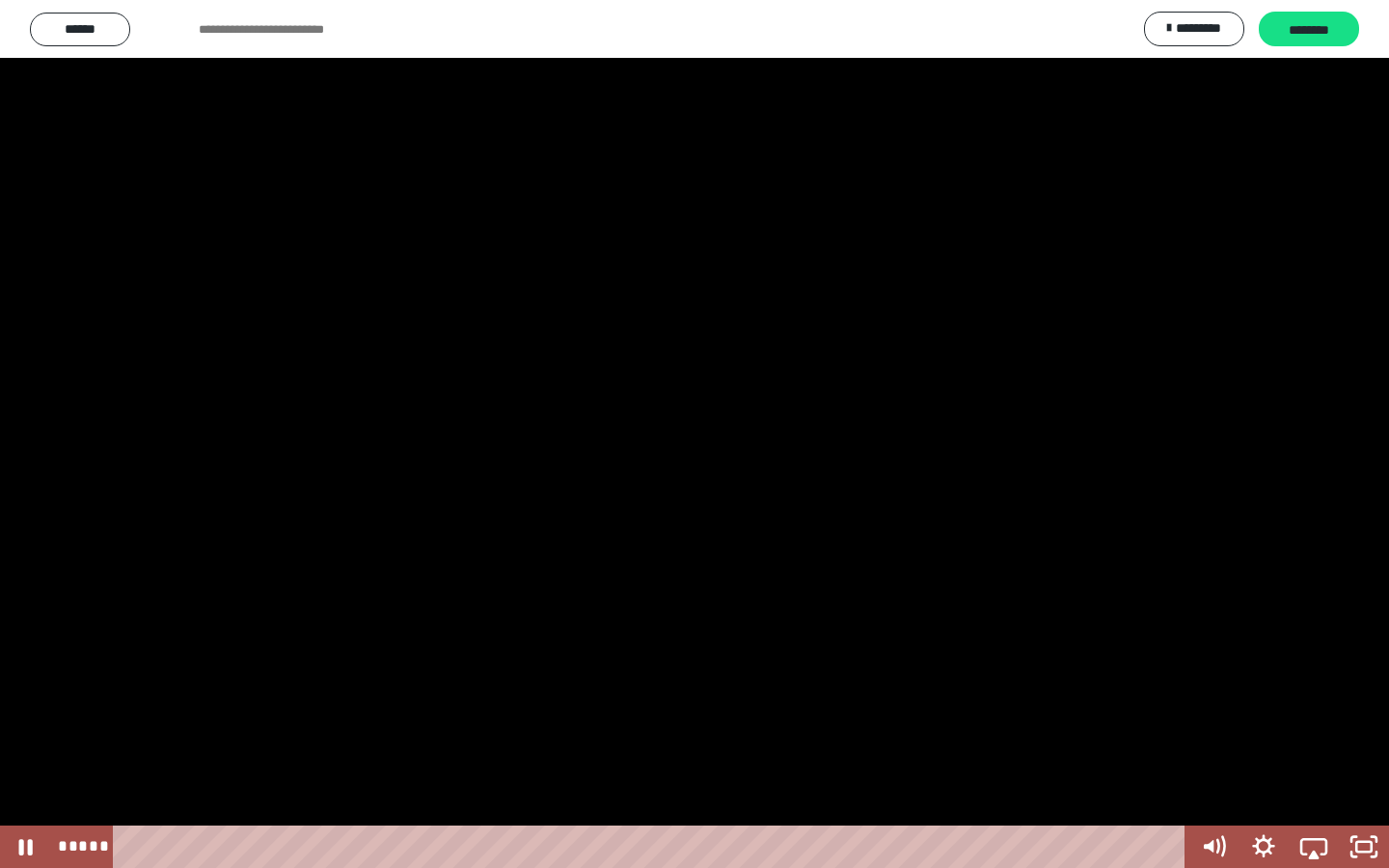click at bounding box center (694, 434) 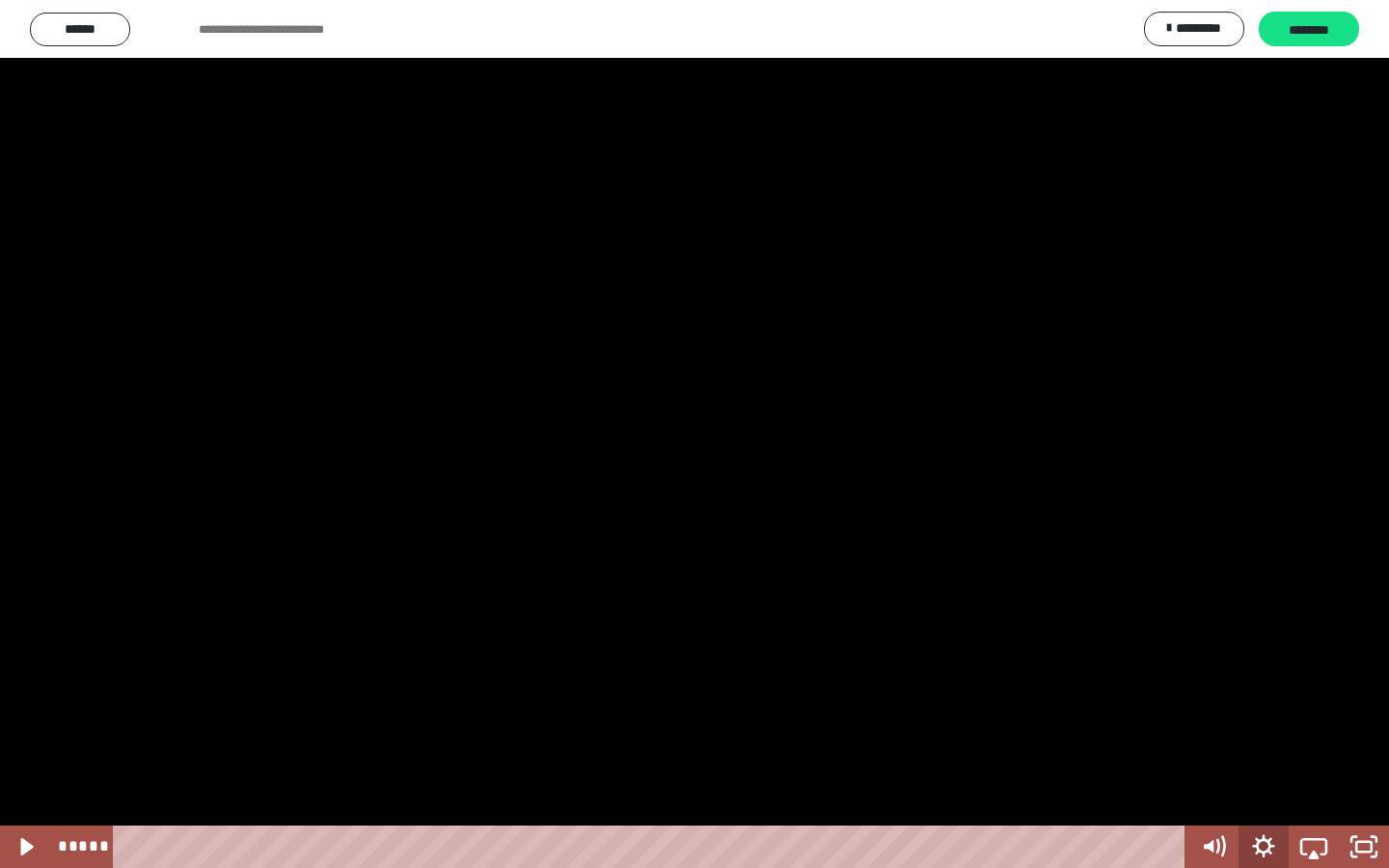 click 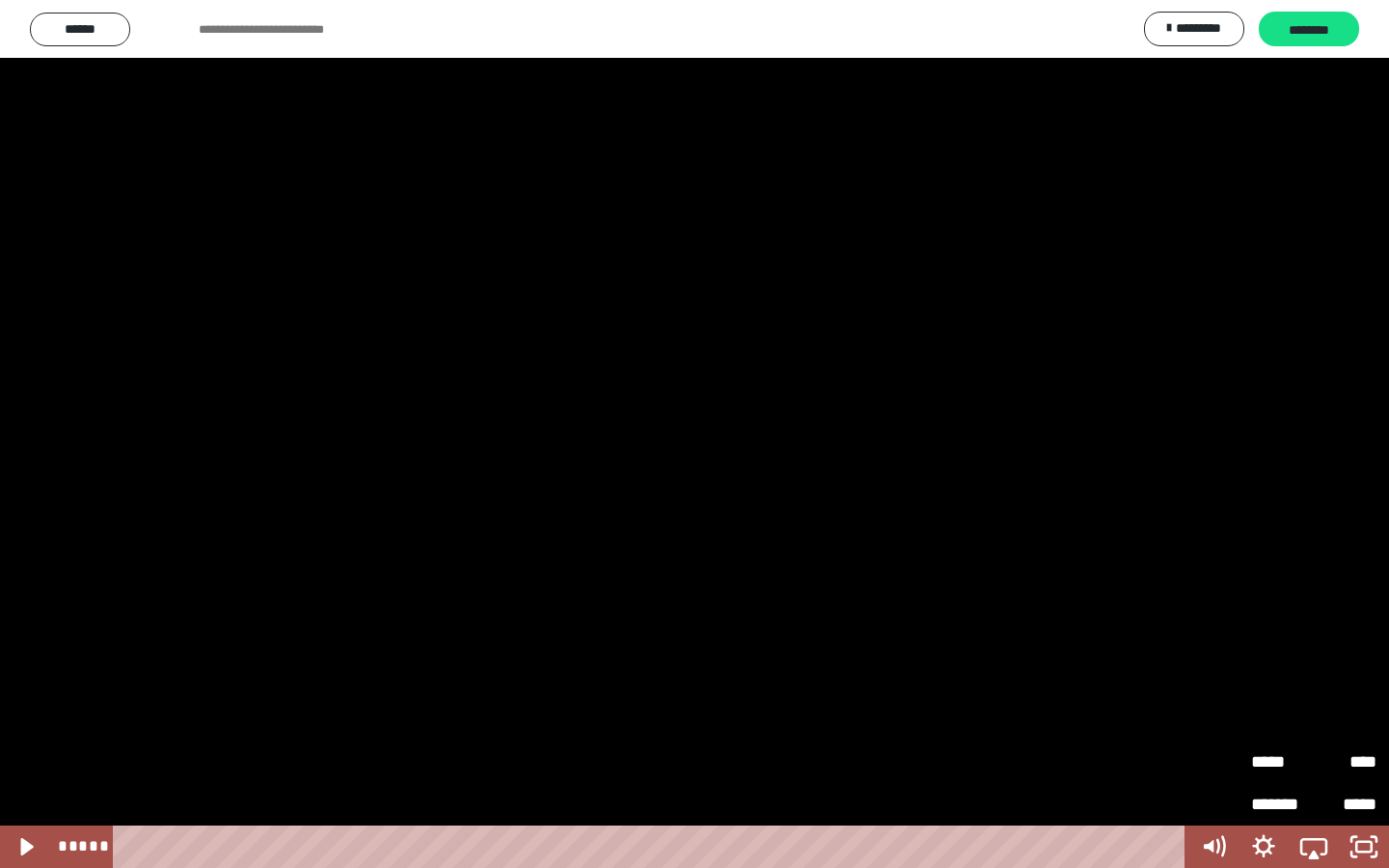 click on "*****" at bounding box center (1282, 762) 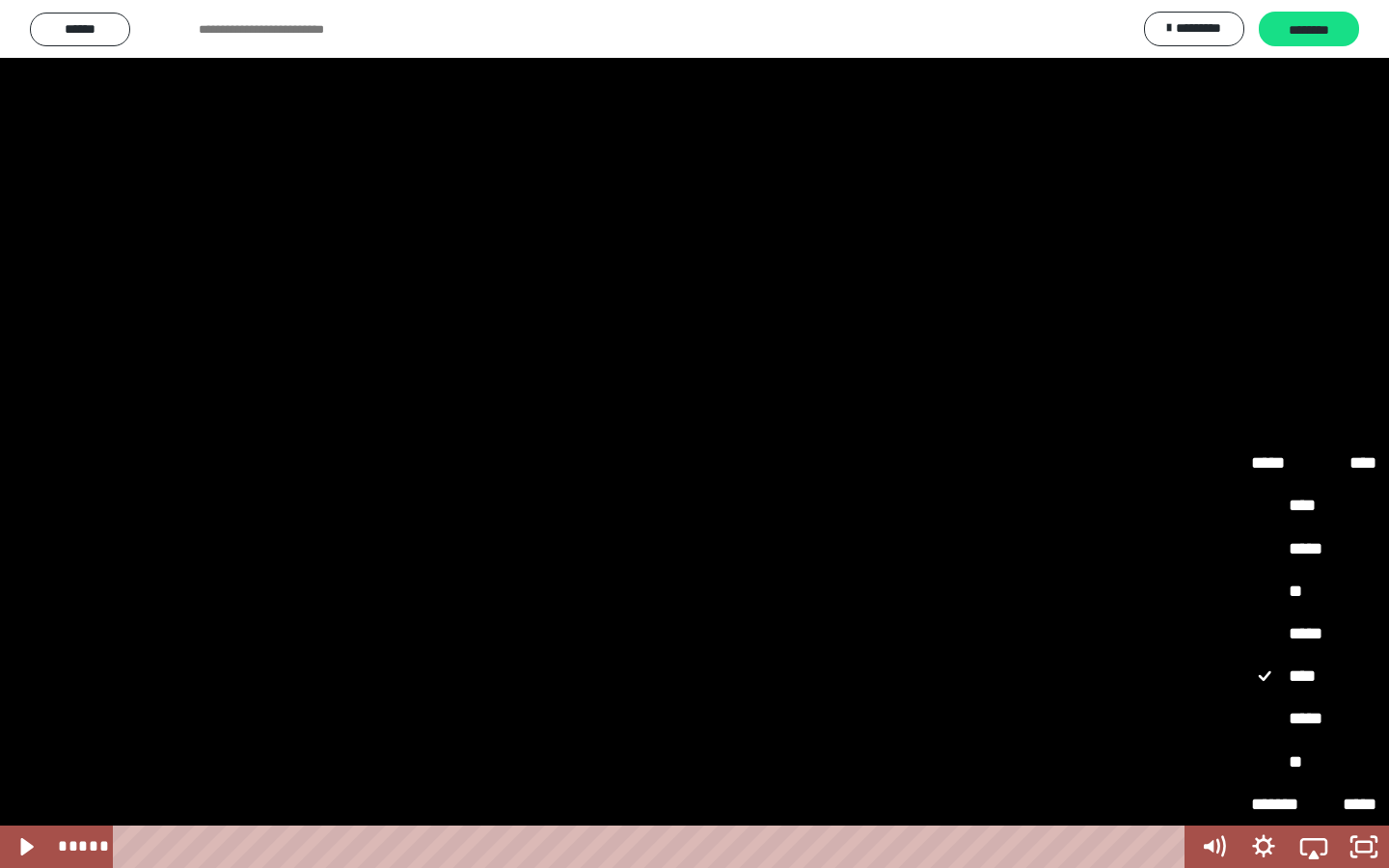 click on "*****" at bounding box center (1314, 635) 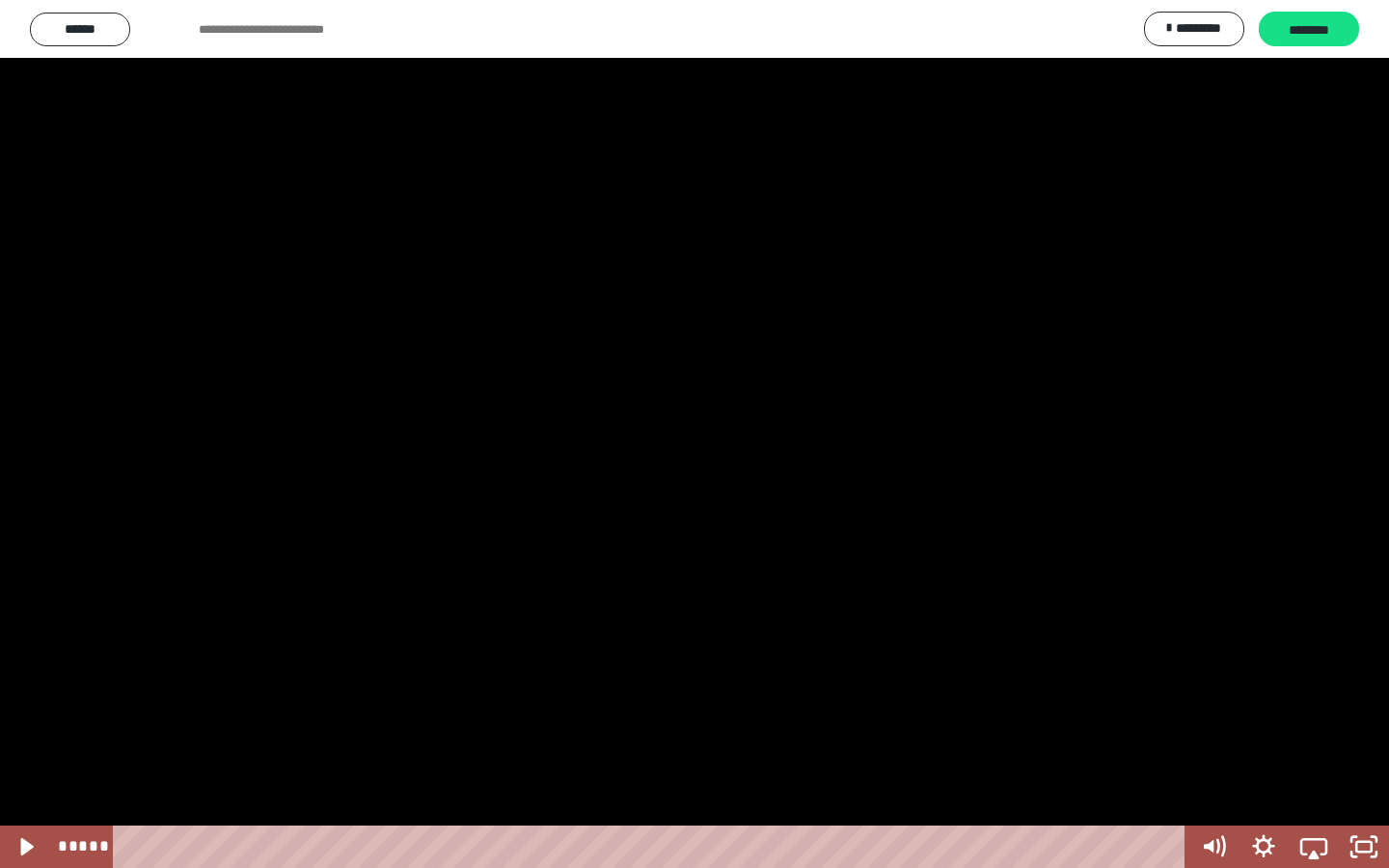 click at bounding box center [694, 434] 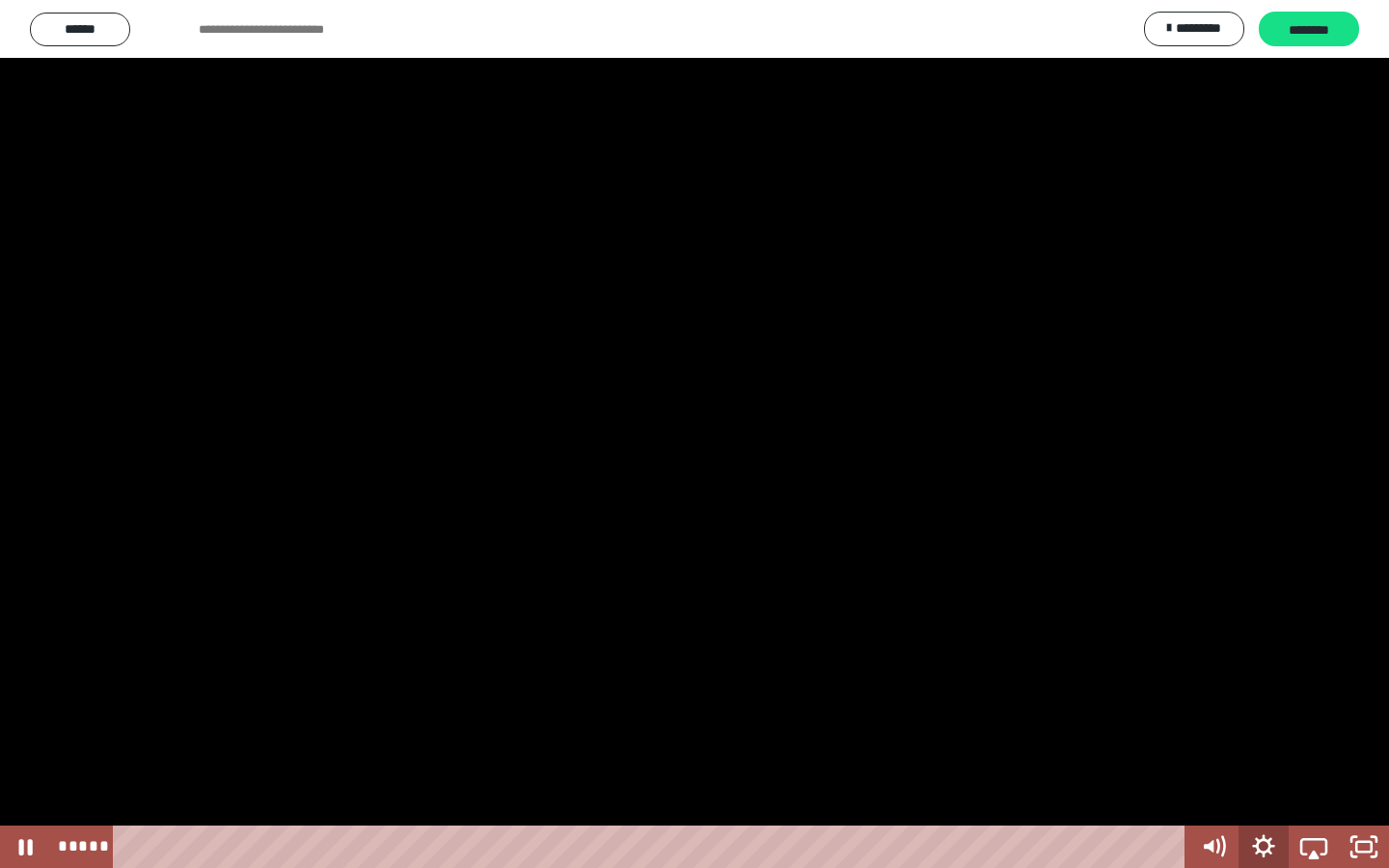 click 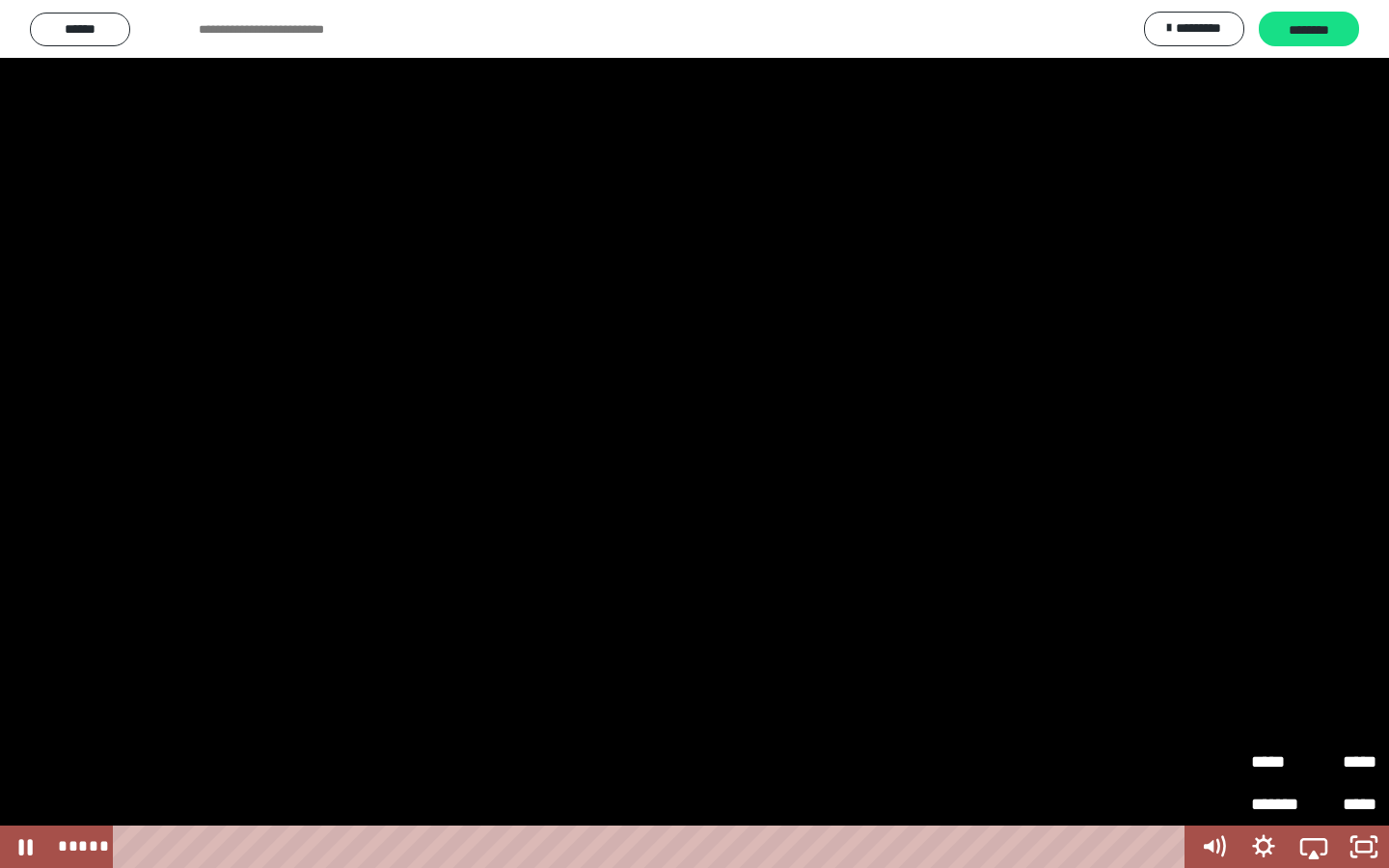 click at bounding box center (694, 434) 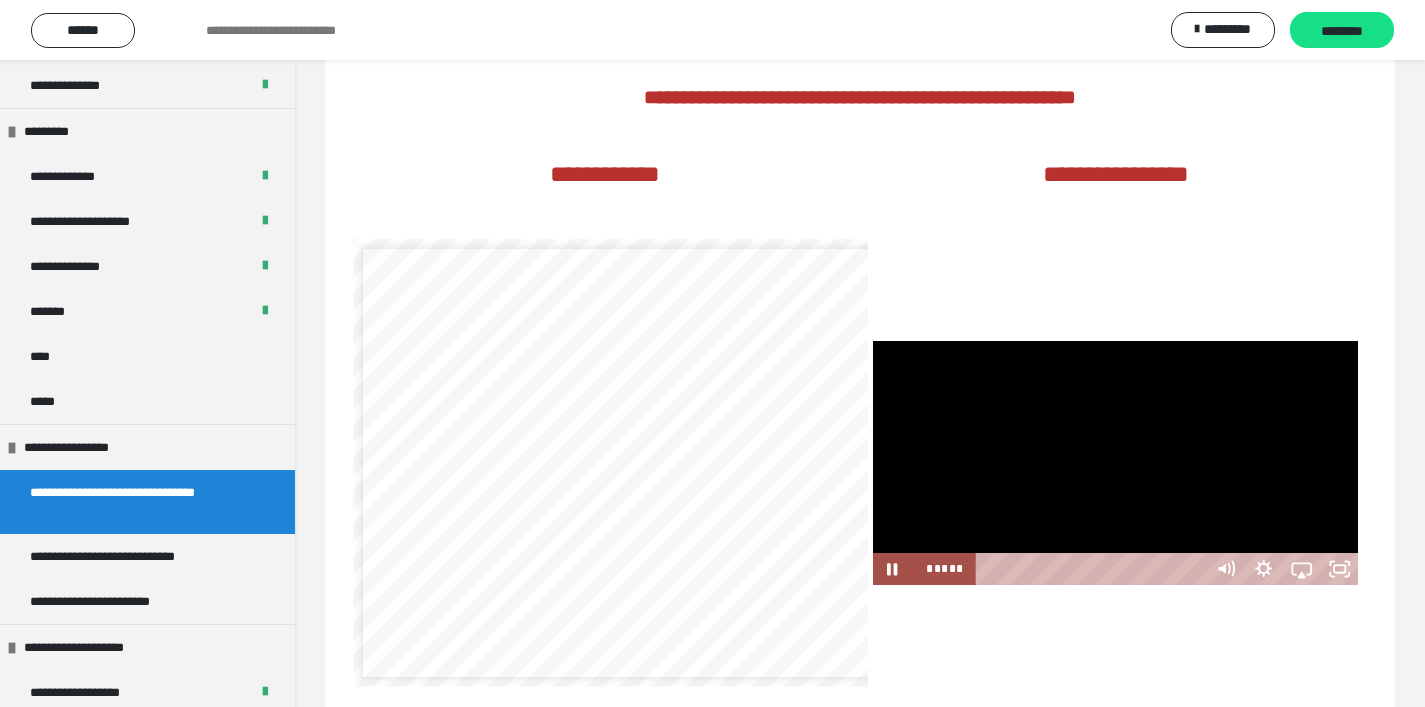 click at bounding box center (1115, 463) 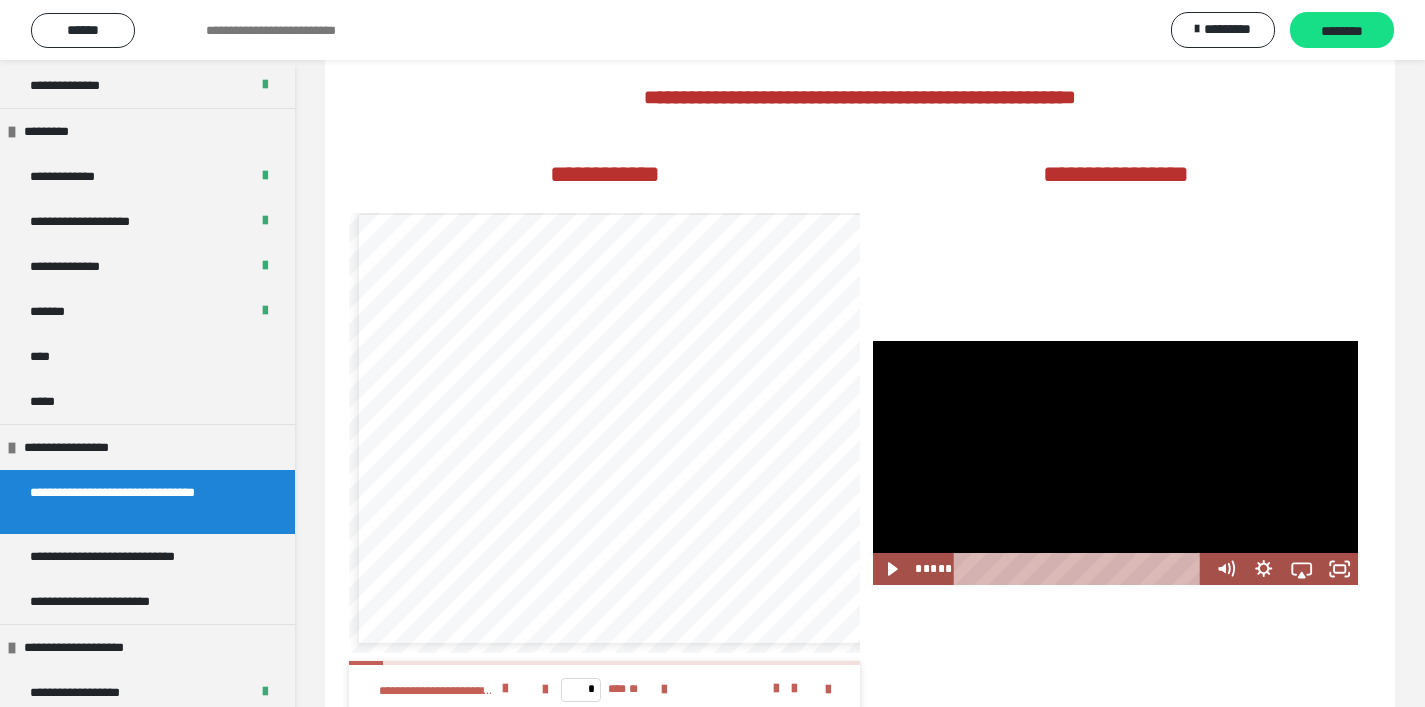click at bounding box center (1115, 463) 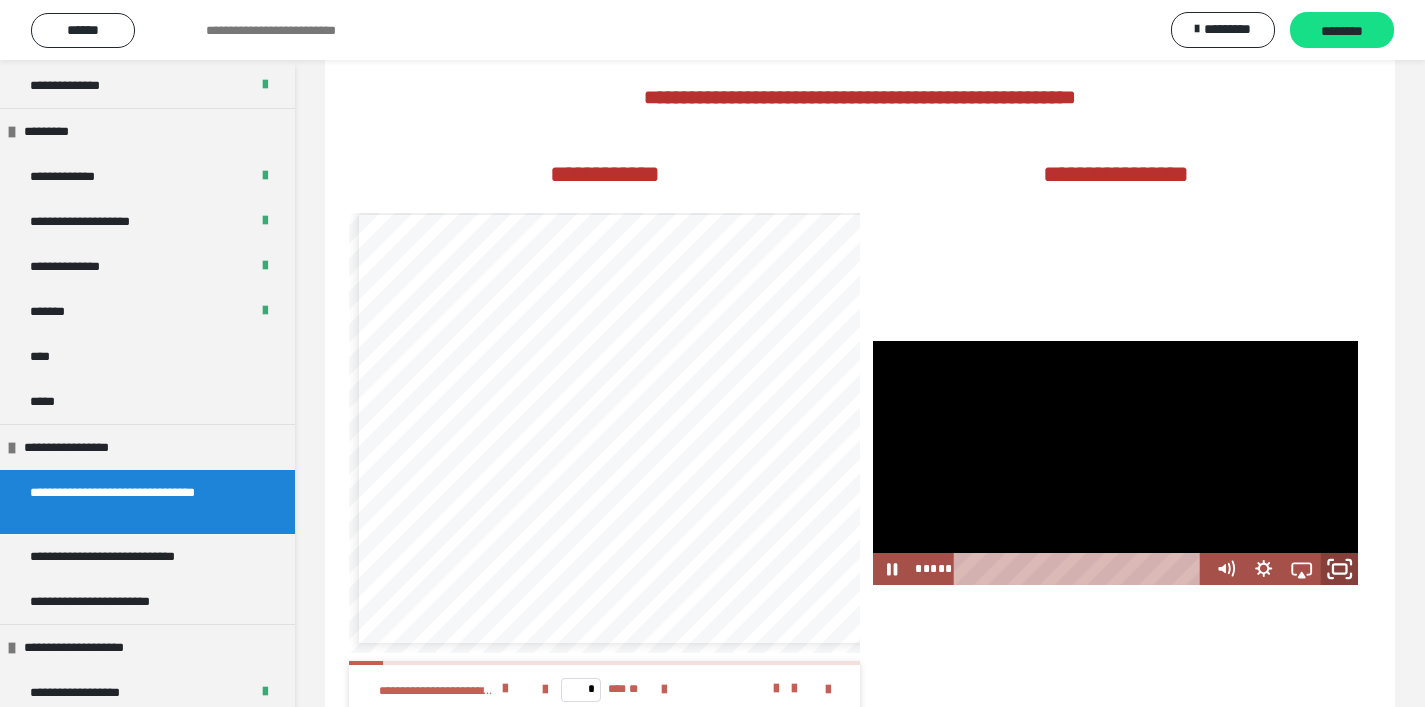 click 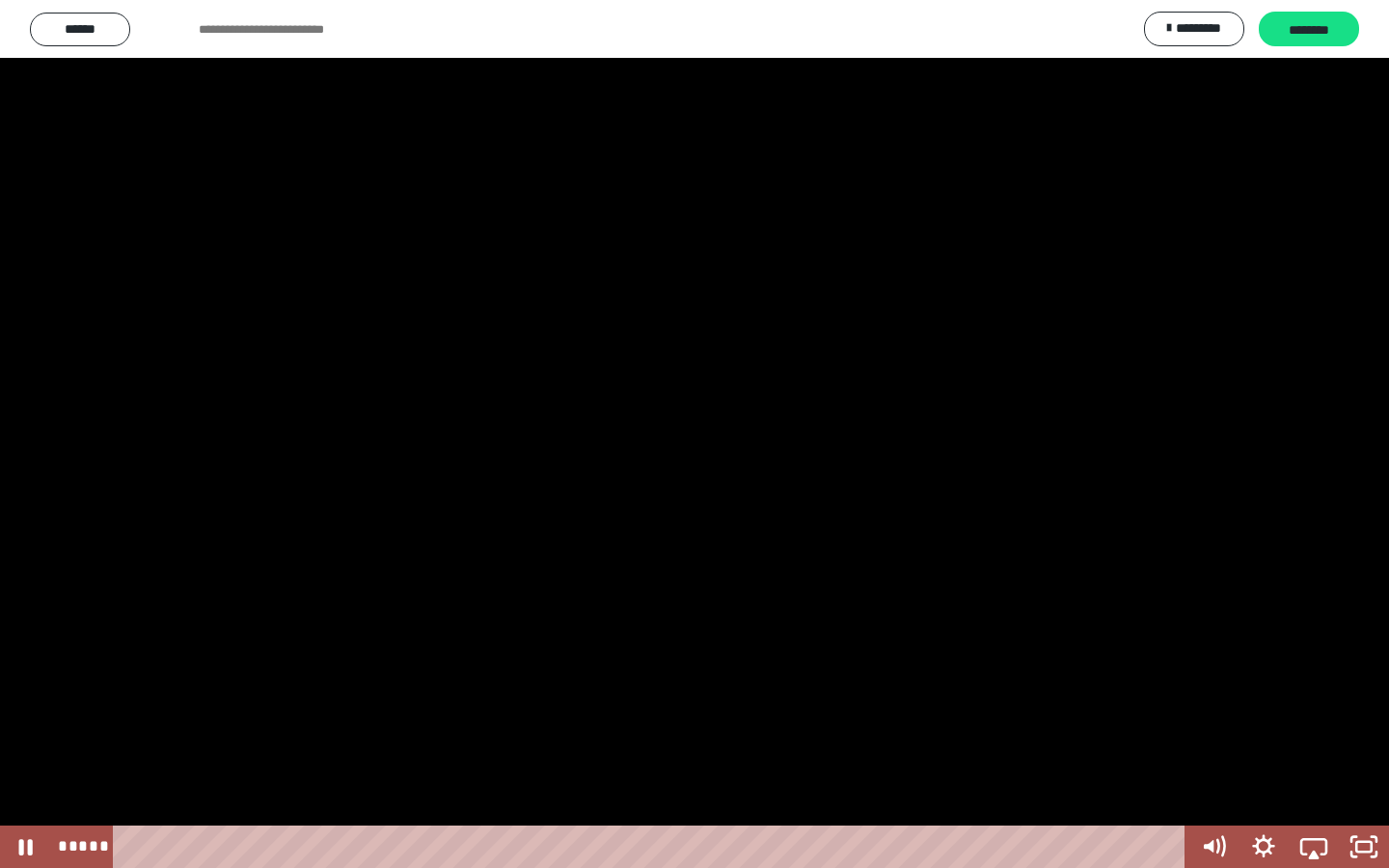 click at bounding box center (694, 434) 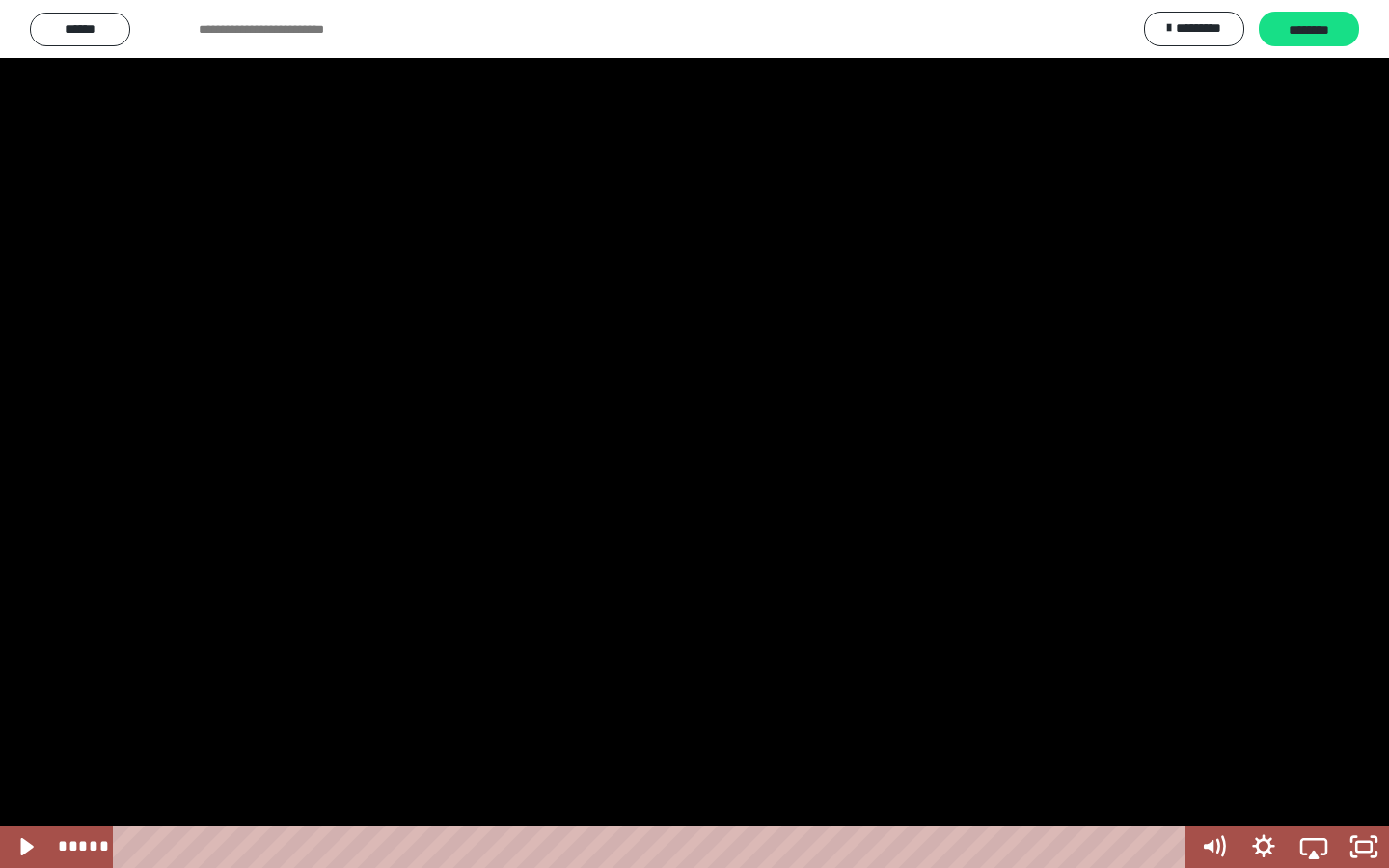 click at bounding box center (694, 434) 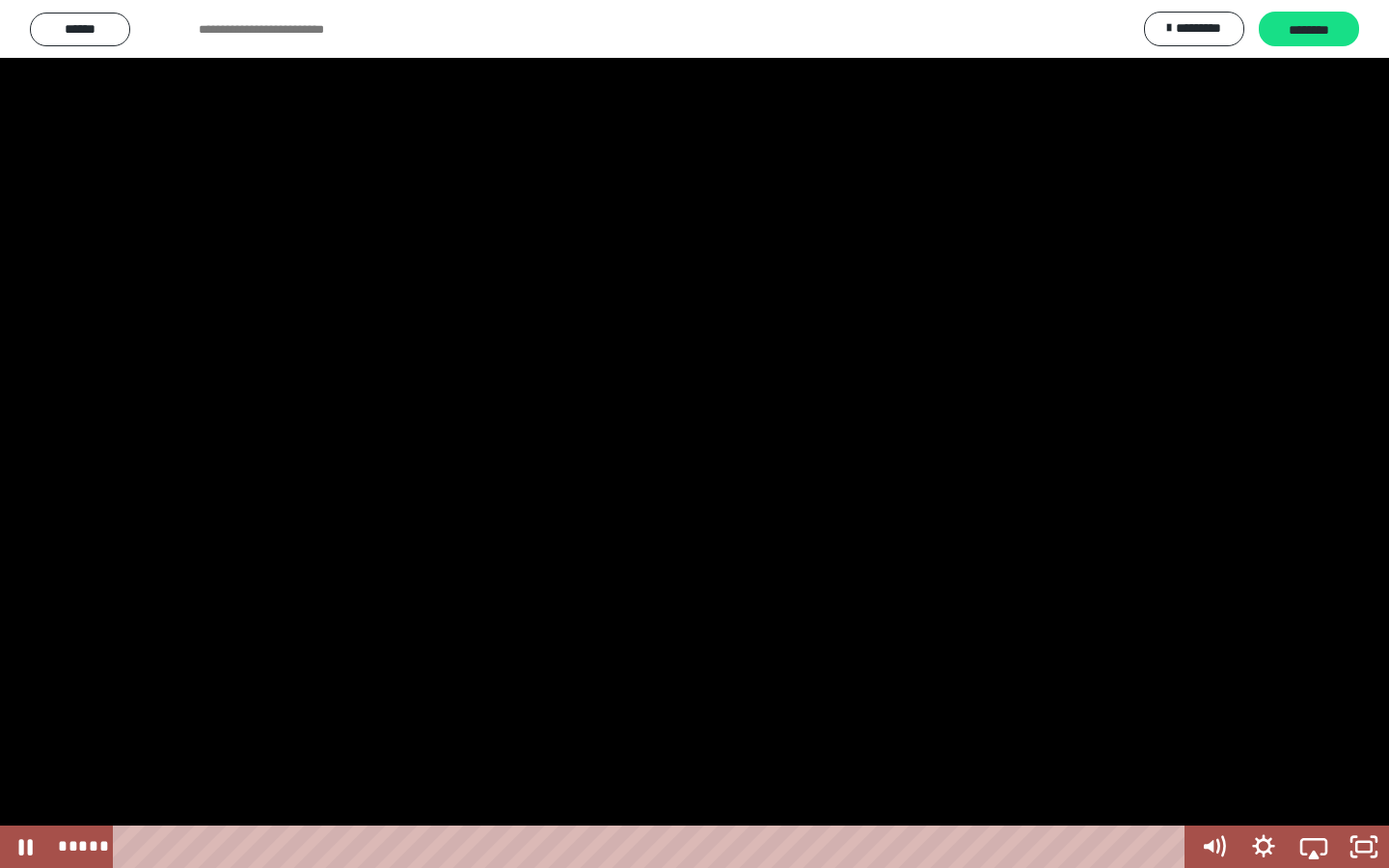 click at bounding box center [694, 434] 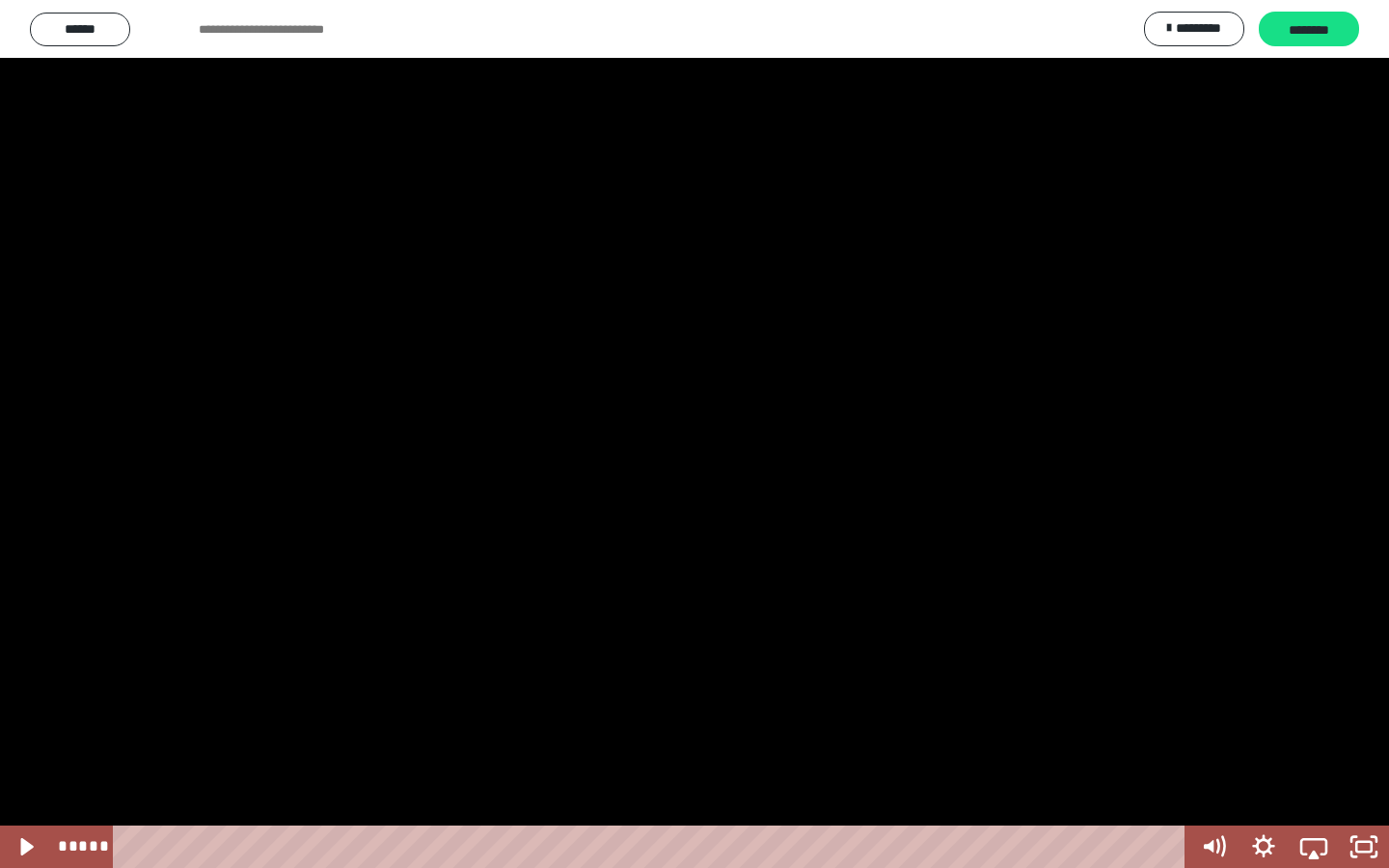 click at bounding box center (694, 434) 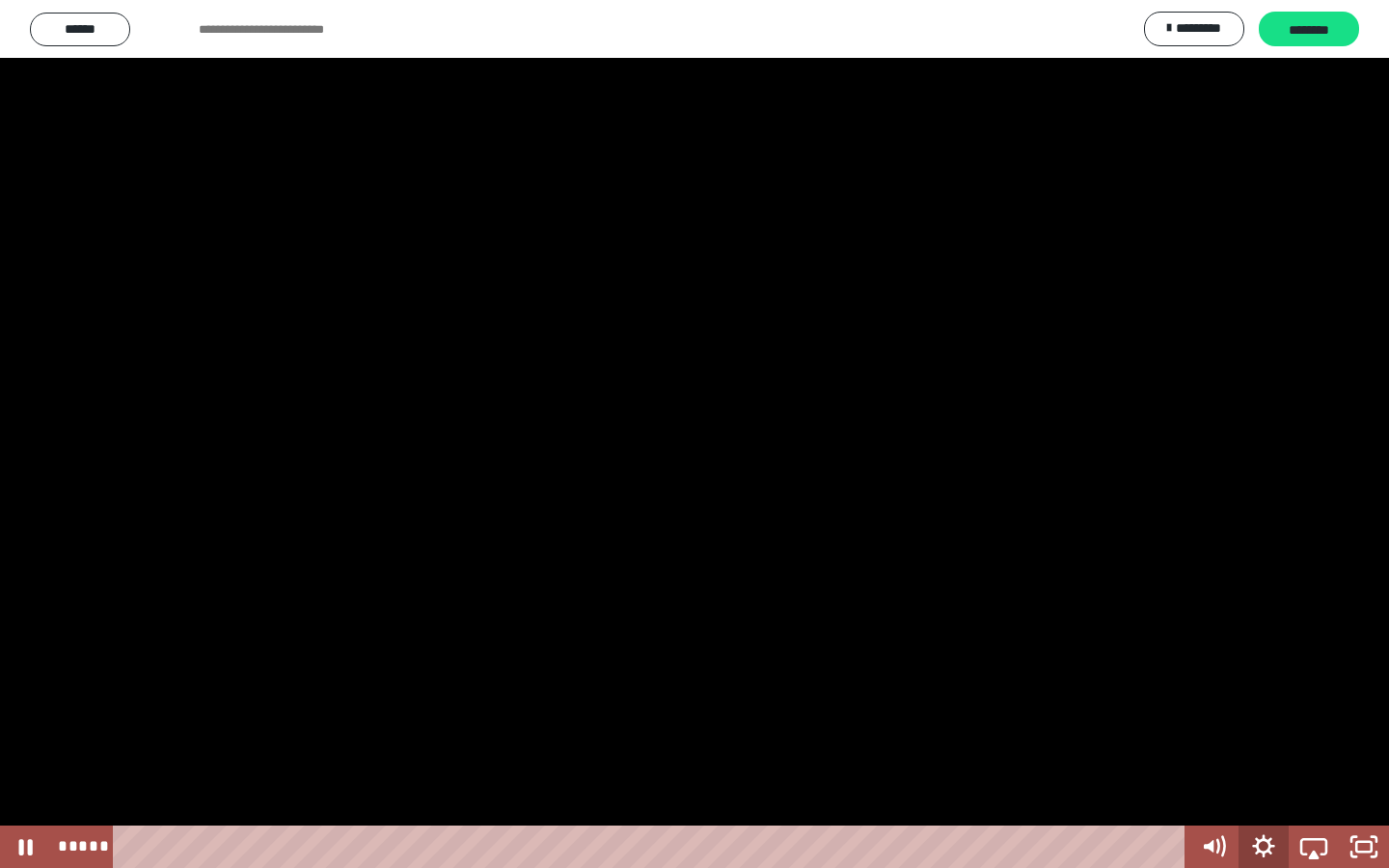 click 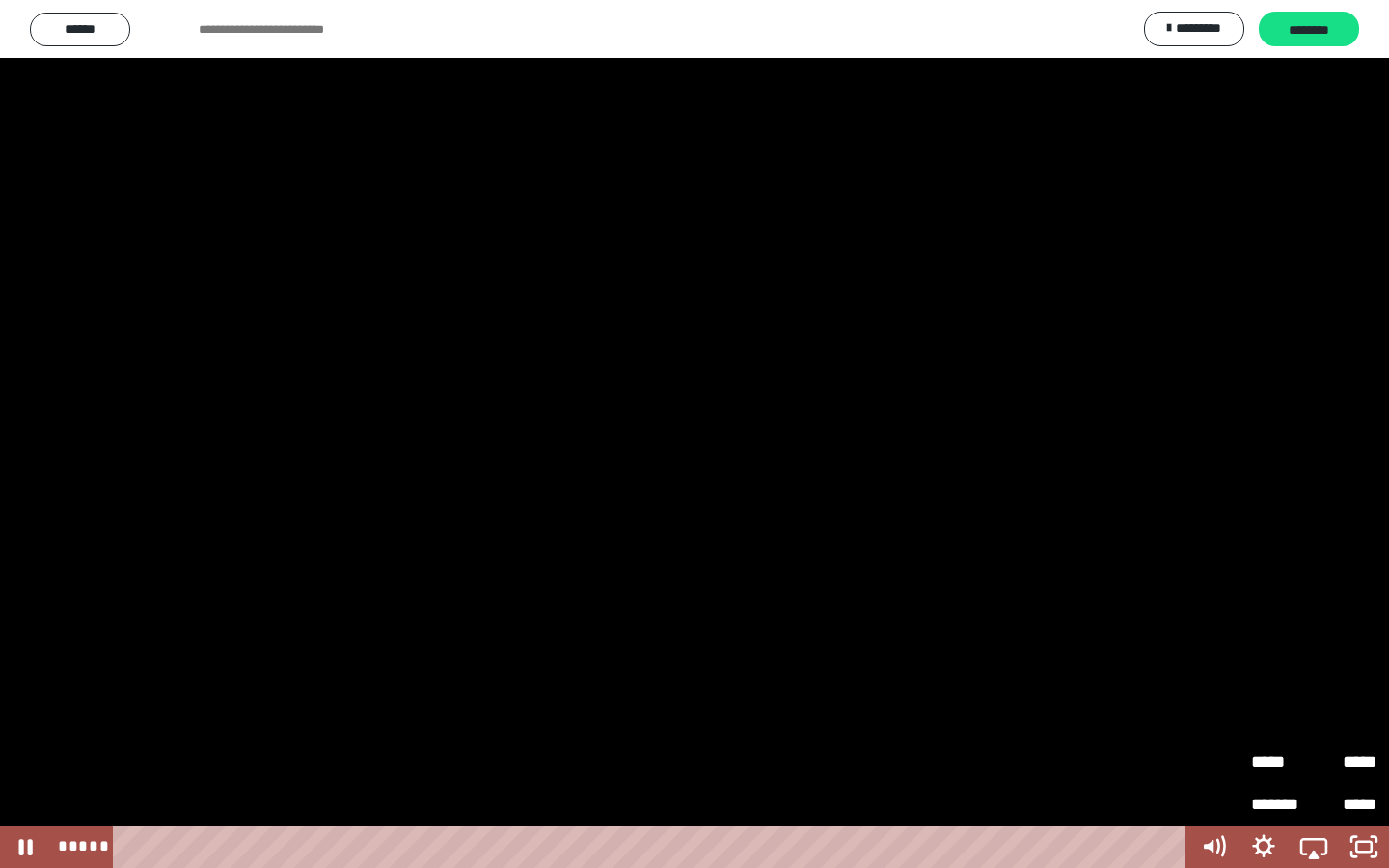 click at bounding box center (694, 434) 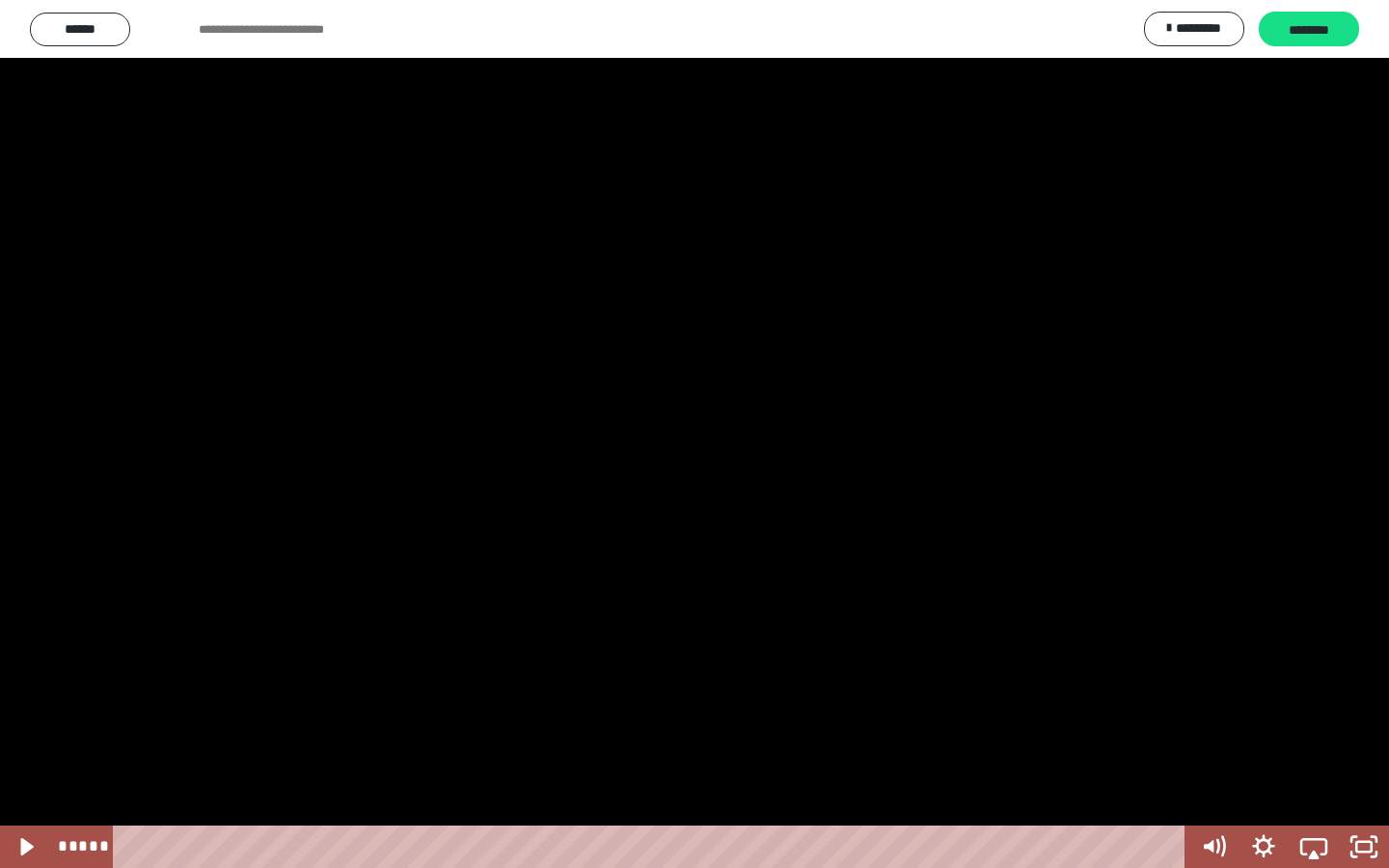 click at bounding box center [694, 434] 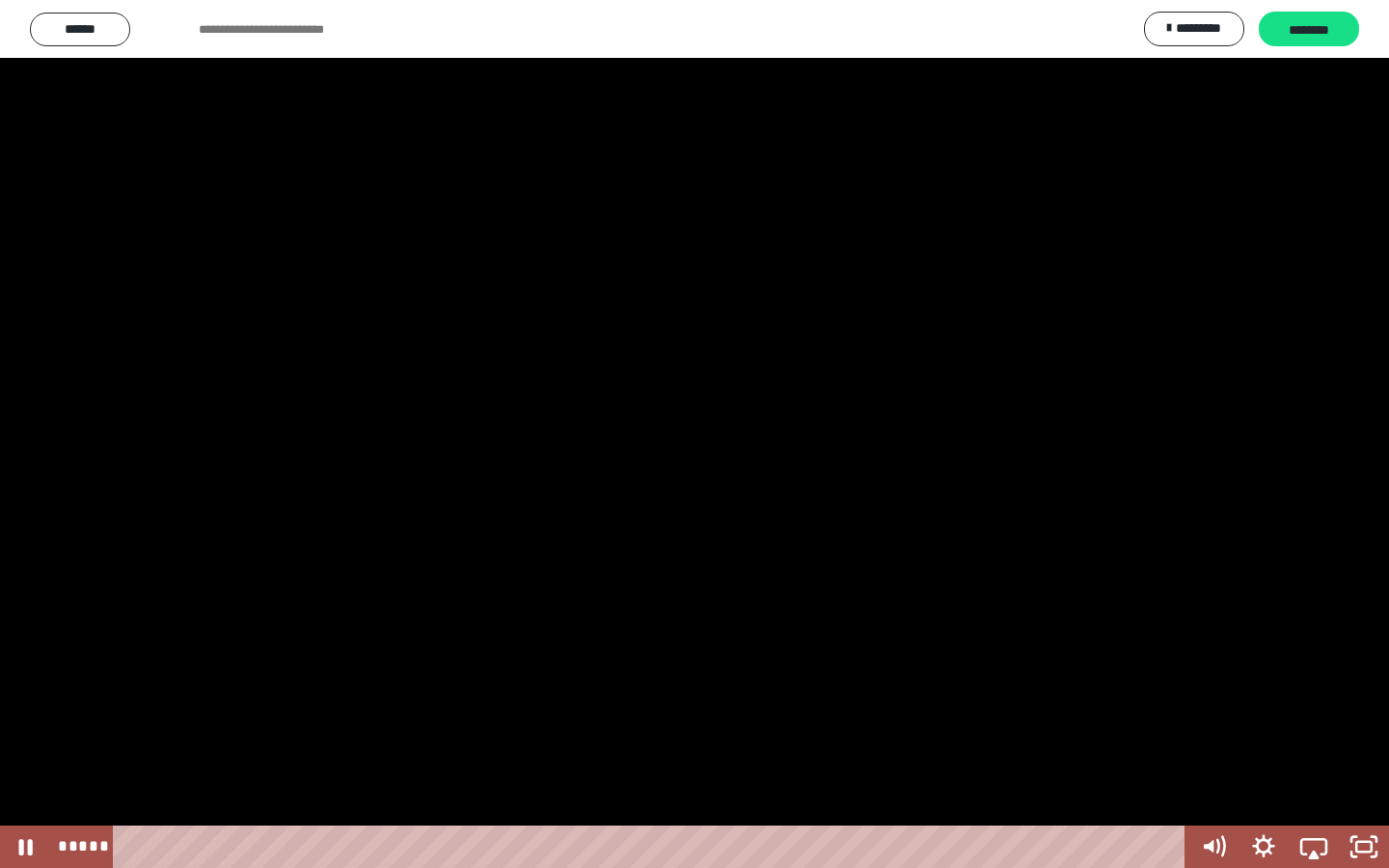 click at bounding box center (694, 434) 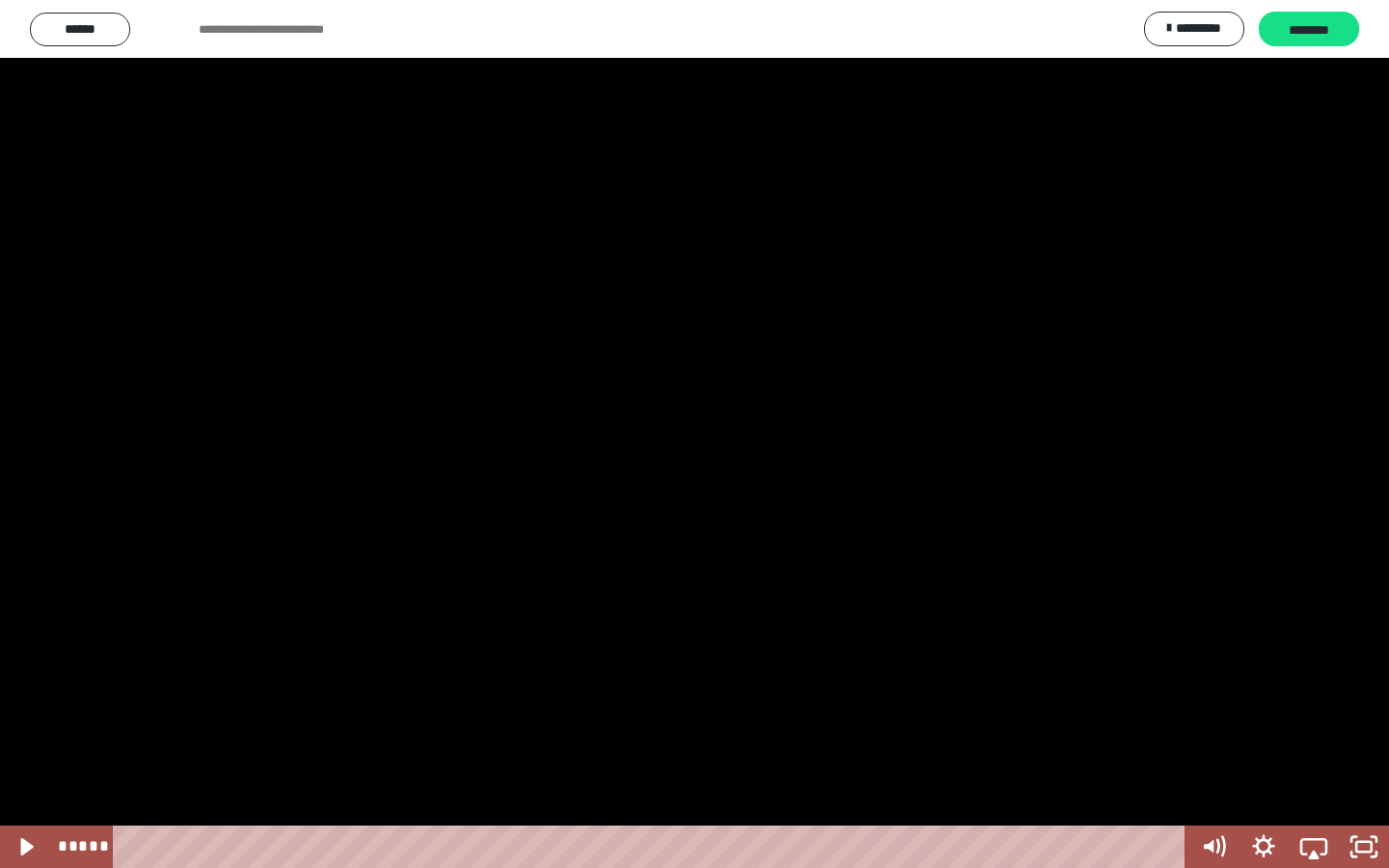 click at bounding box center (694, 434) 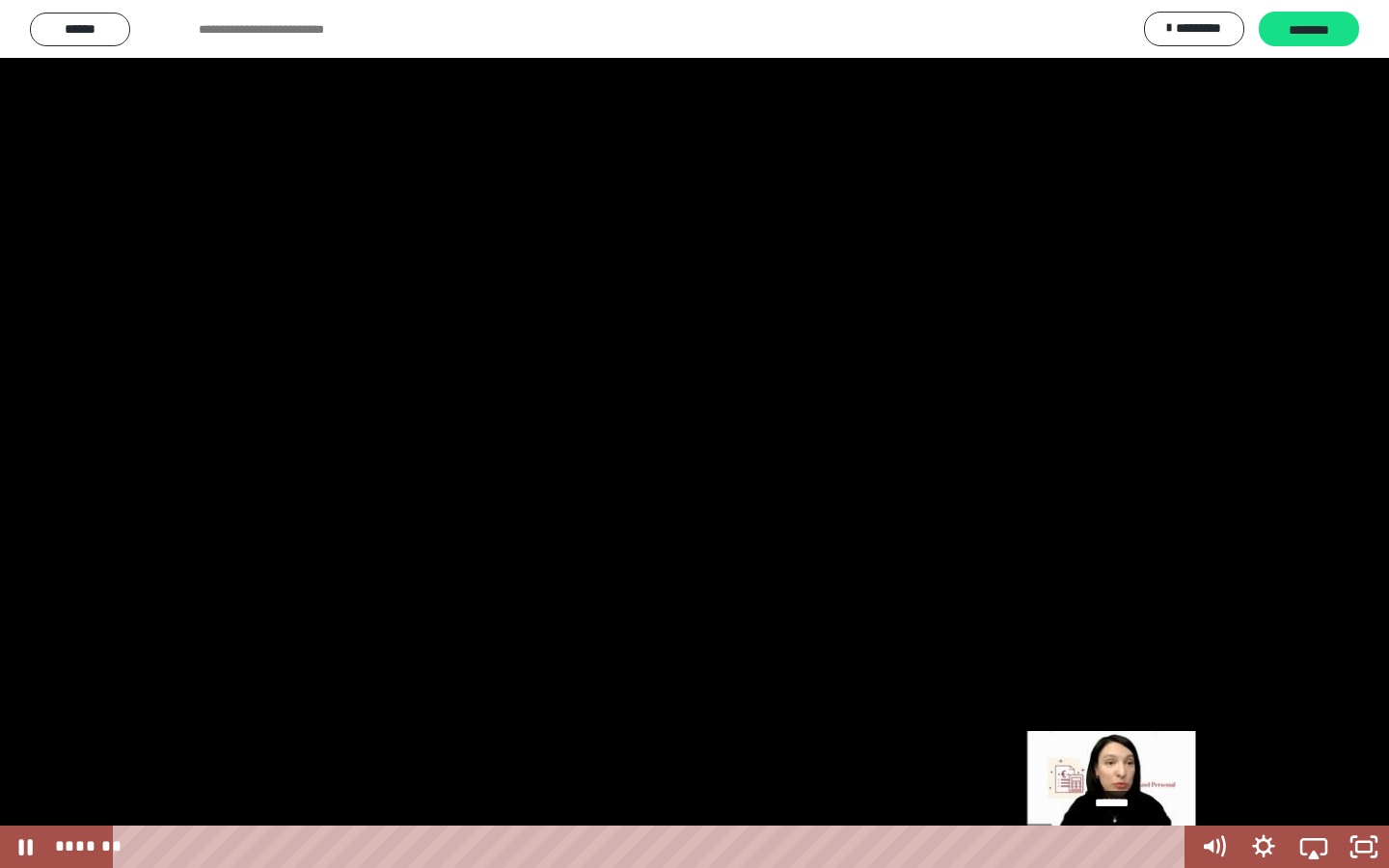 click on "*******" at bounding box center (653, 847) 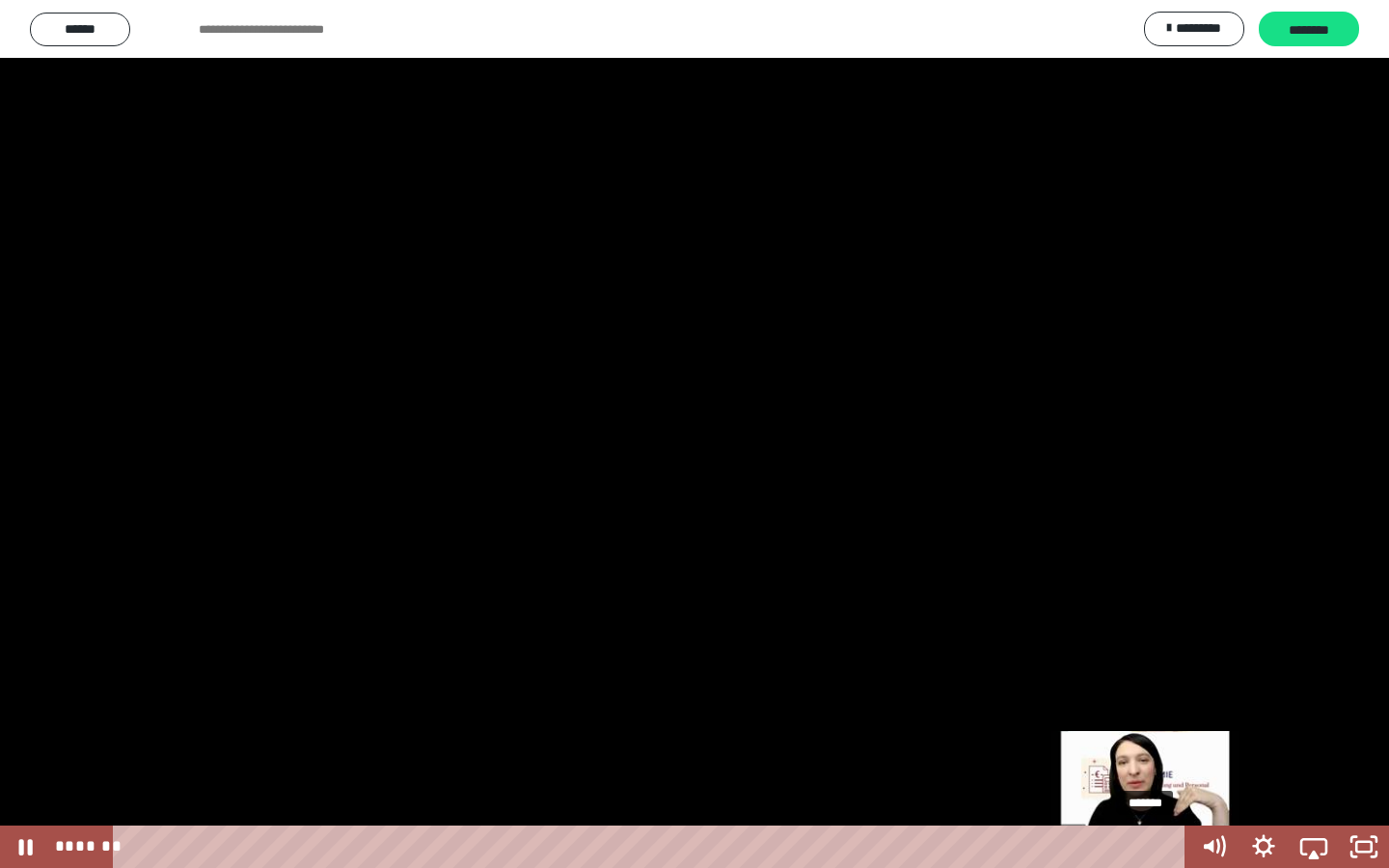click on "*******" at bounding box center (653, 847) 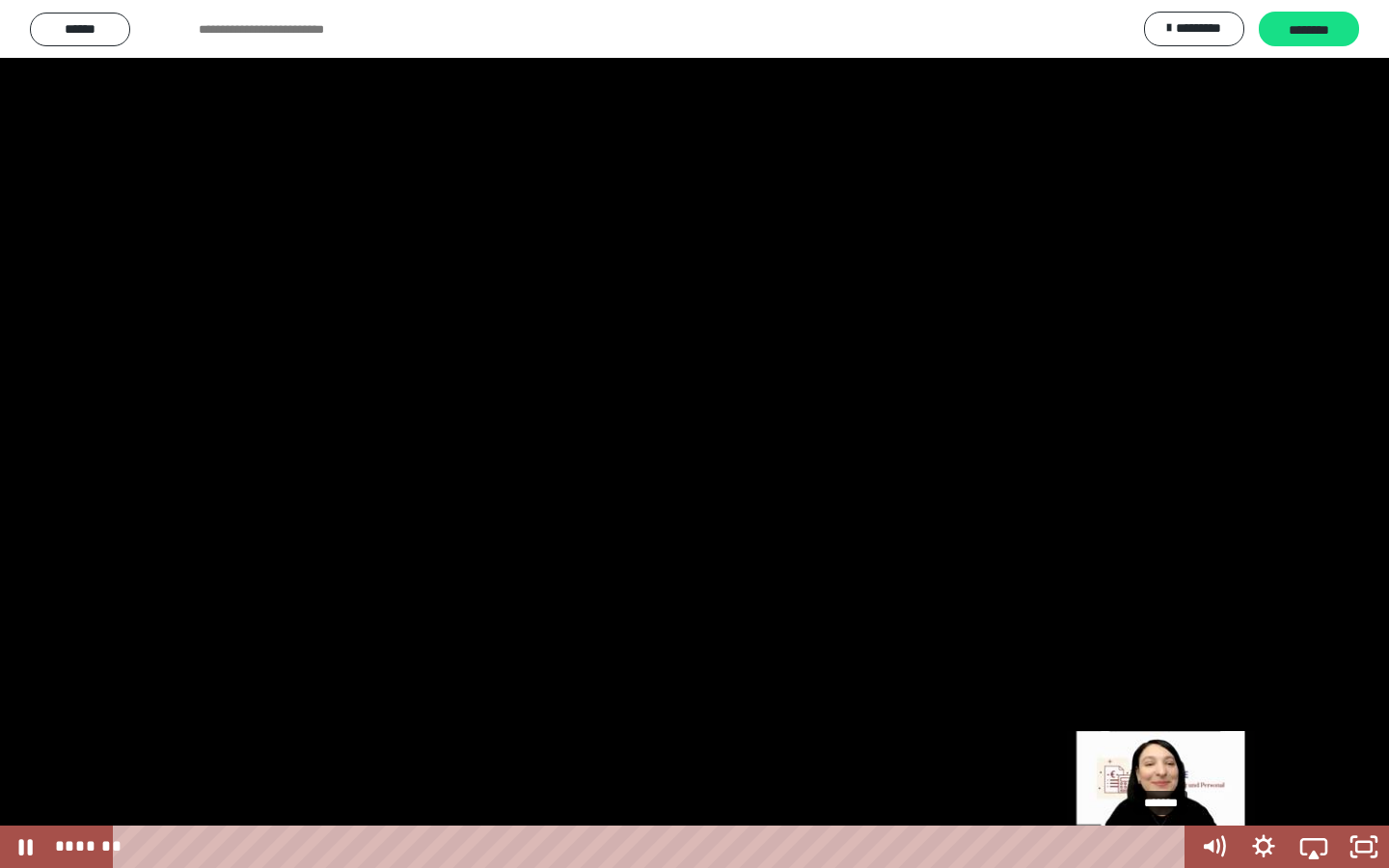 click on "*******" at bounding box center [653, 847] 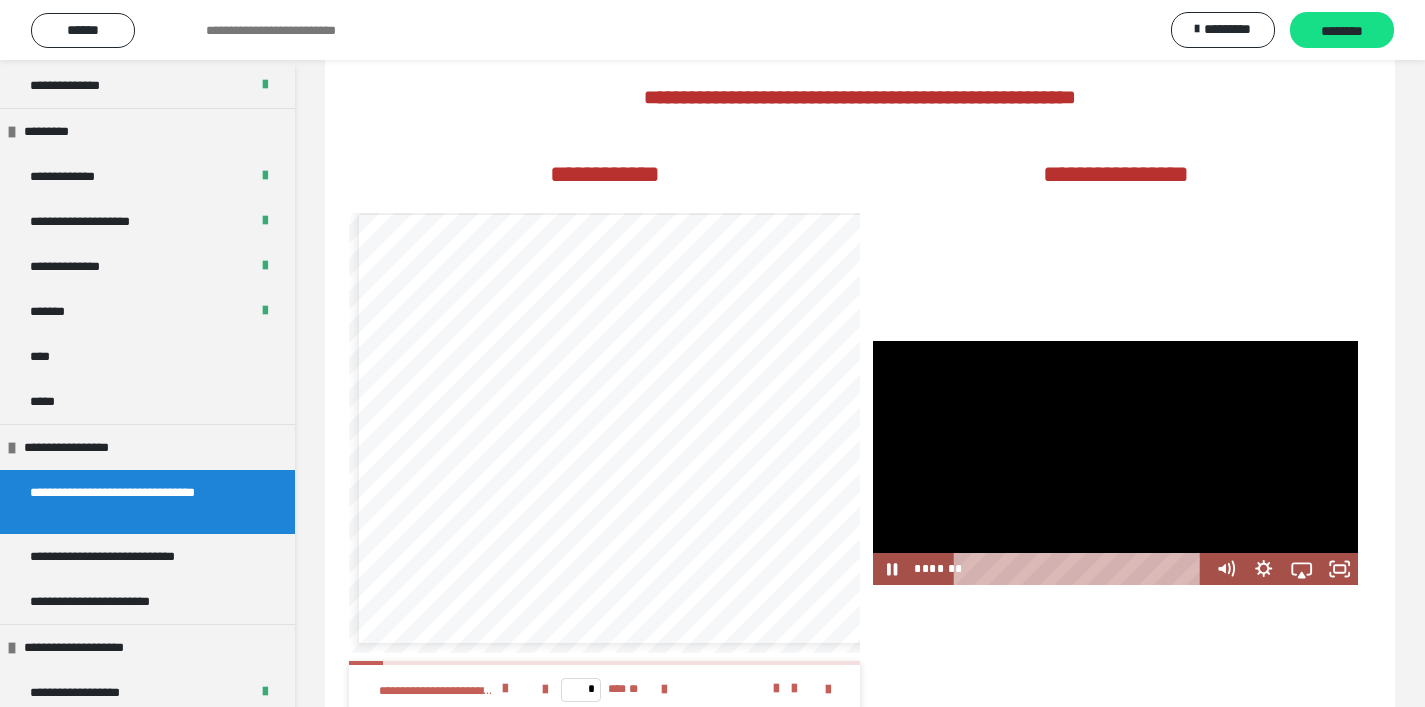 click at bounding box center [1115, 463] 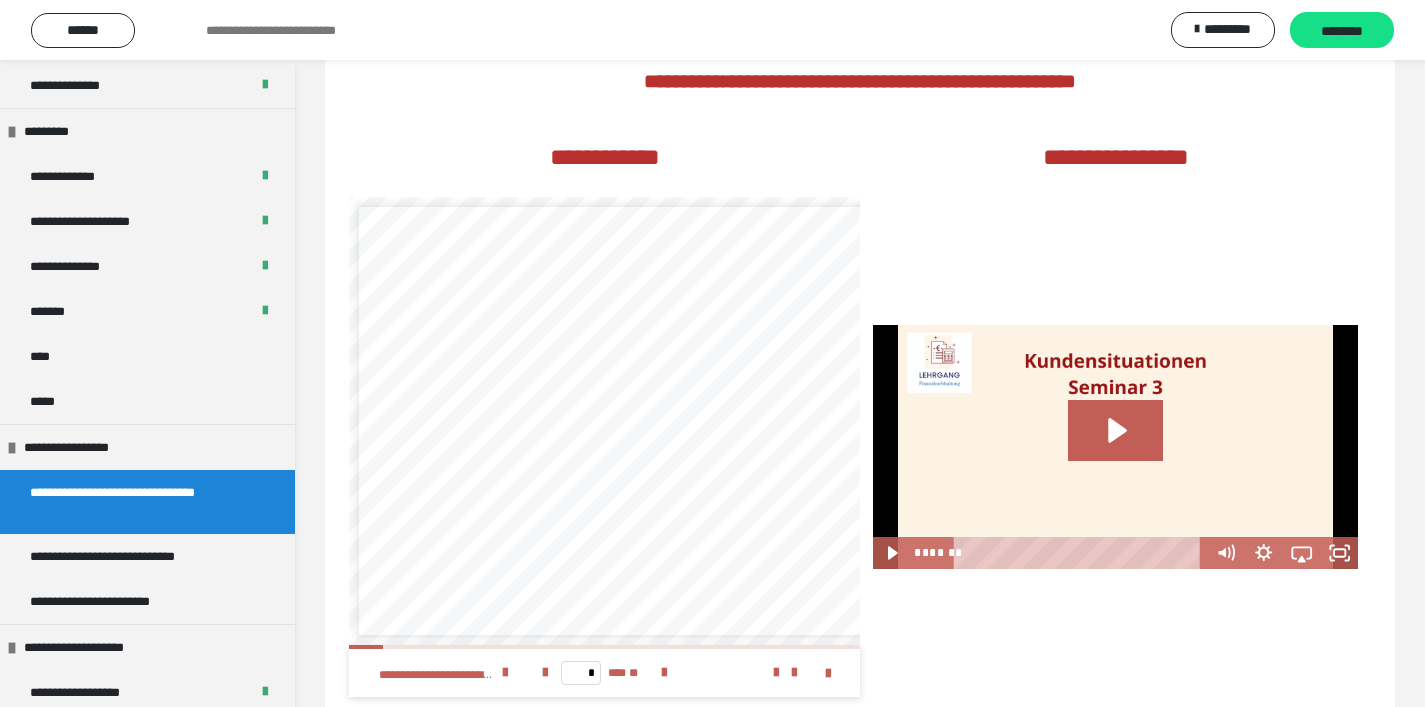 scroll, scrollTop: 1257, scrollLeft: 0, axis: vertical 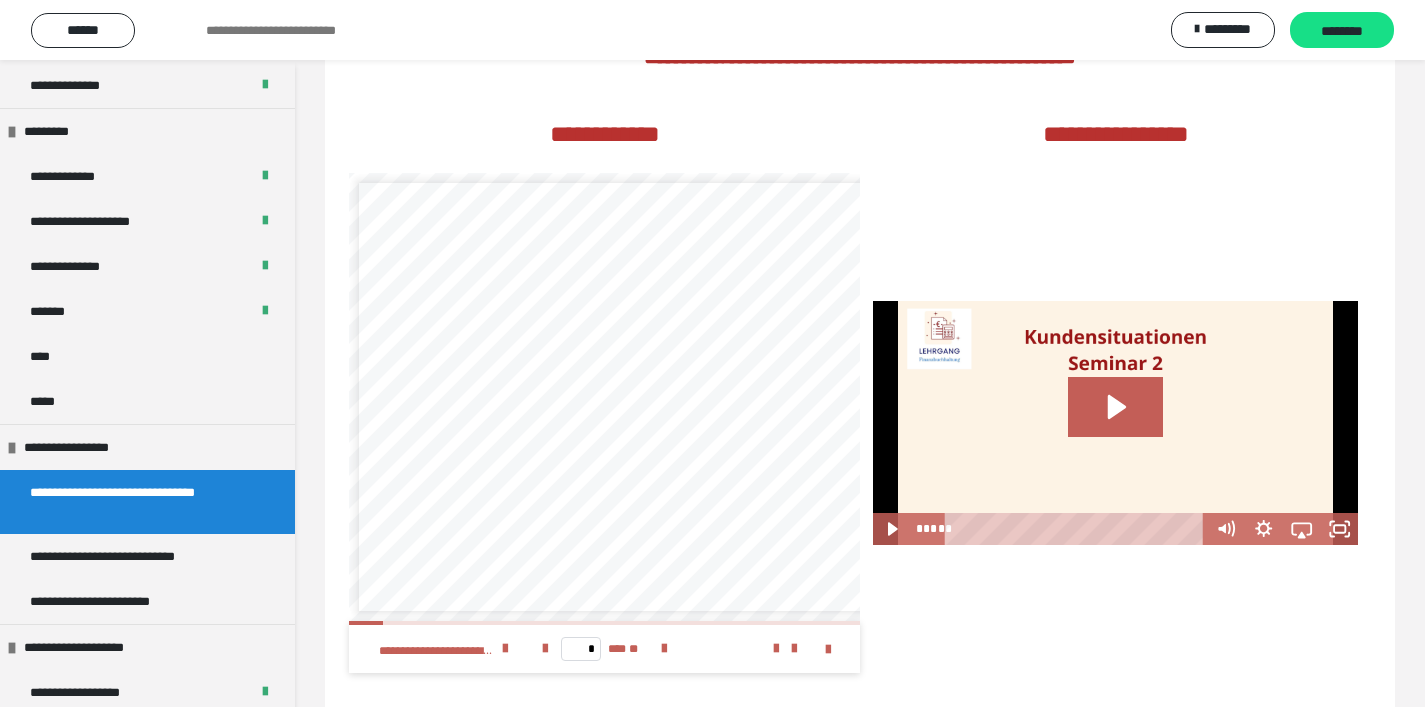 click at bounding box center [1115, 423] 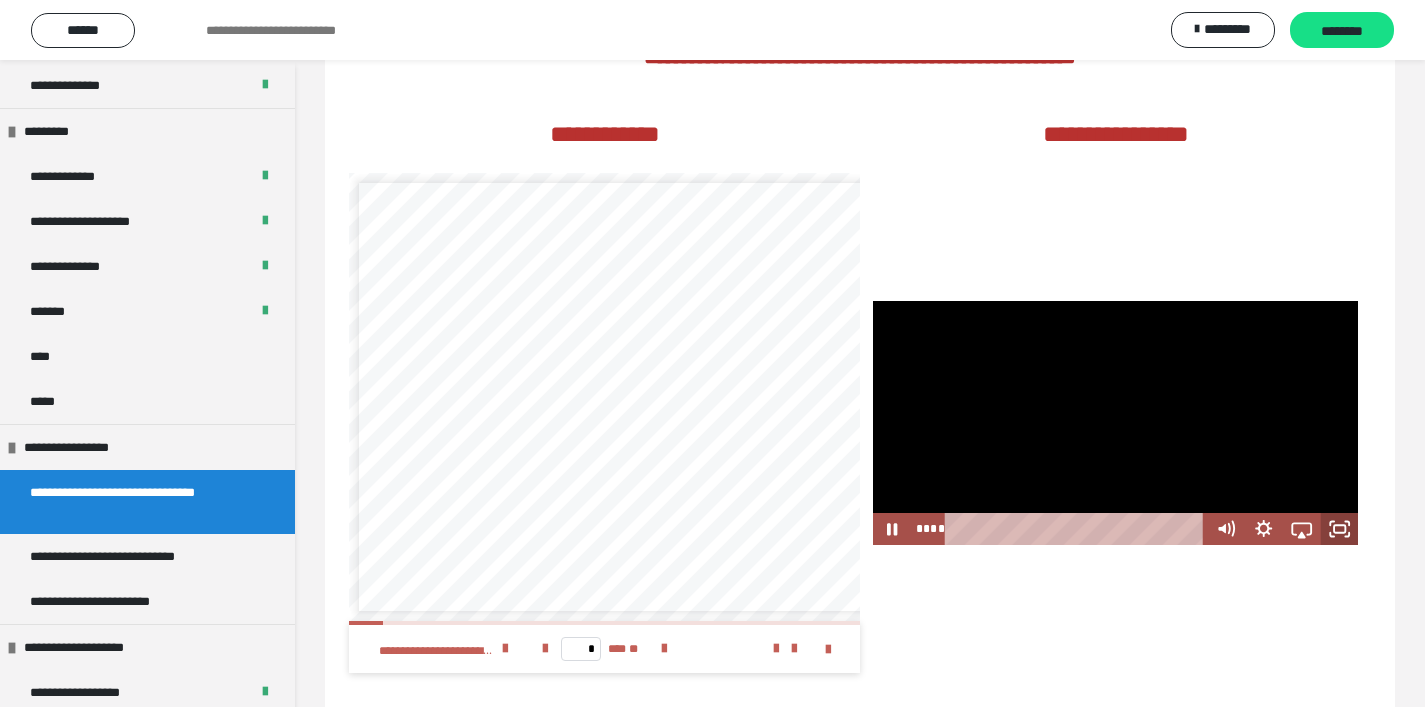 click 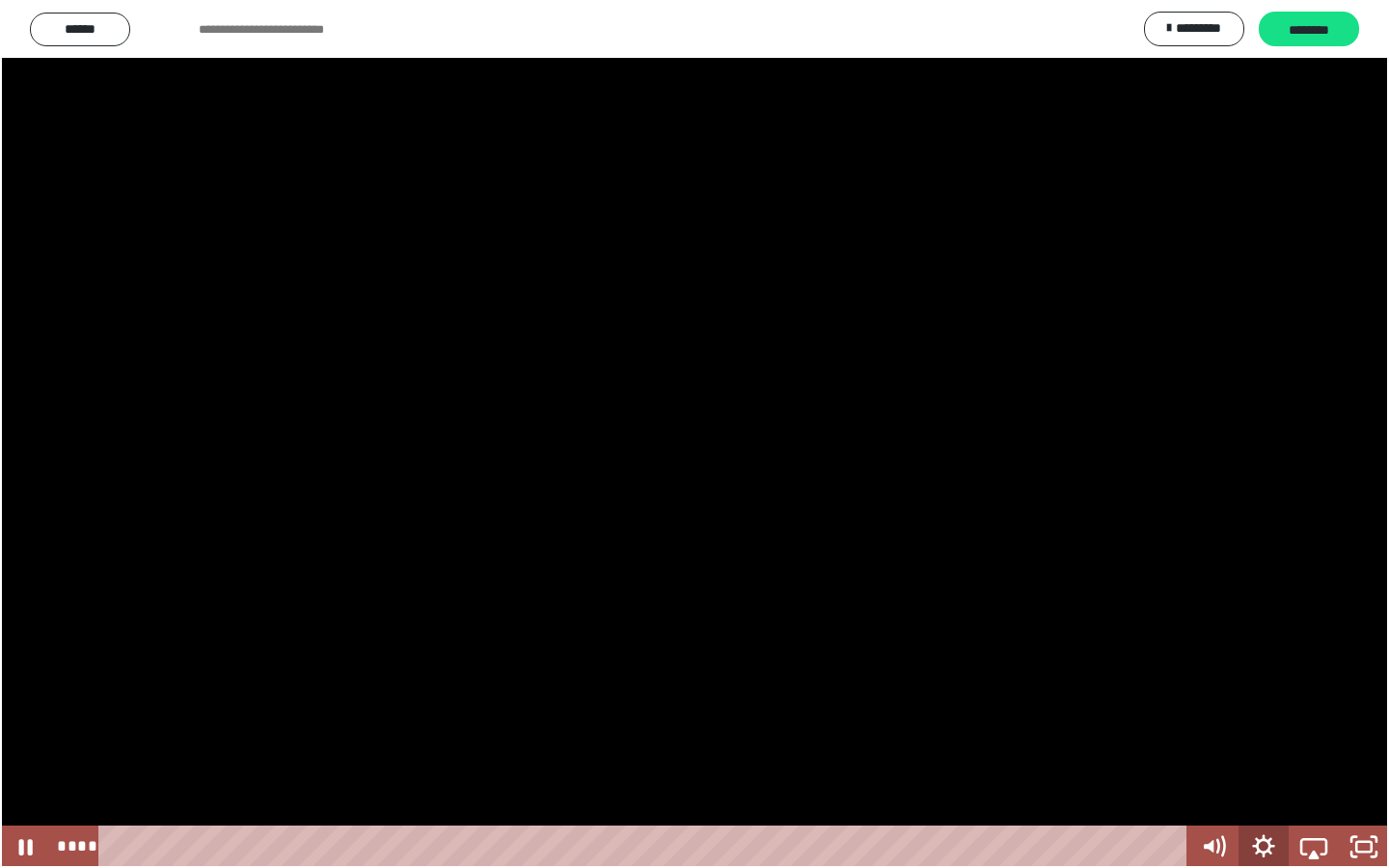 click 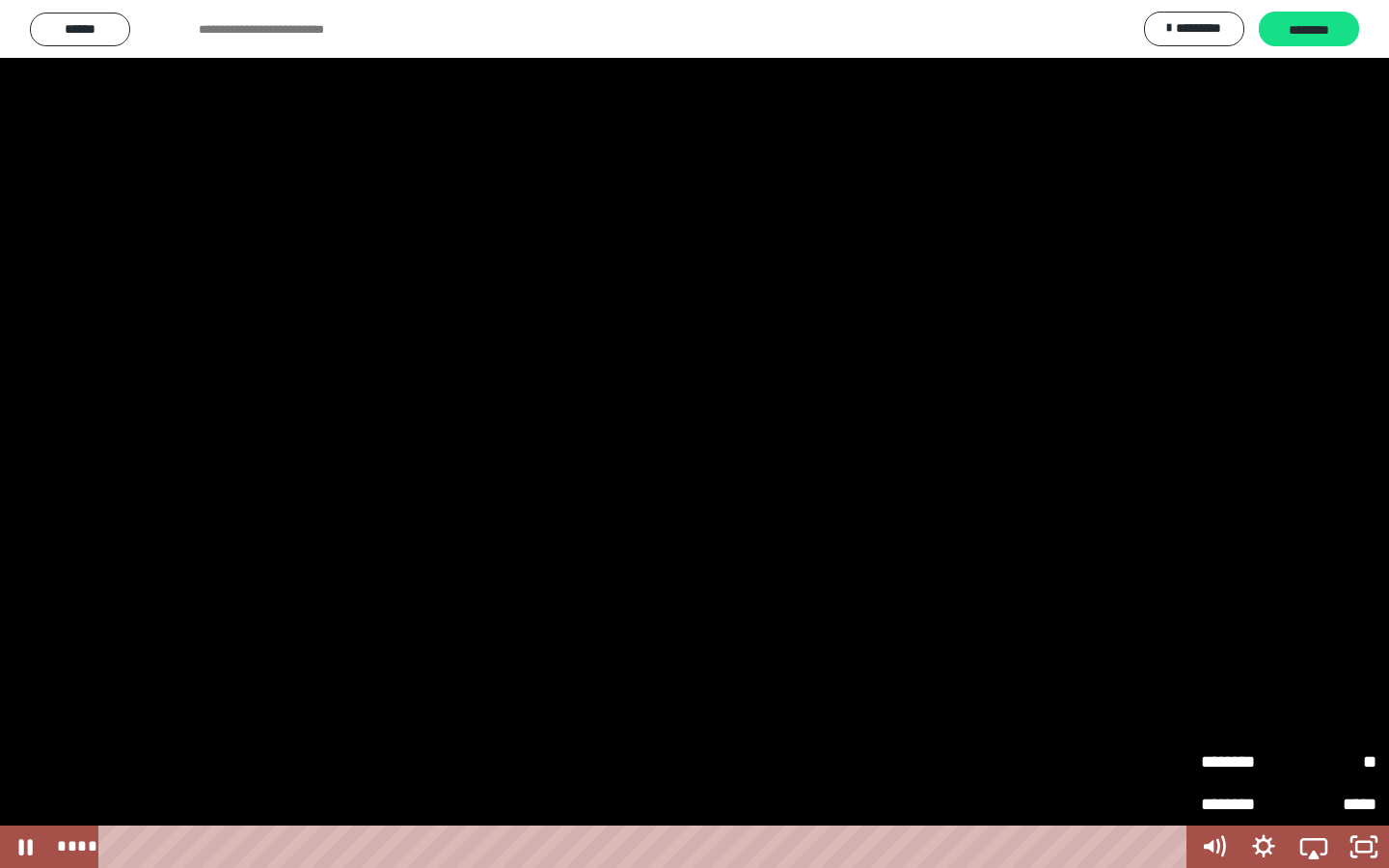click on "**" at bounding box center (1332, 762) 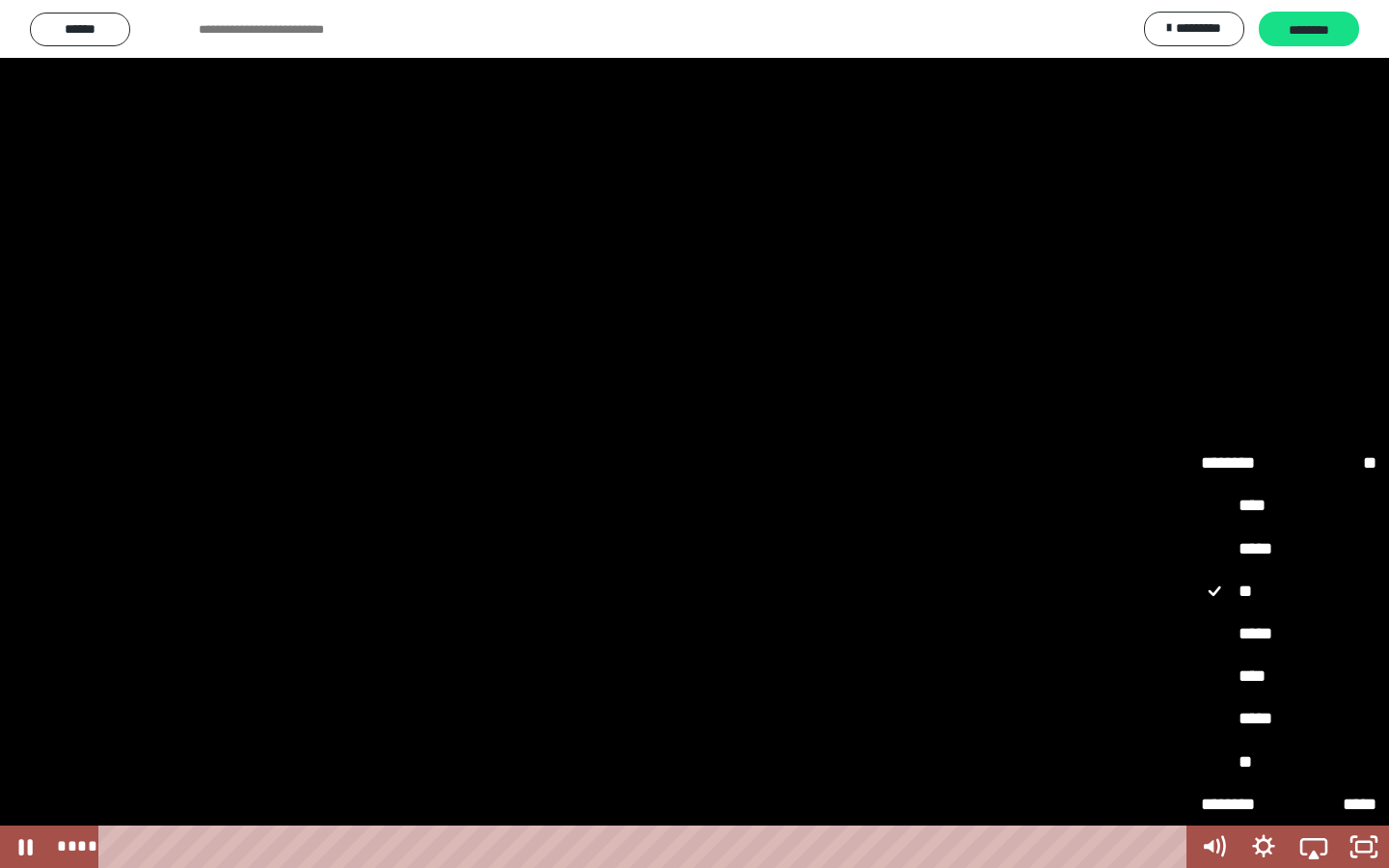 click on "****" at bounding box center (1289, 677) 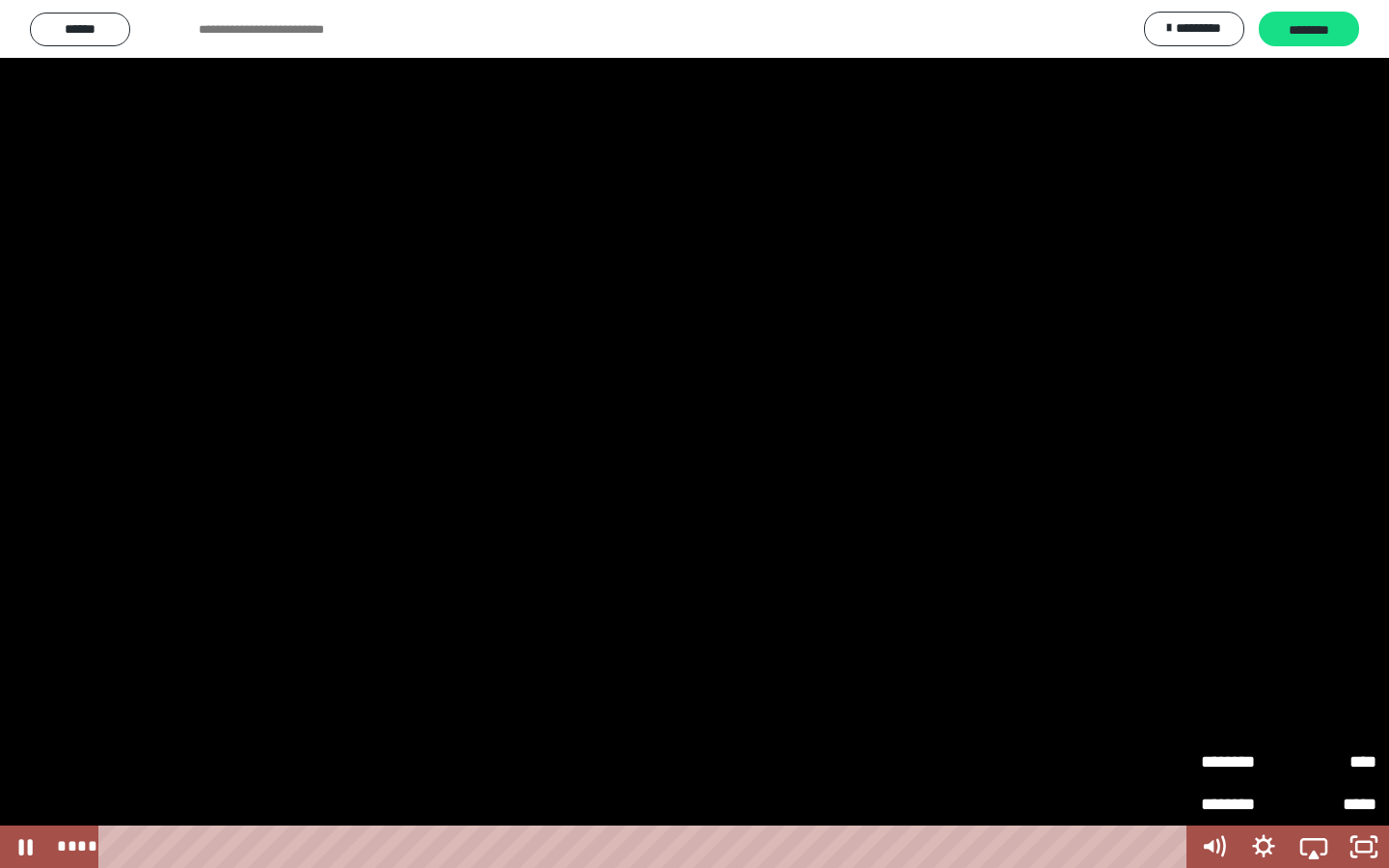 click at bounding box center (694, 434) 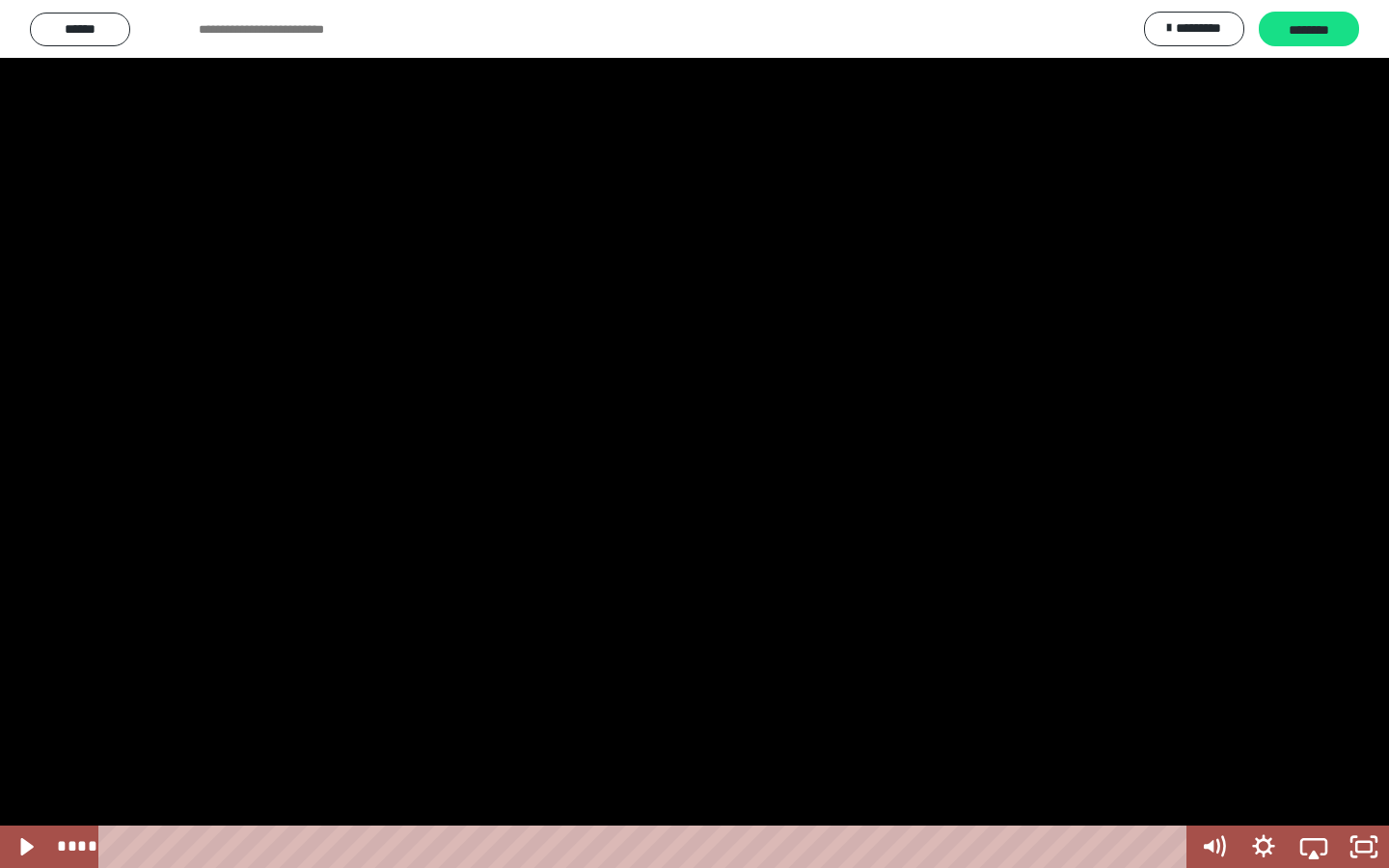 click at bounding box center (694, 434) 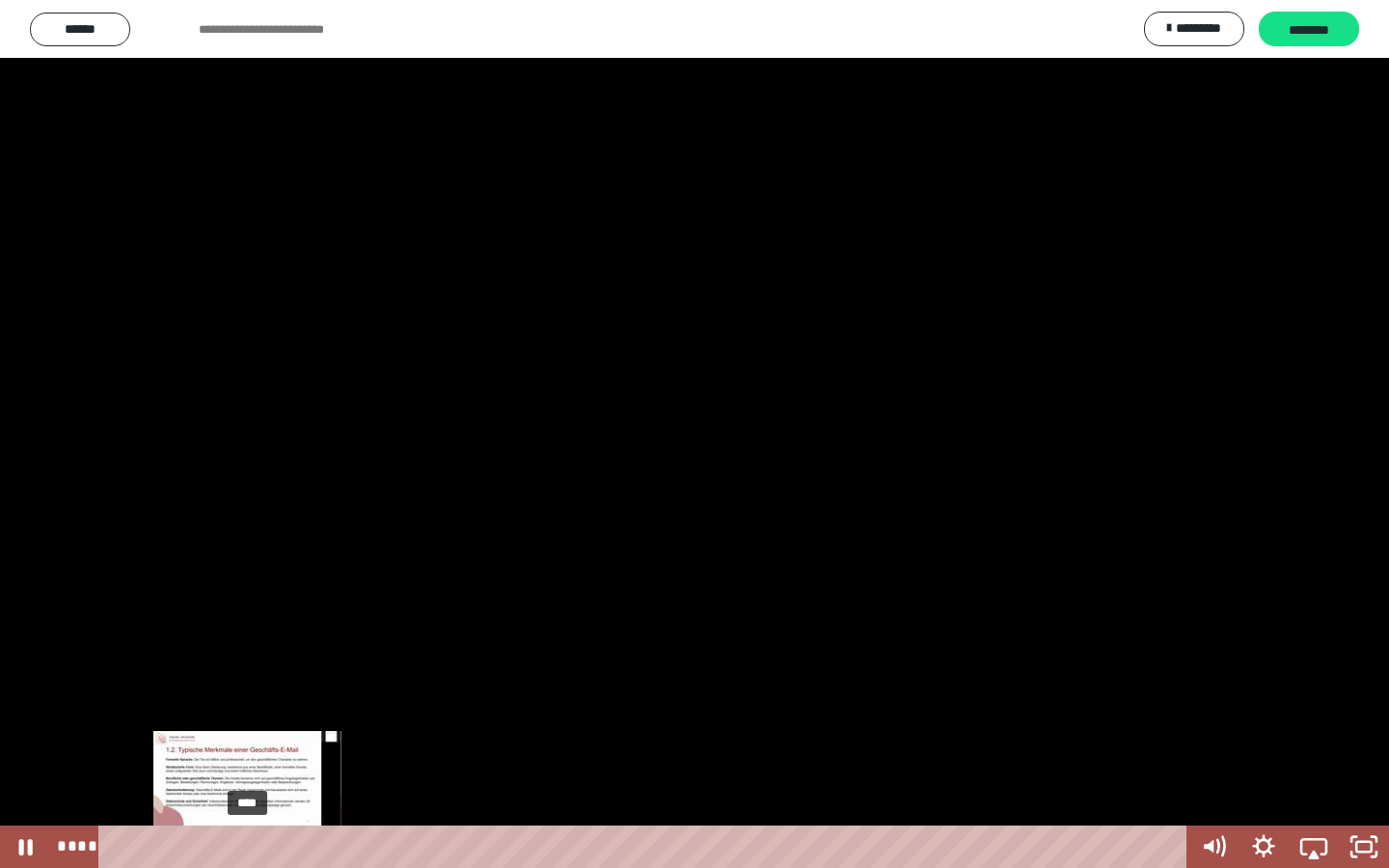 click on "****" at bounding box center (646, 847) 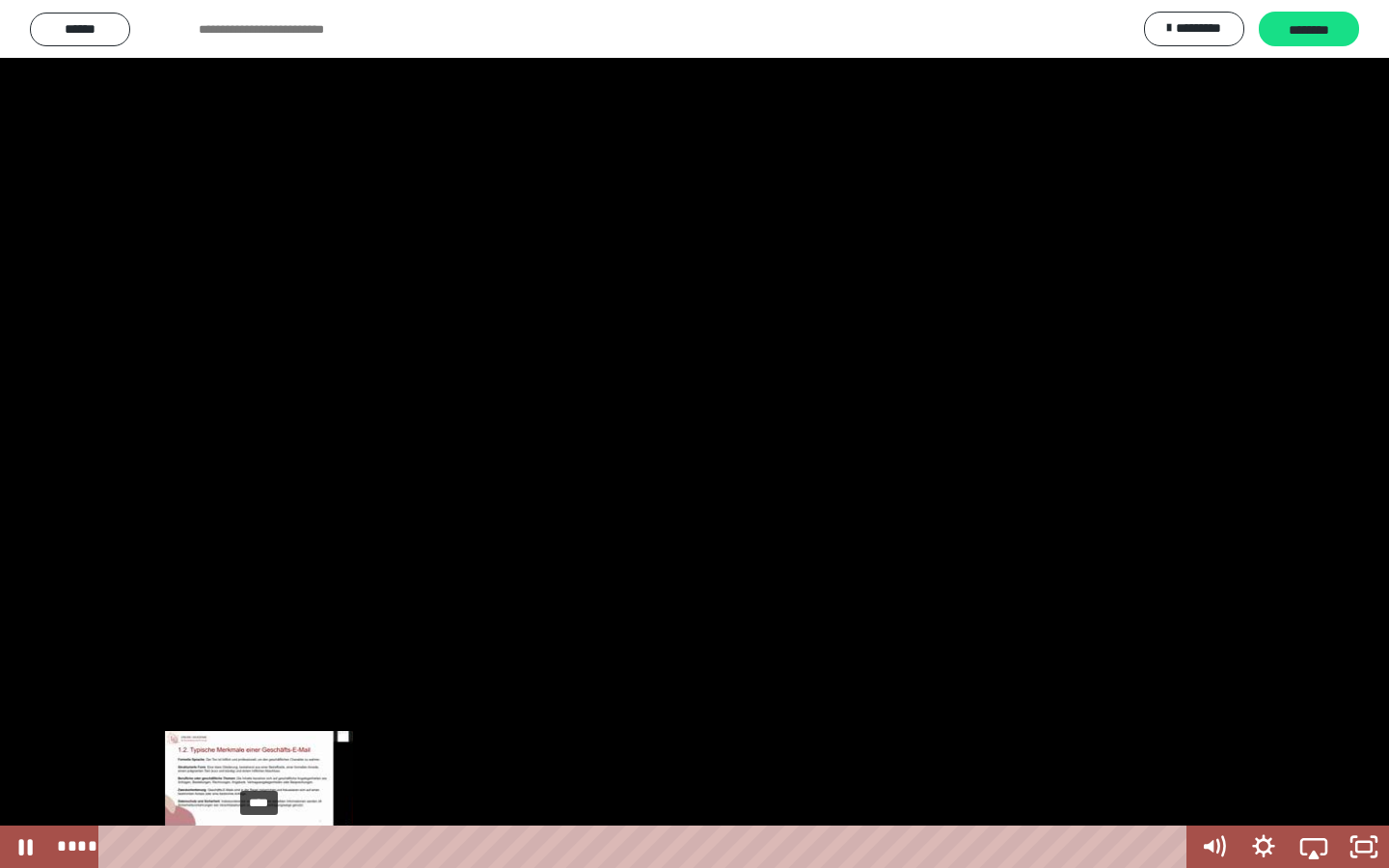 click on "****" at bounding box center (646, 847) 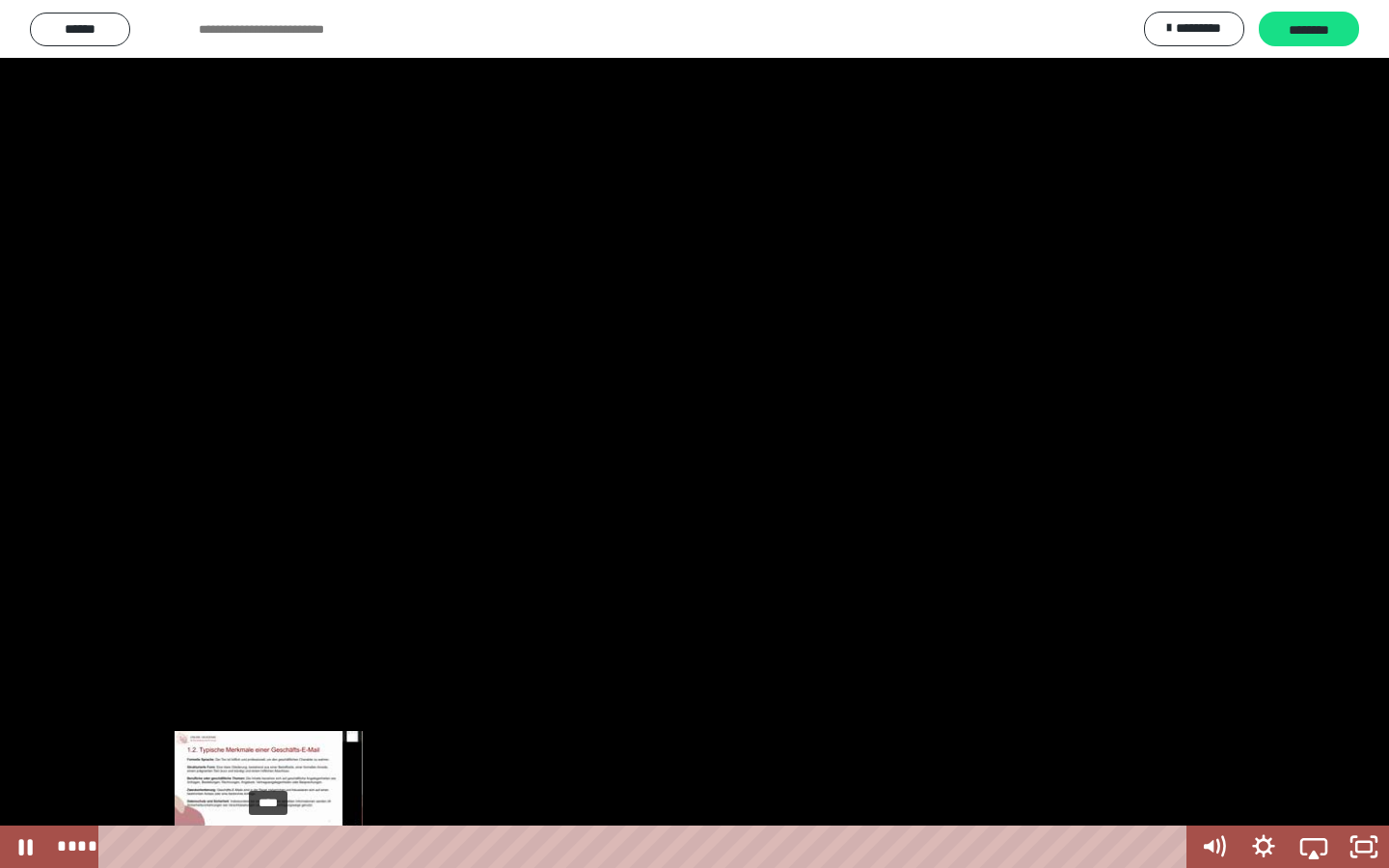 click on "****" at bounding box center [646, 847] 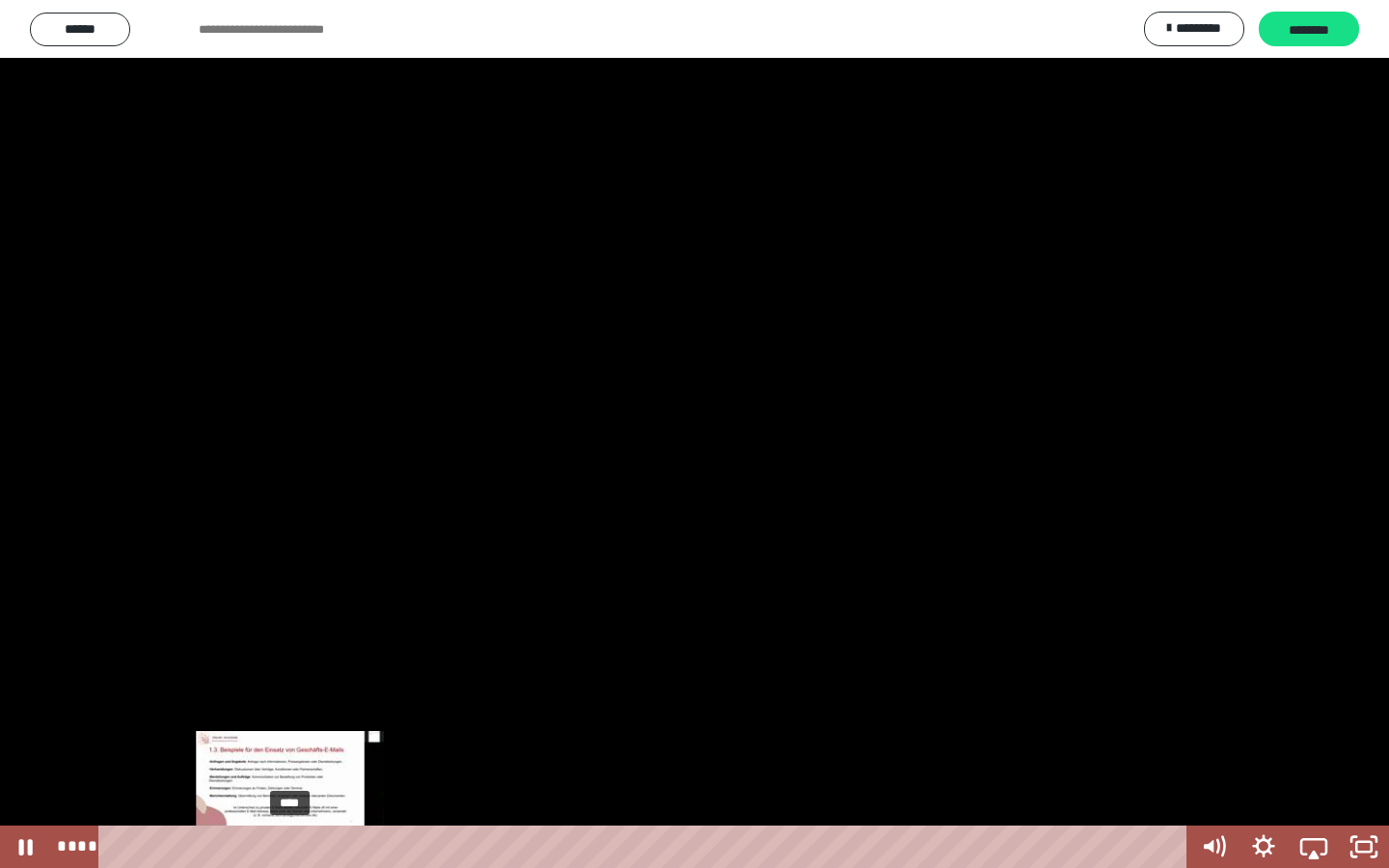 click on "****" at bounding box center (646, 847) 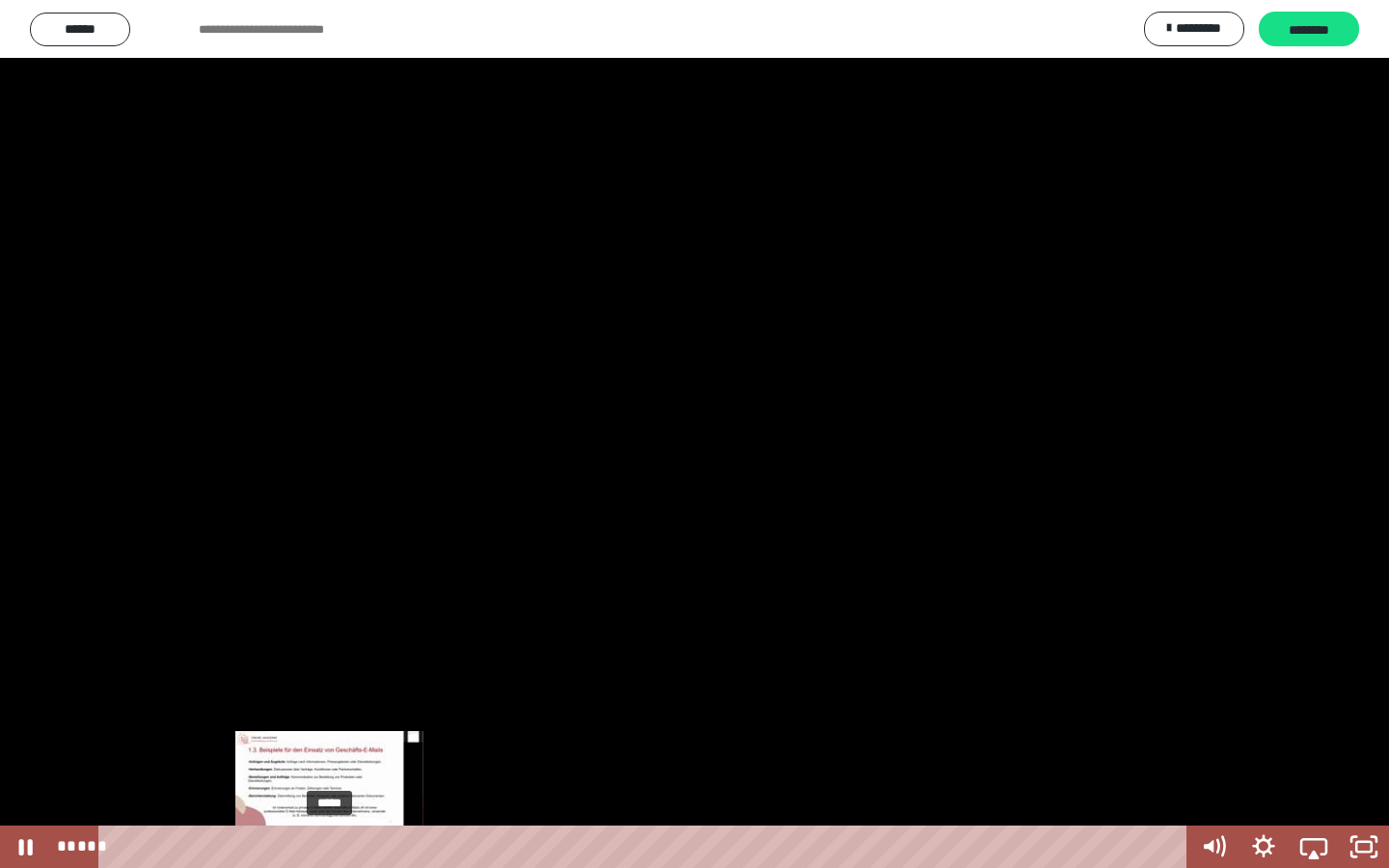 click on "*****" at bounding box center [646, 847] 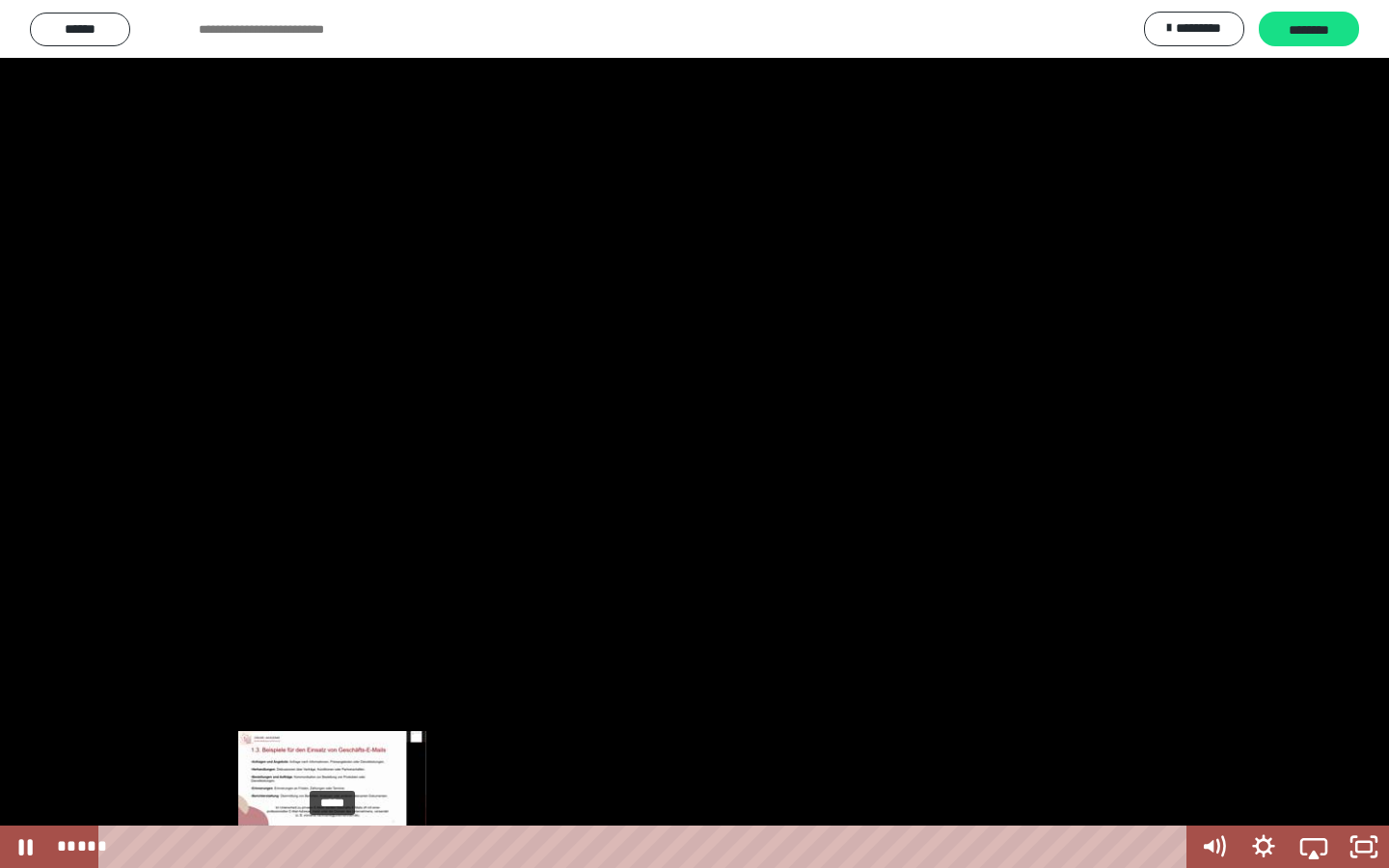 click at bounding box center [329, 847] 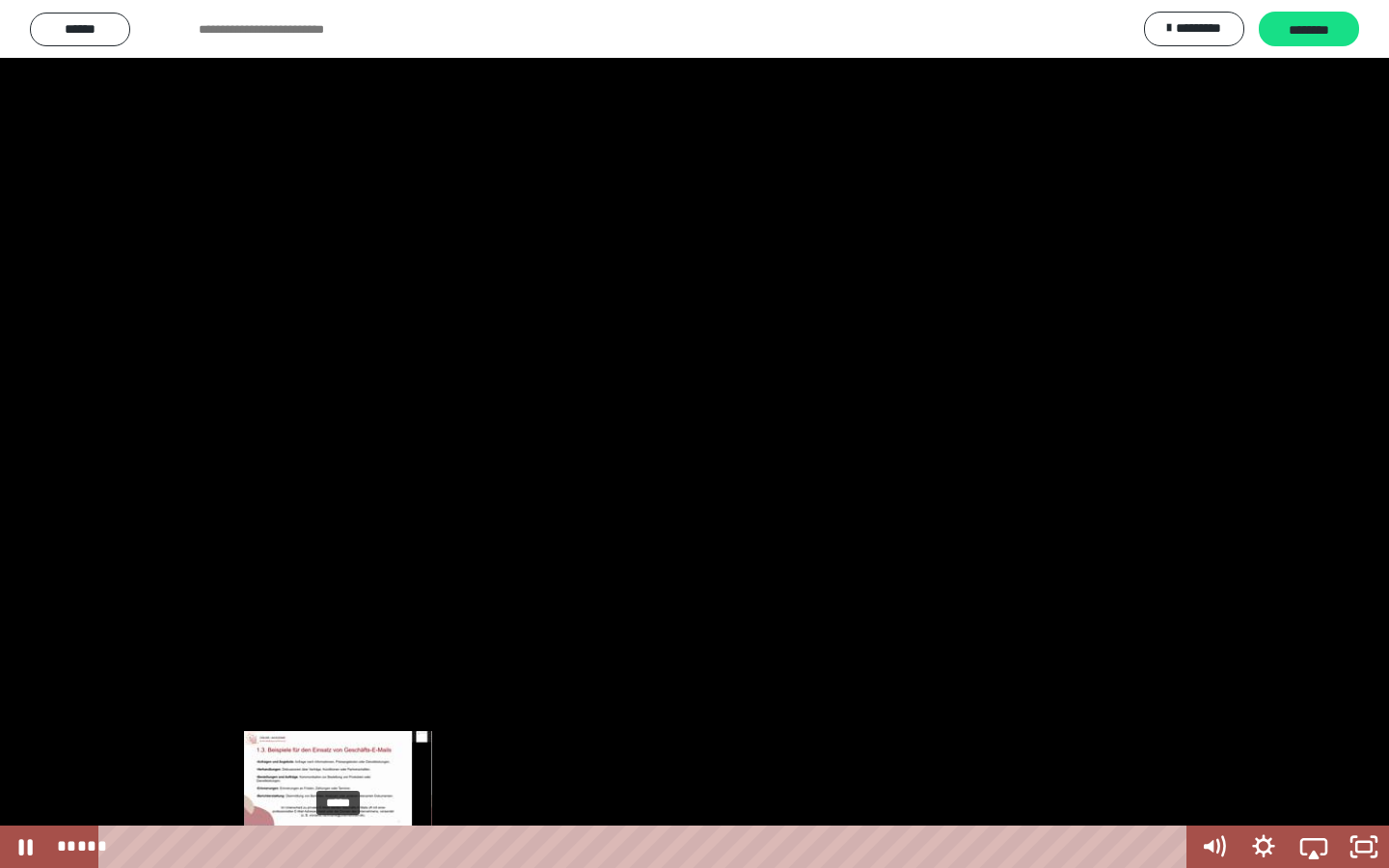 click on "*****" at bounding box center [646, 847] 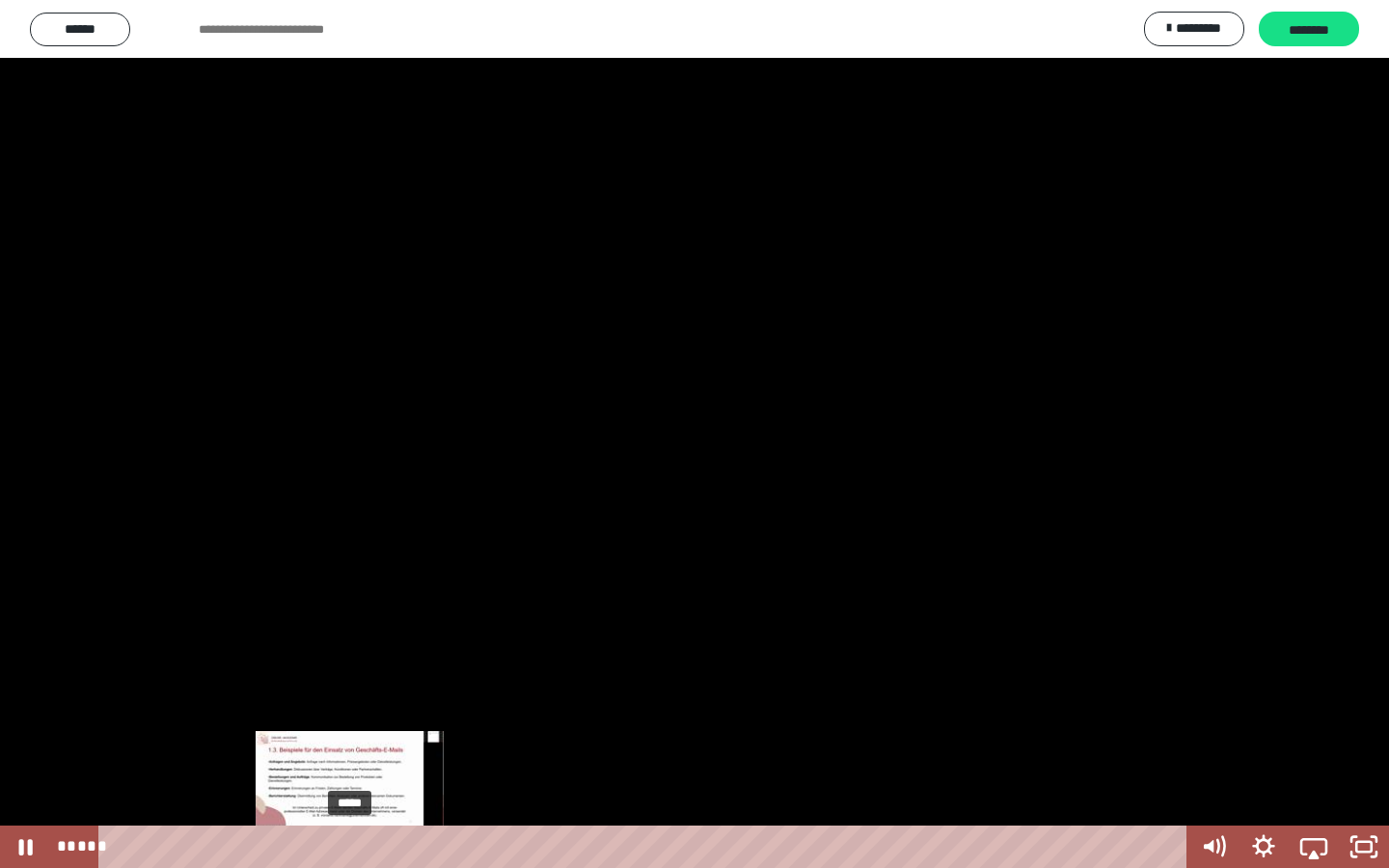 click on "*****" at bounding box center [646, 847] 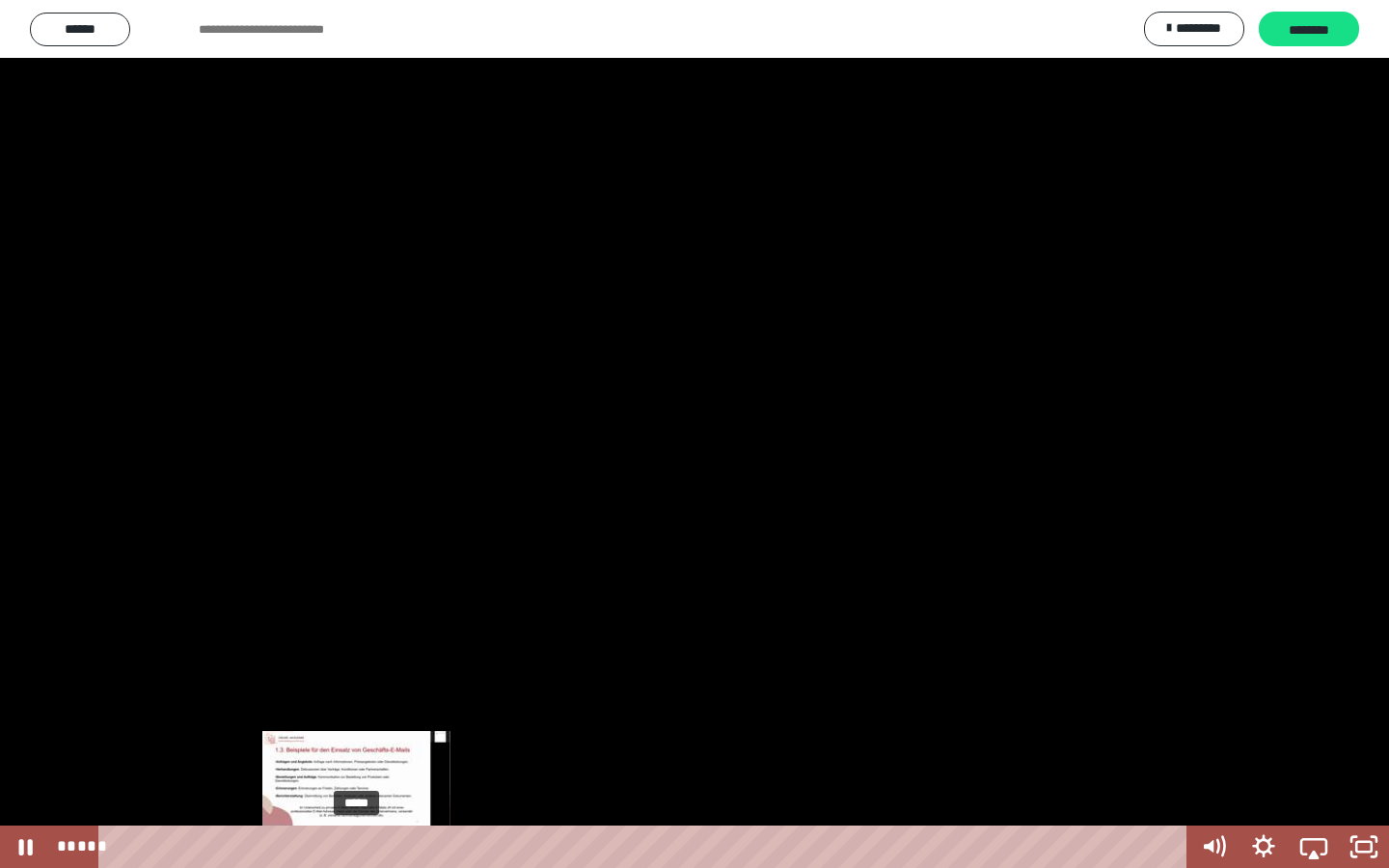 click on "*****" at bounding box center [646, 847] 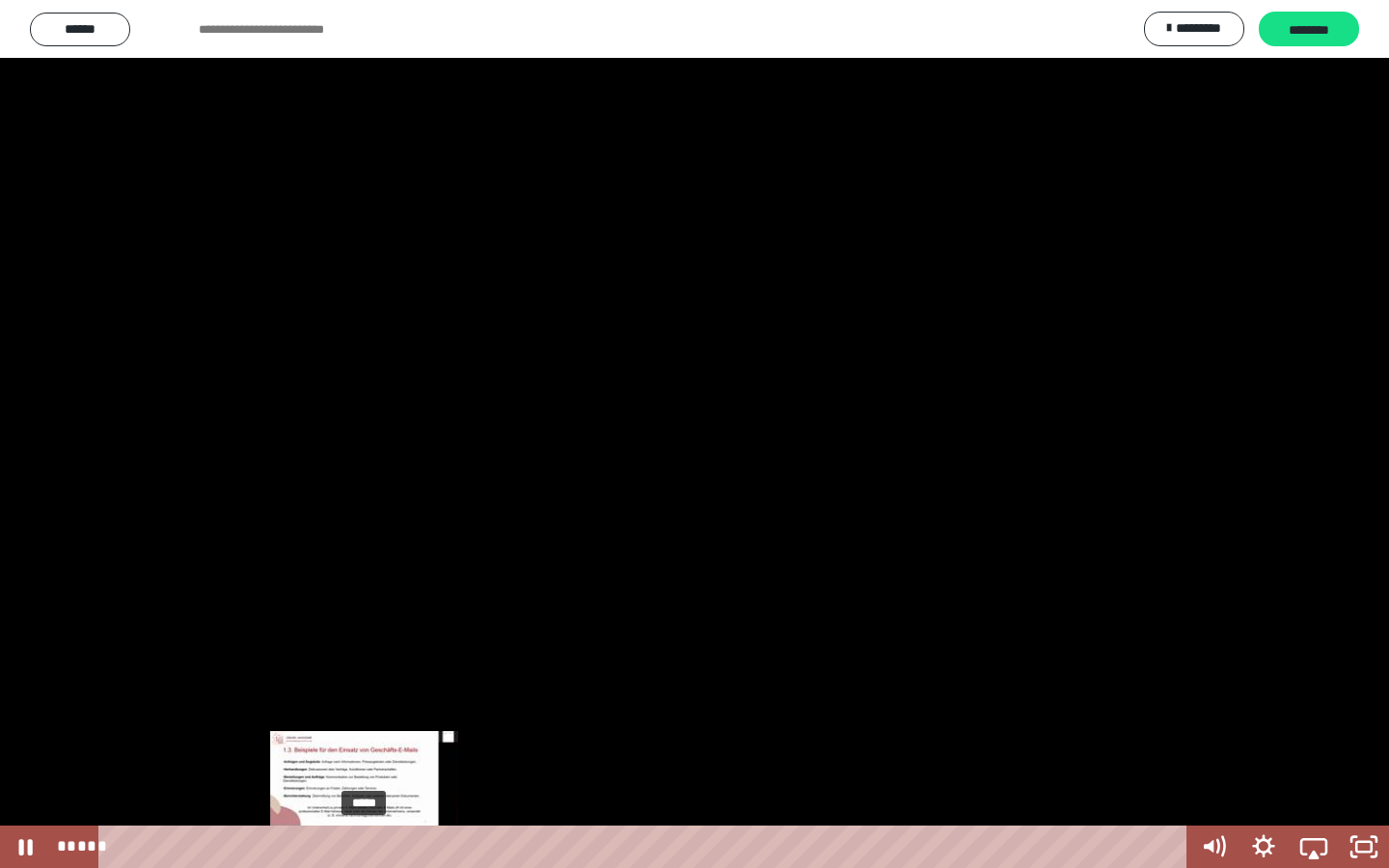 click on "*****" at bounding box center (646, 847) 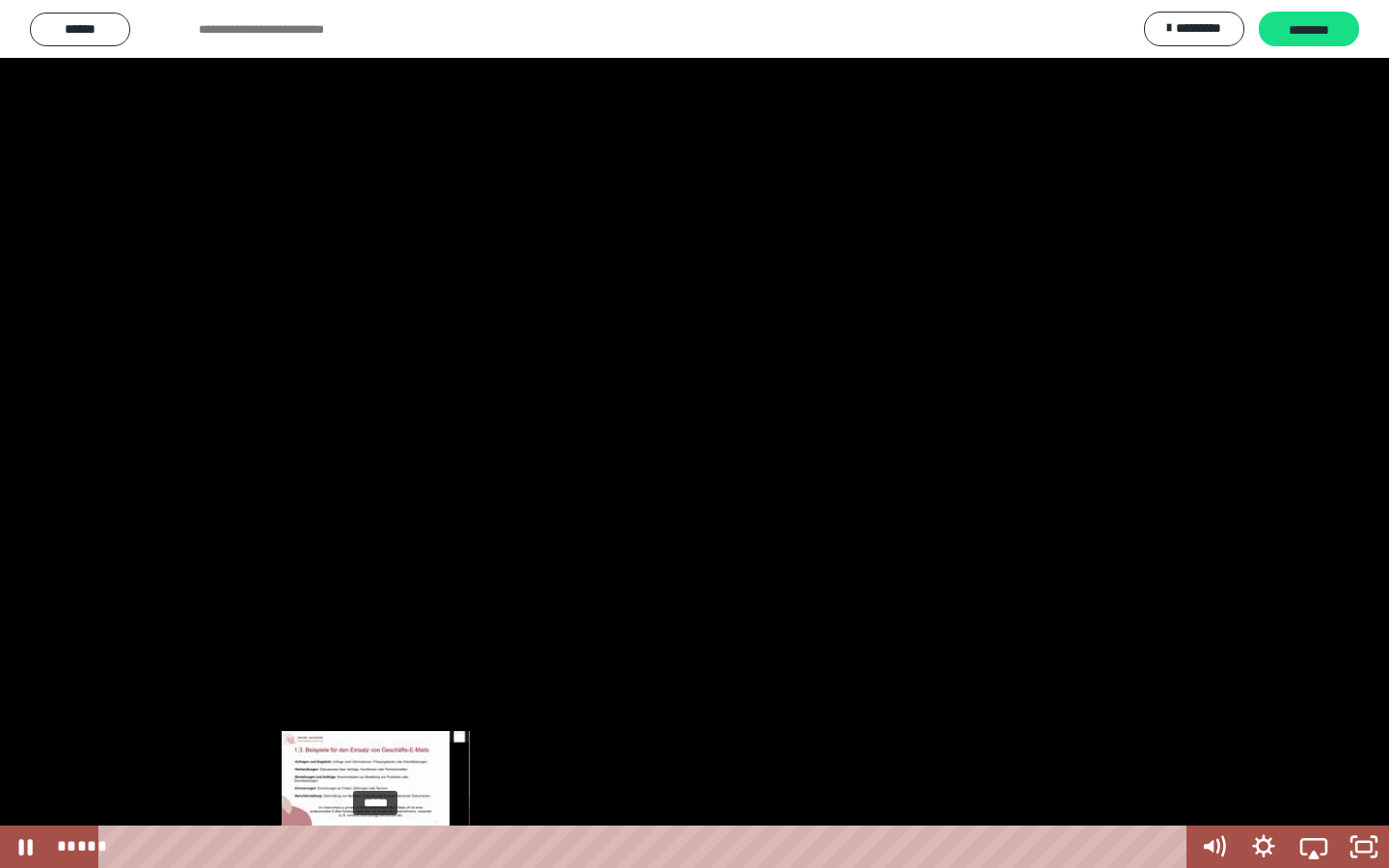 click on "*****" at bounding box center [646, 847] 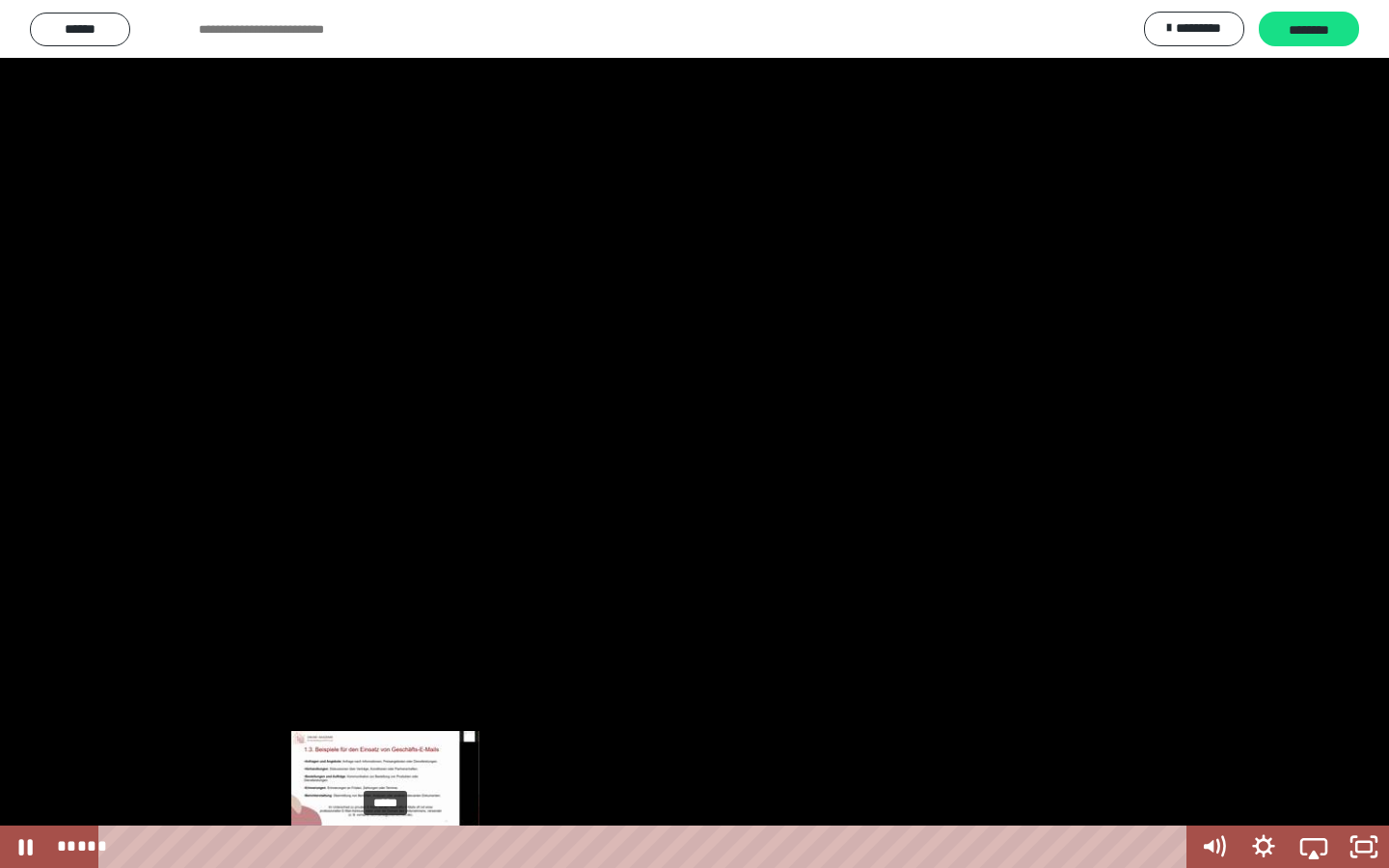 click on "*****" at bounding box center (646, 847) 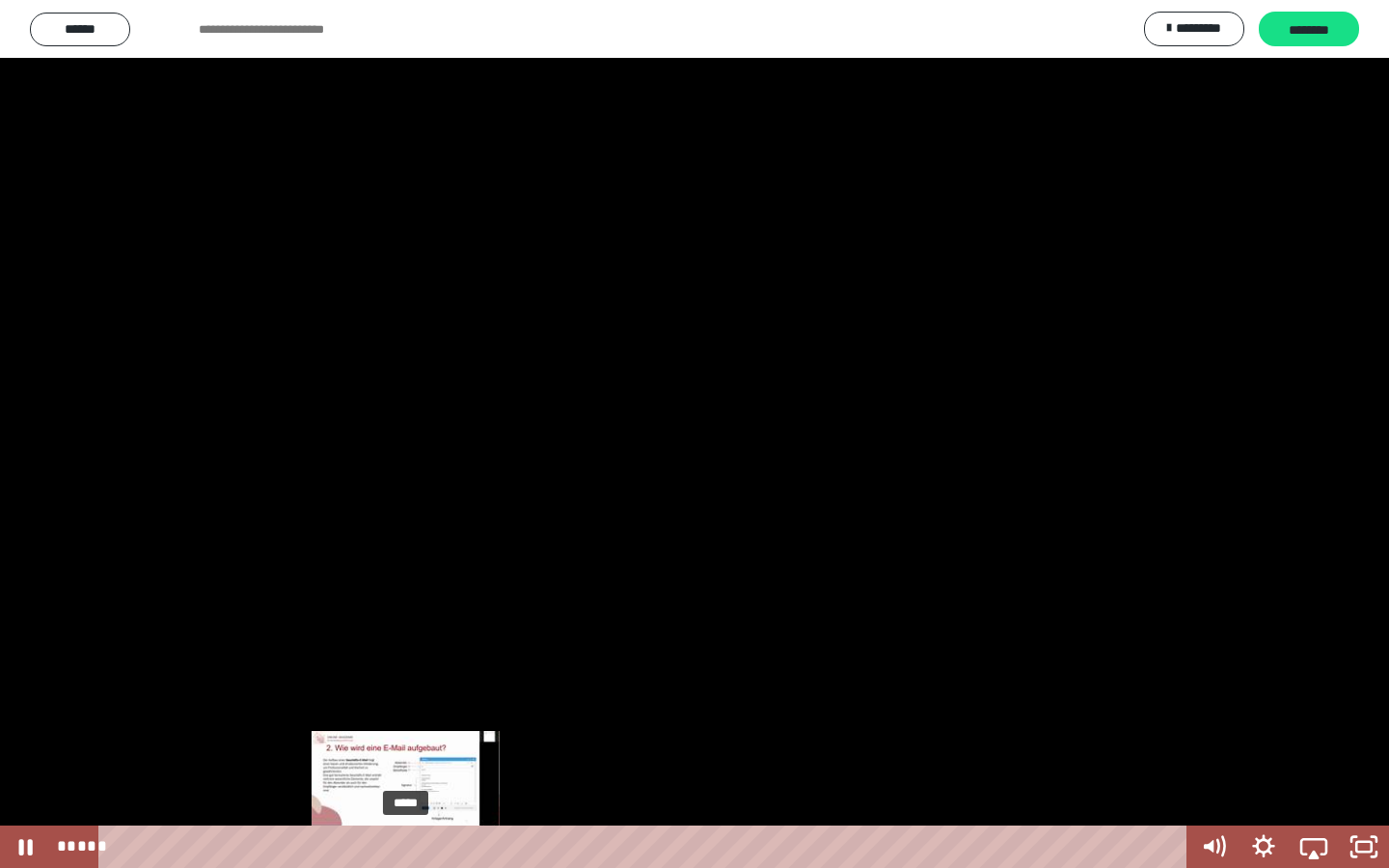 click on "*****" at bounding box center [646, 847] 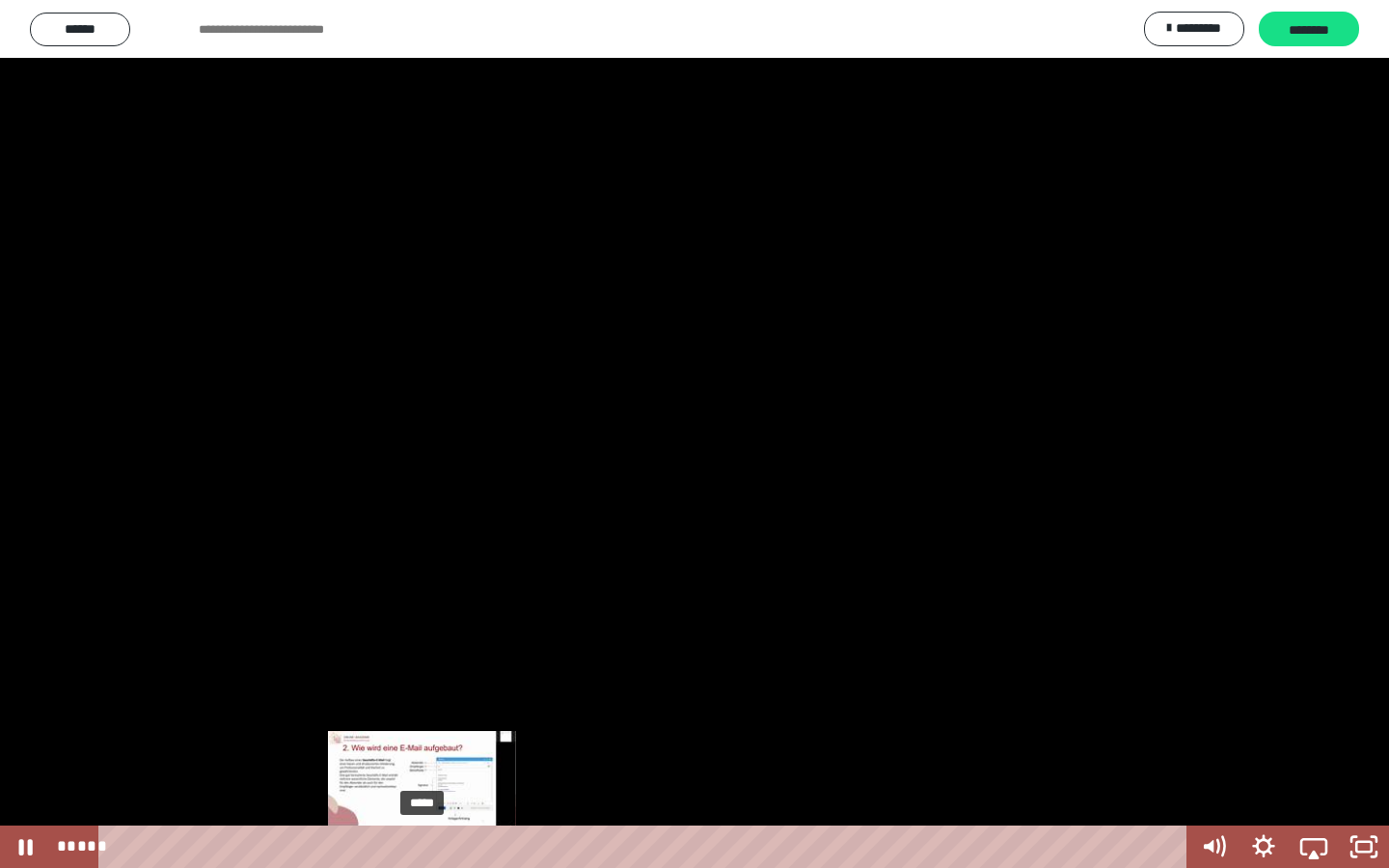 click on "*****" at bounding box center (646, 847) 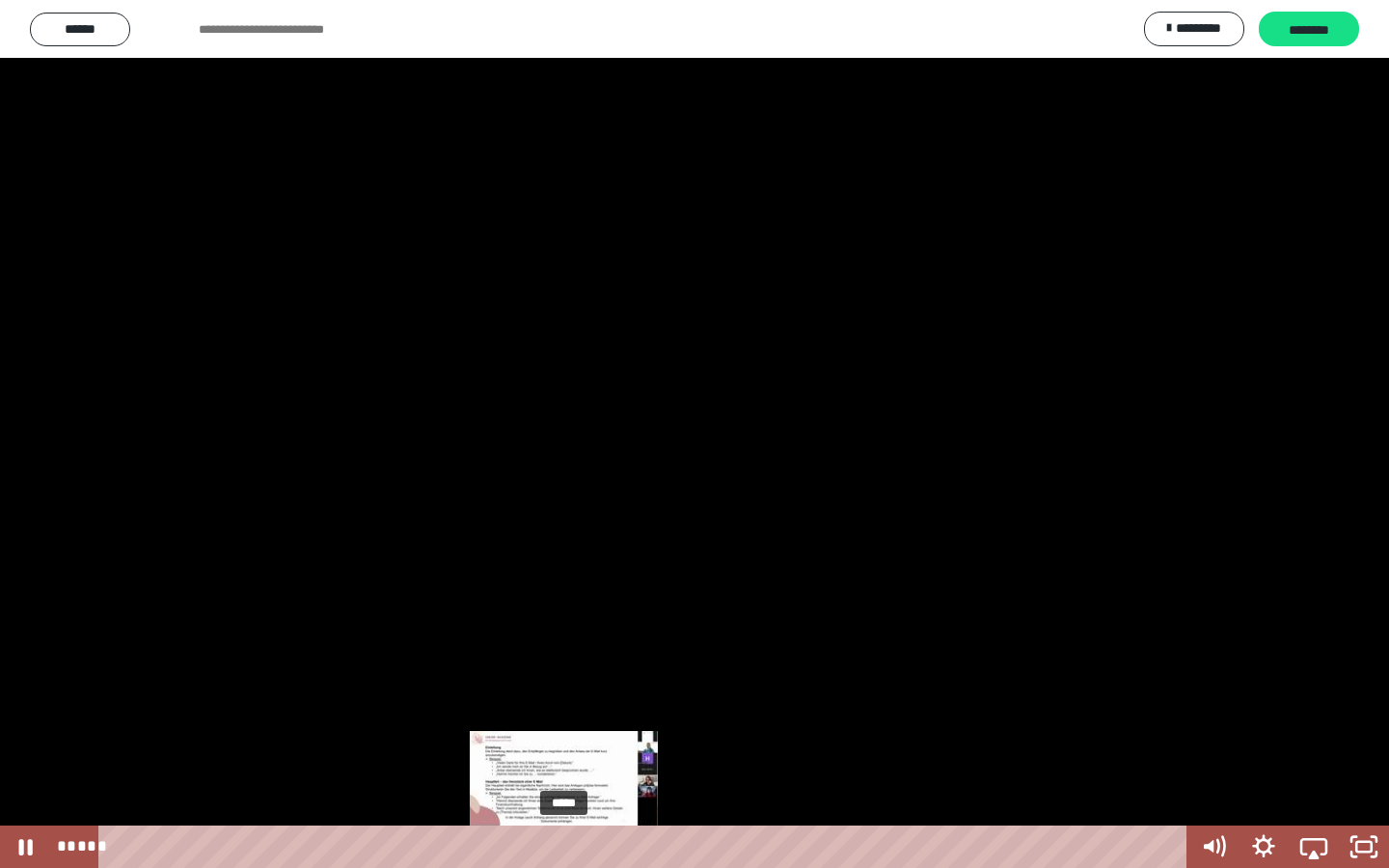 click at bounding box center (558, 847) 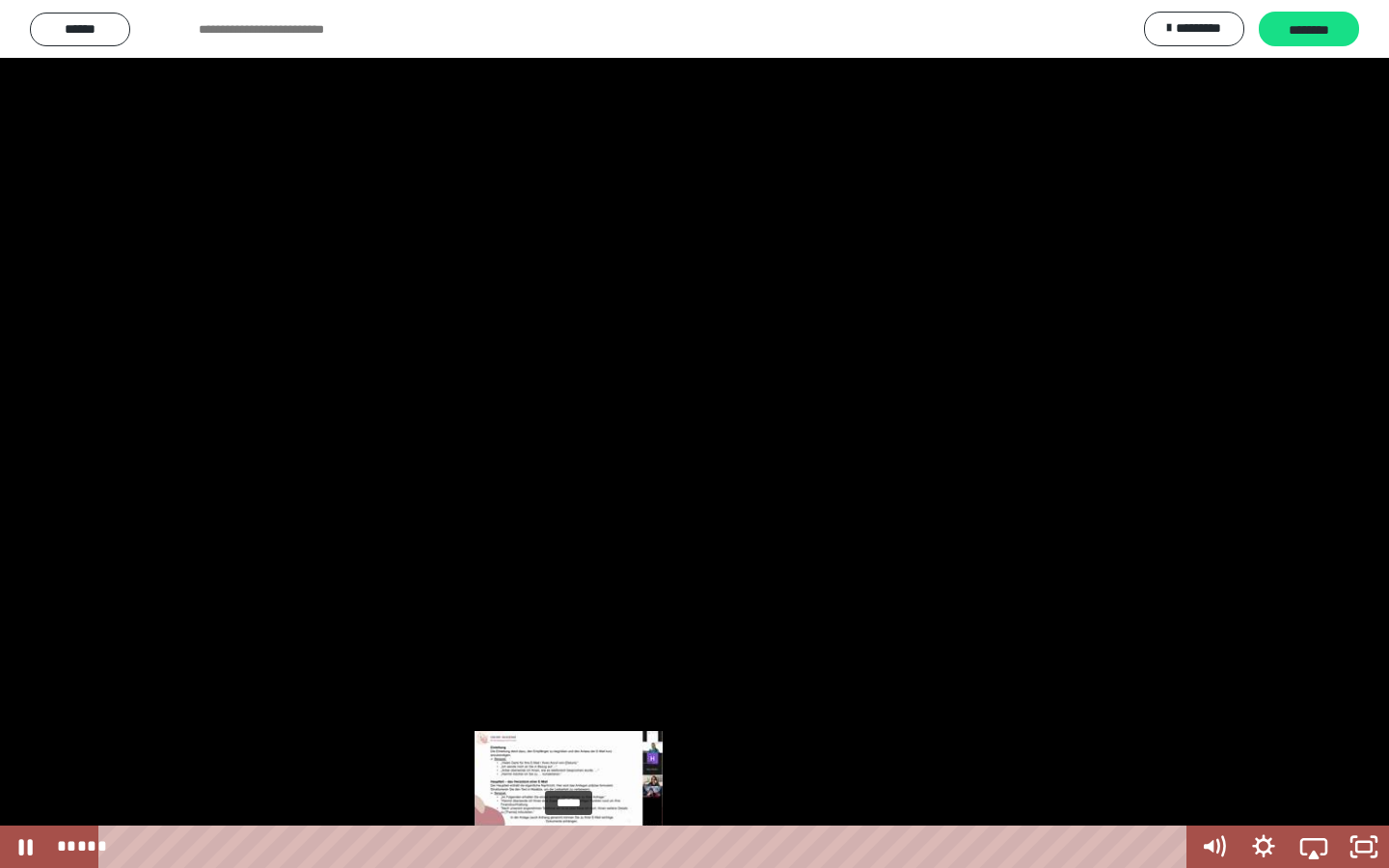 click at bounding box center [568, 847] 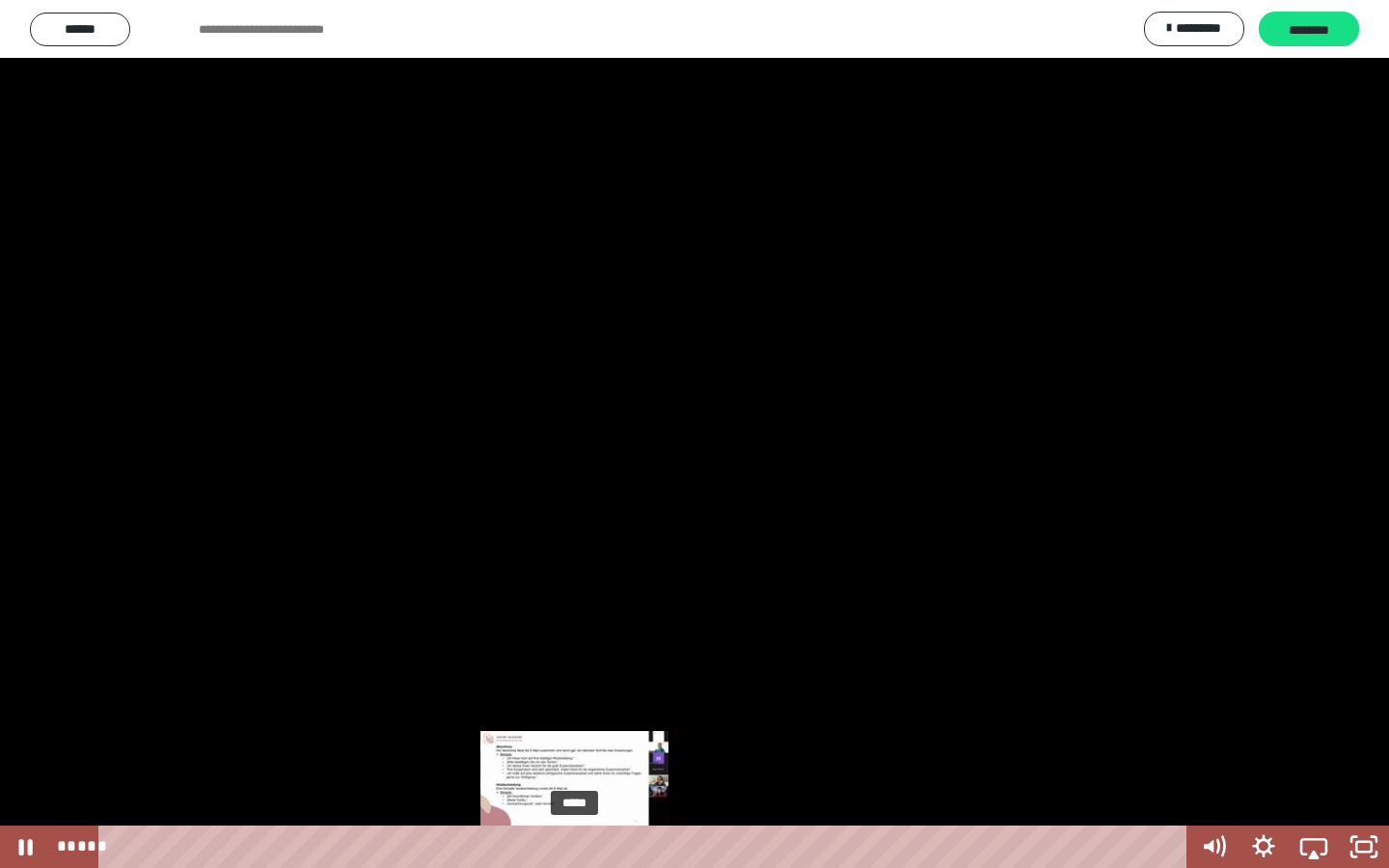 click at bounding box center [574, 847] 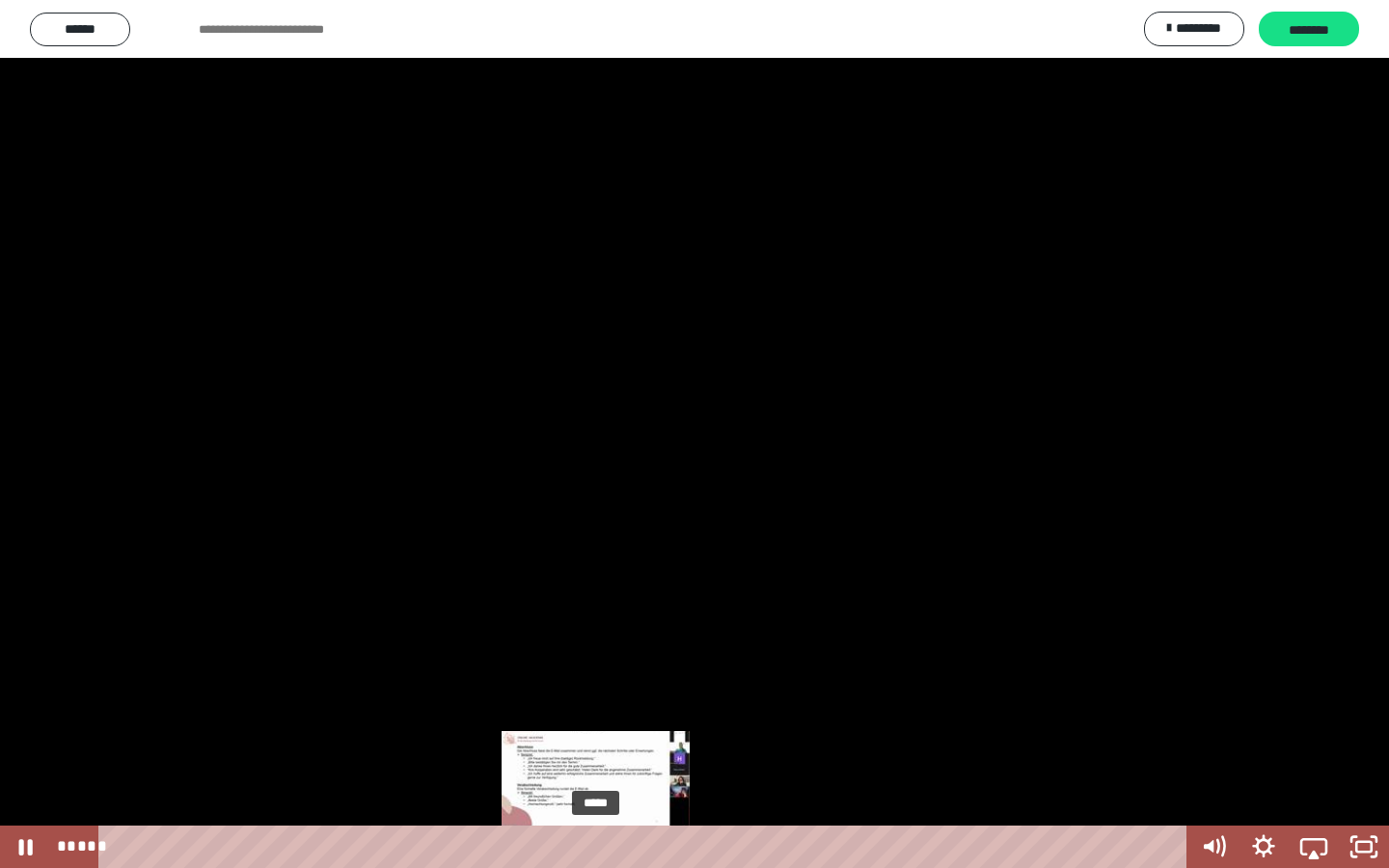 click on "*****" at bounding box center [646, 847] 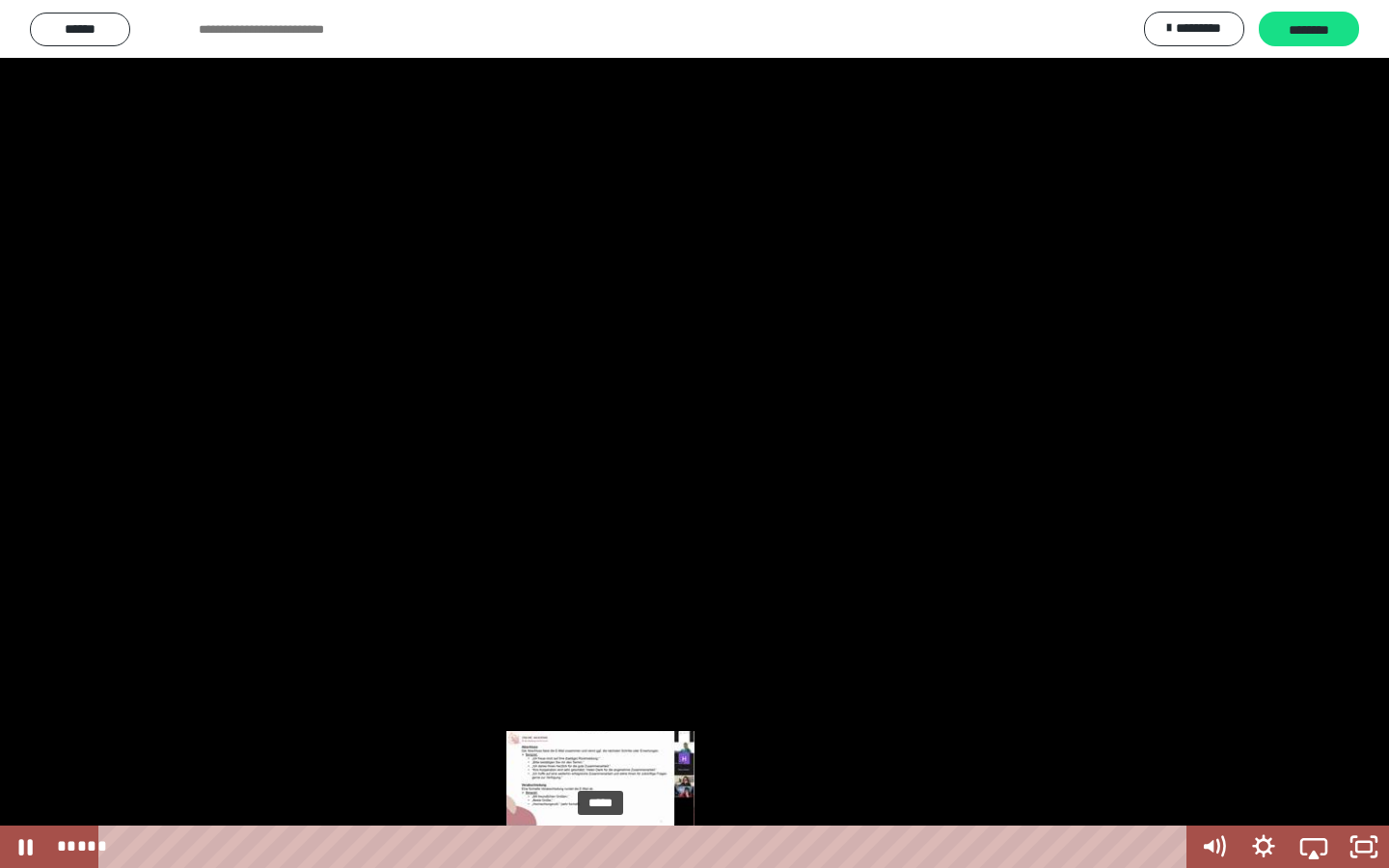 click on "*****" at bounding box center (646, 847) 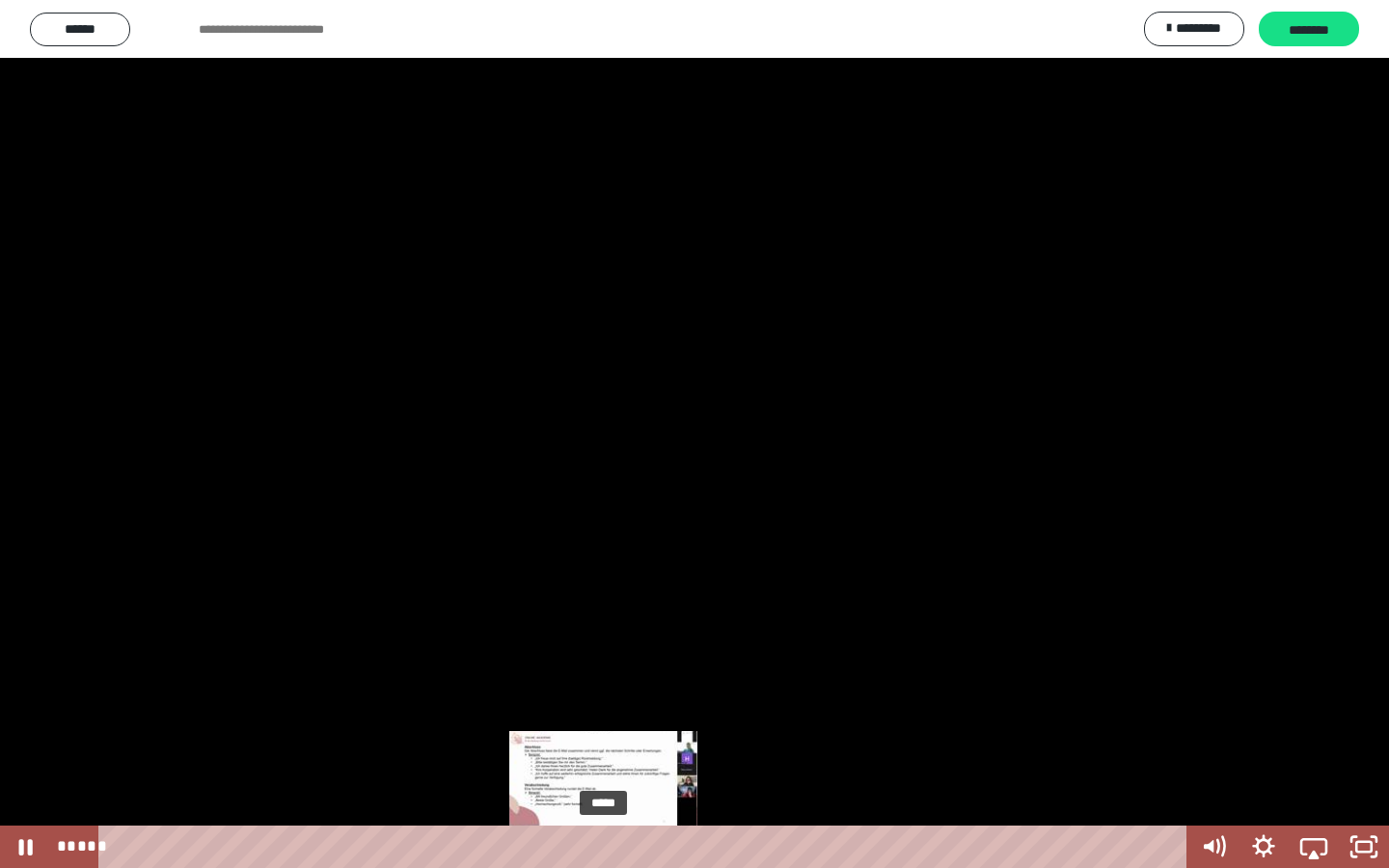 click on "*****" at bounding box center [646, 847] 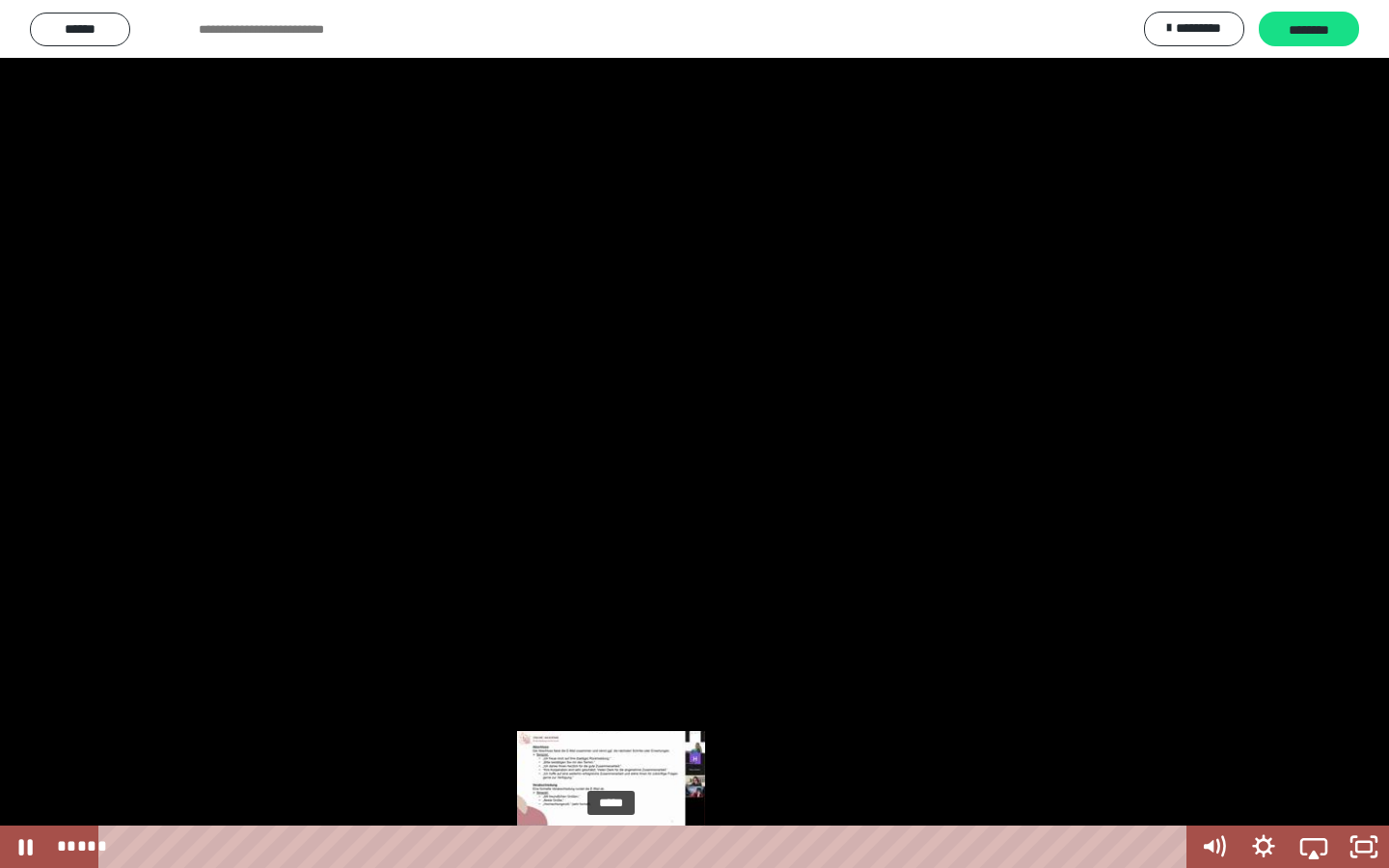 click at bounding box center [611, 847] 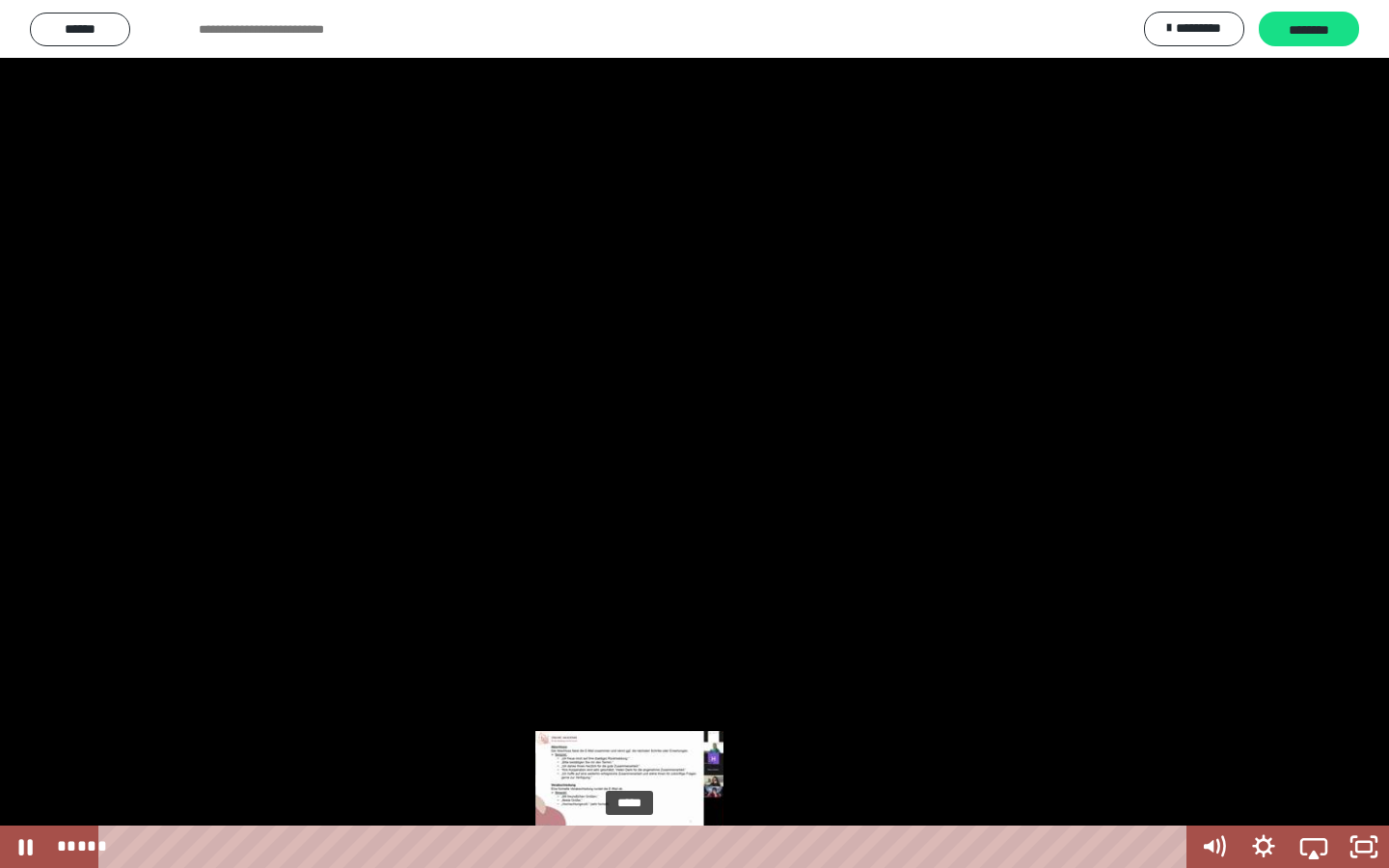 click on "*****" at bounding box center (646, 847) 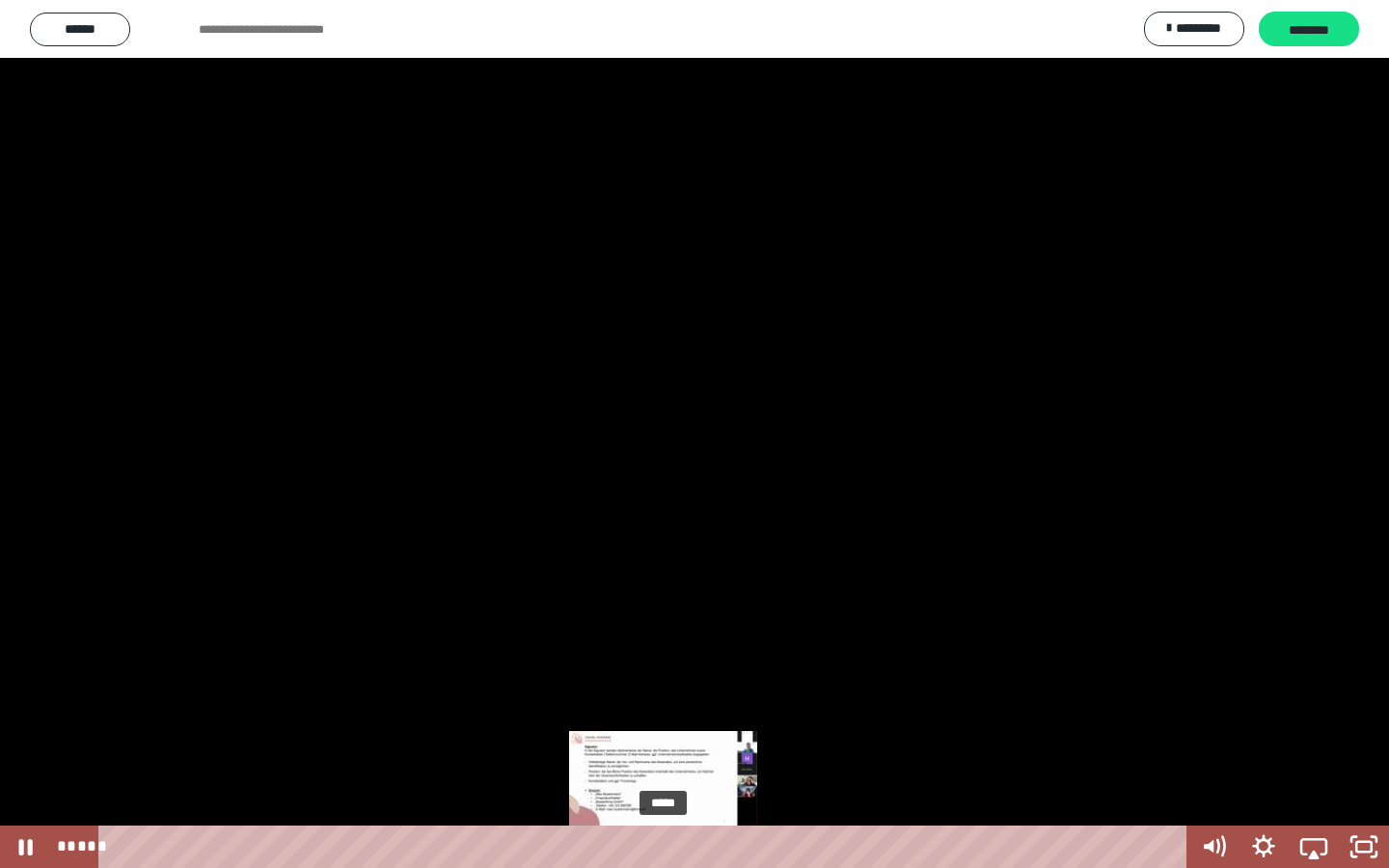 click on "*****" at bounding box center [646, 847] 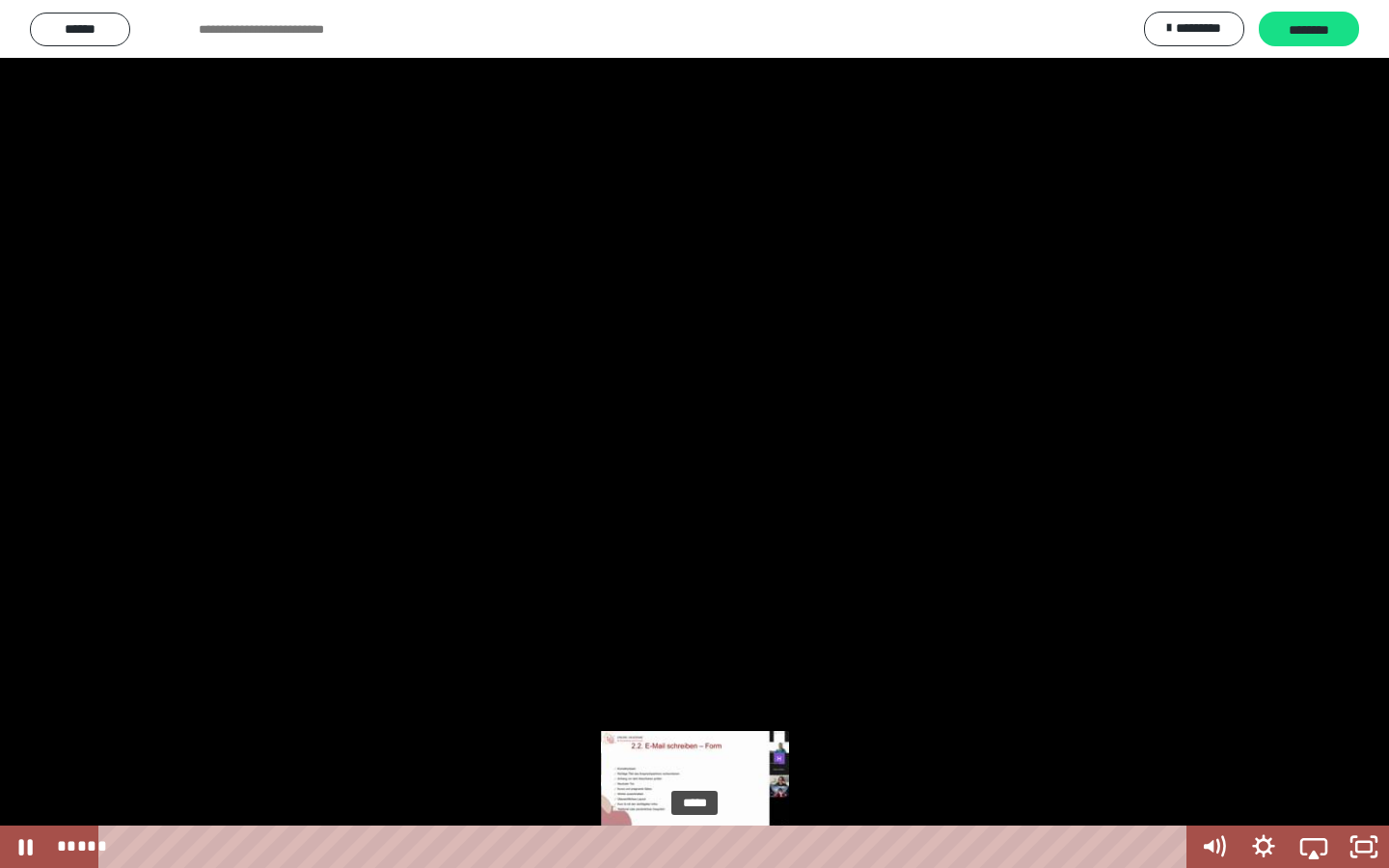 click on "*****" at bounding box center (646, 847) 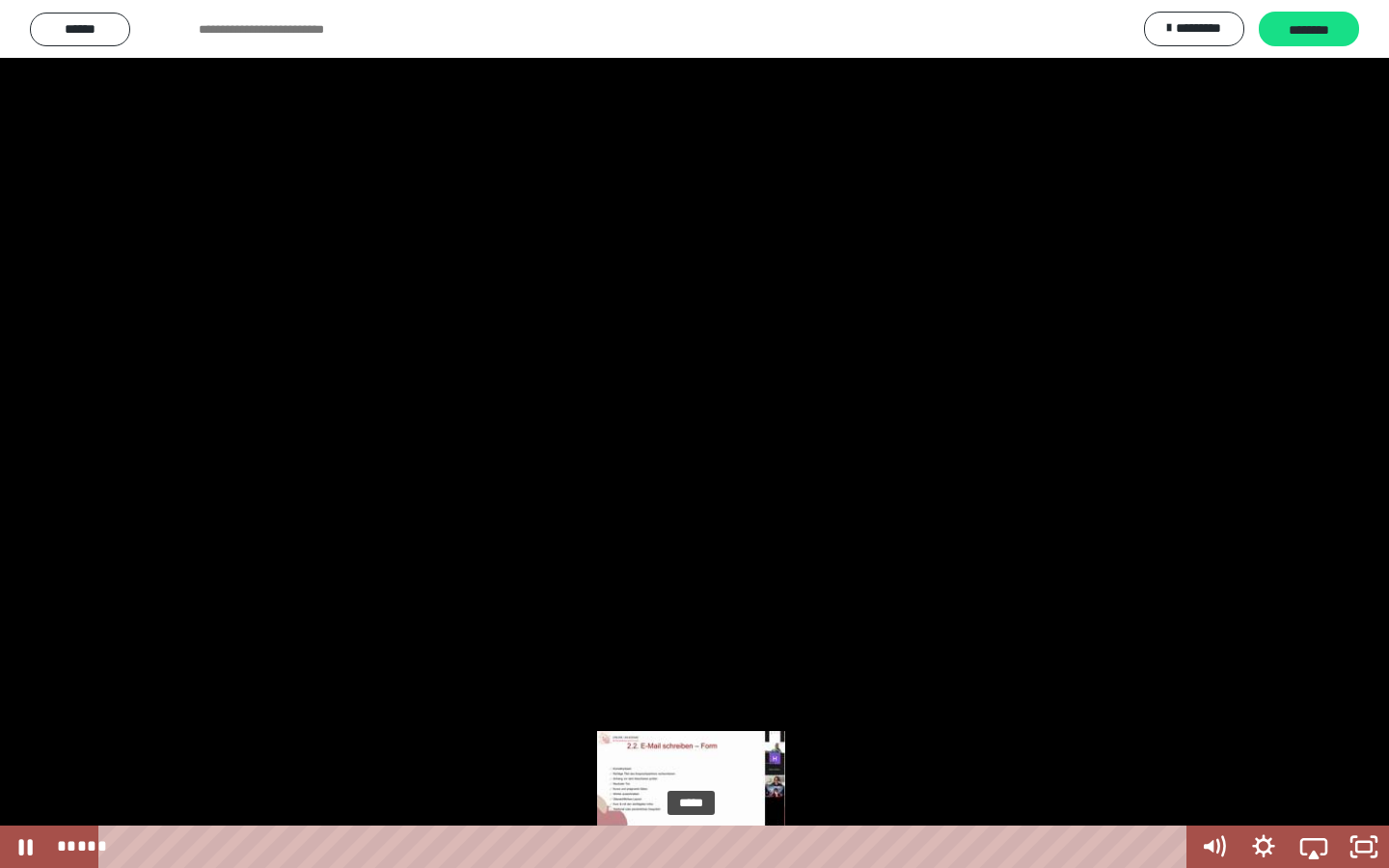 click at bounding box center [694, 847] 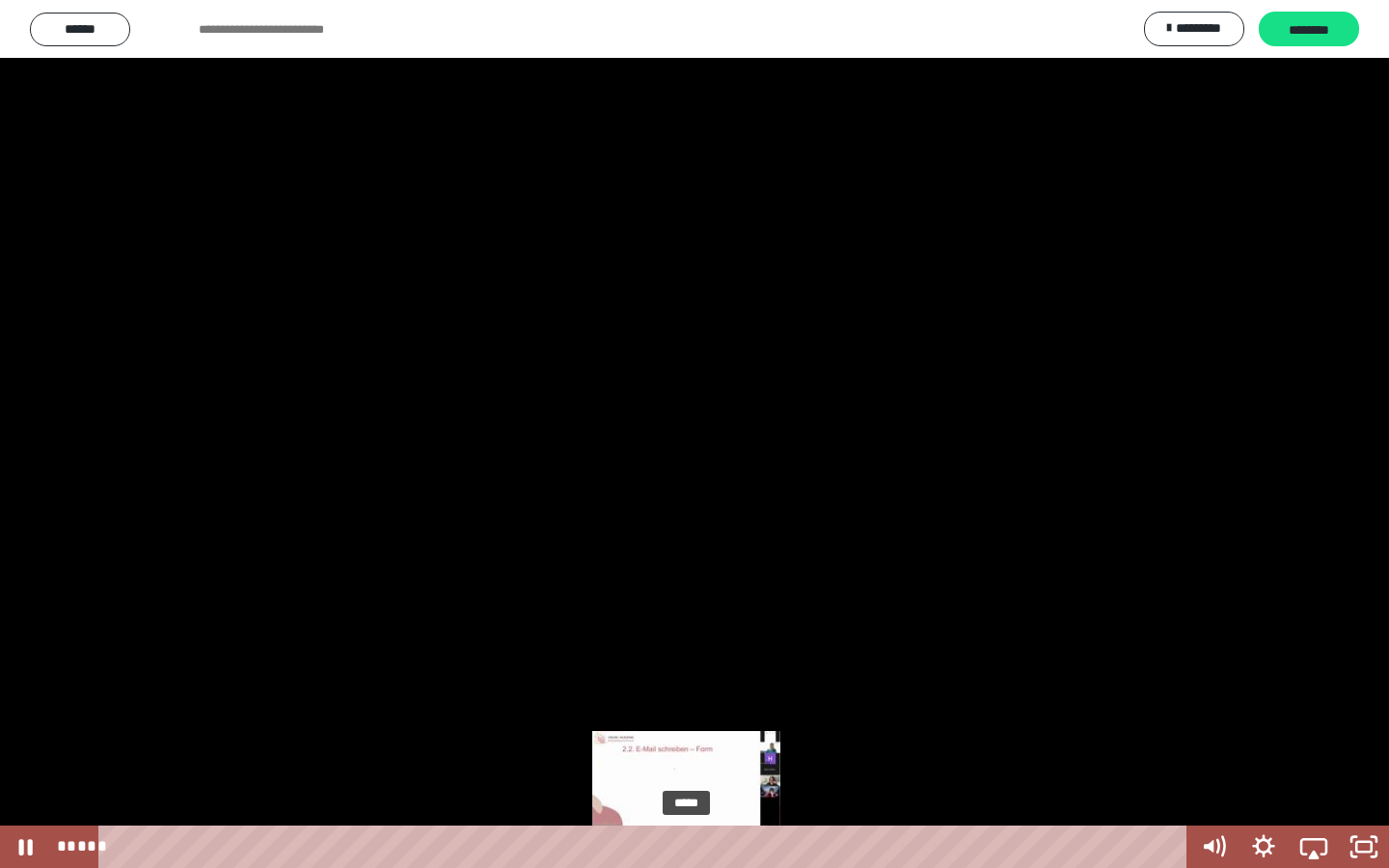 click at bounding box center (690, 847) 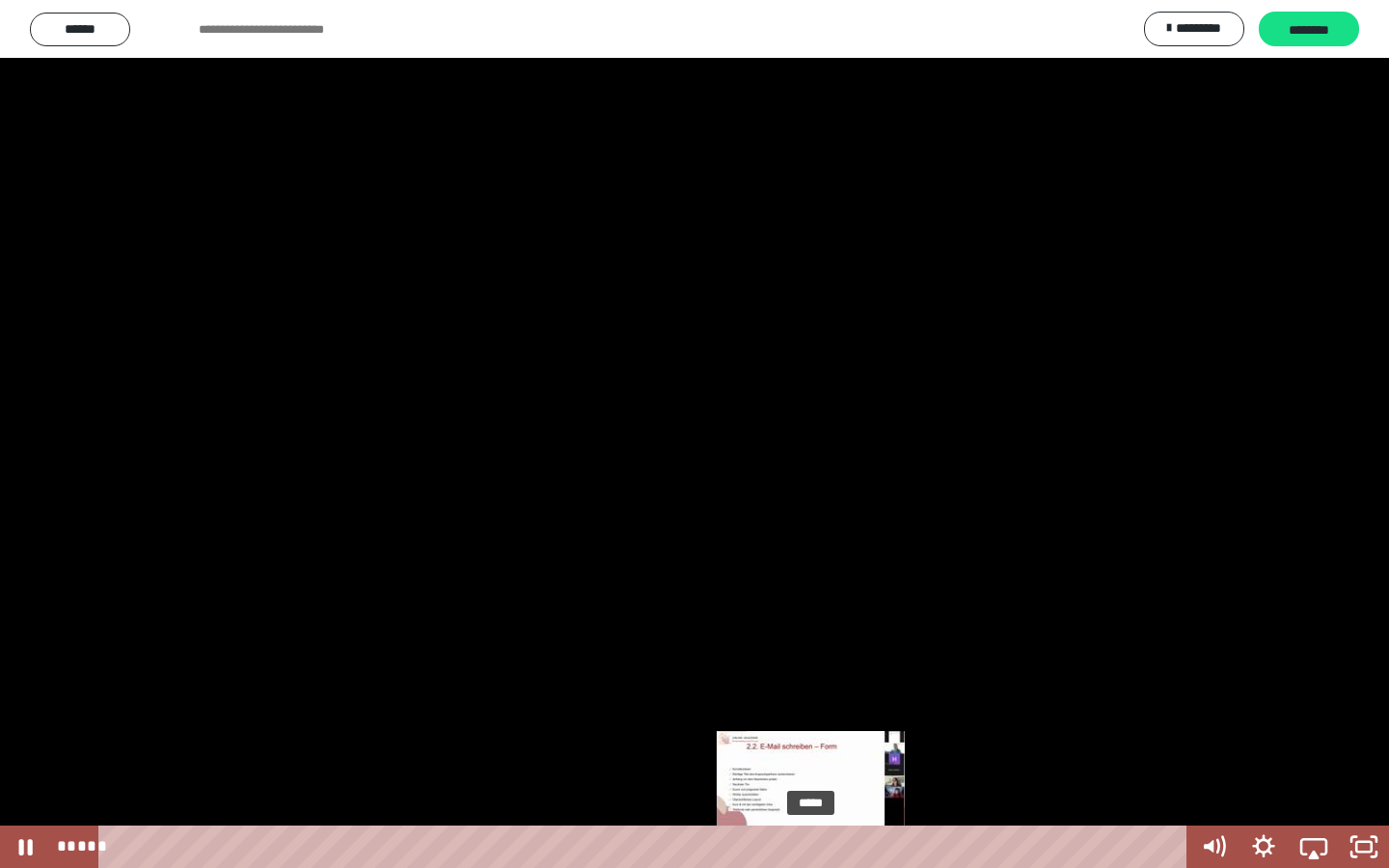 click on "*****" at bounding box center [646, 847] 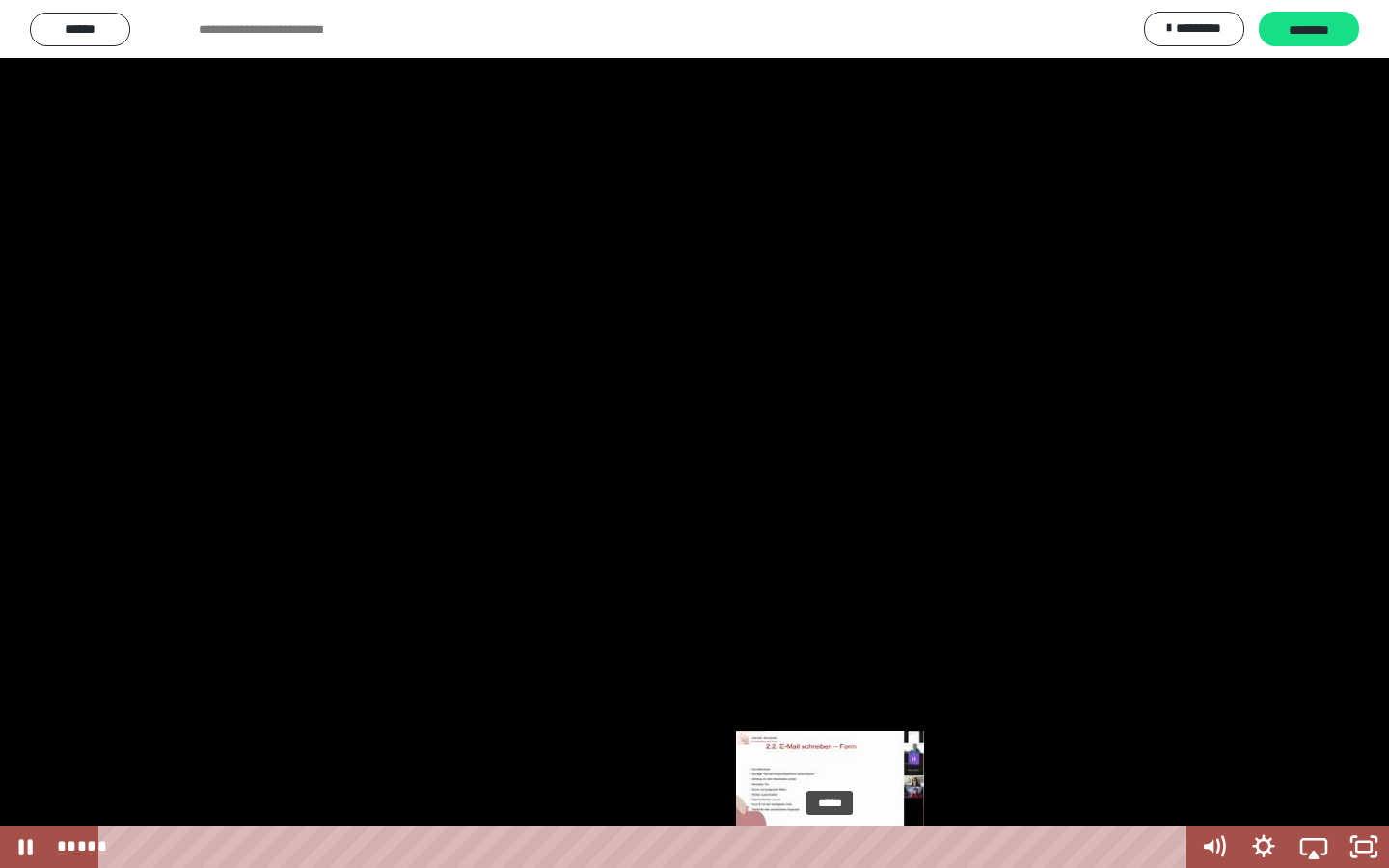 click on "*****" at bounding box center (646, 847) 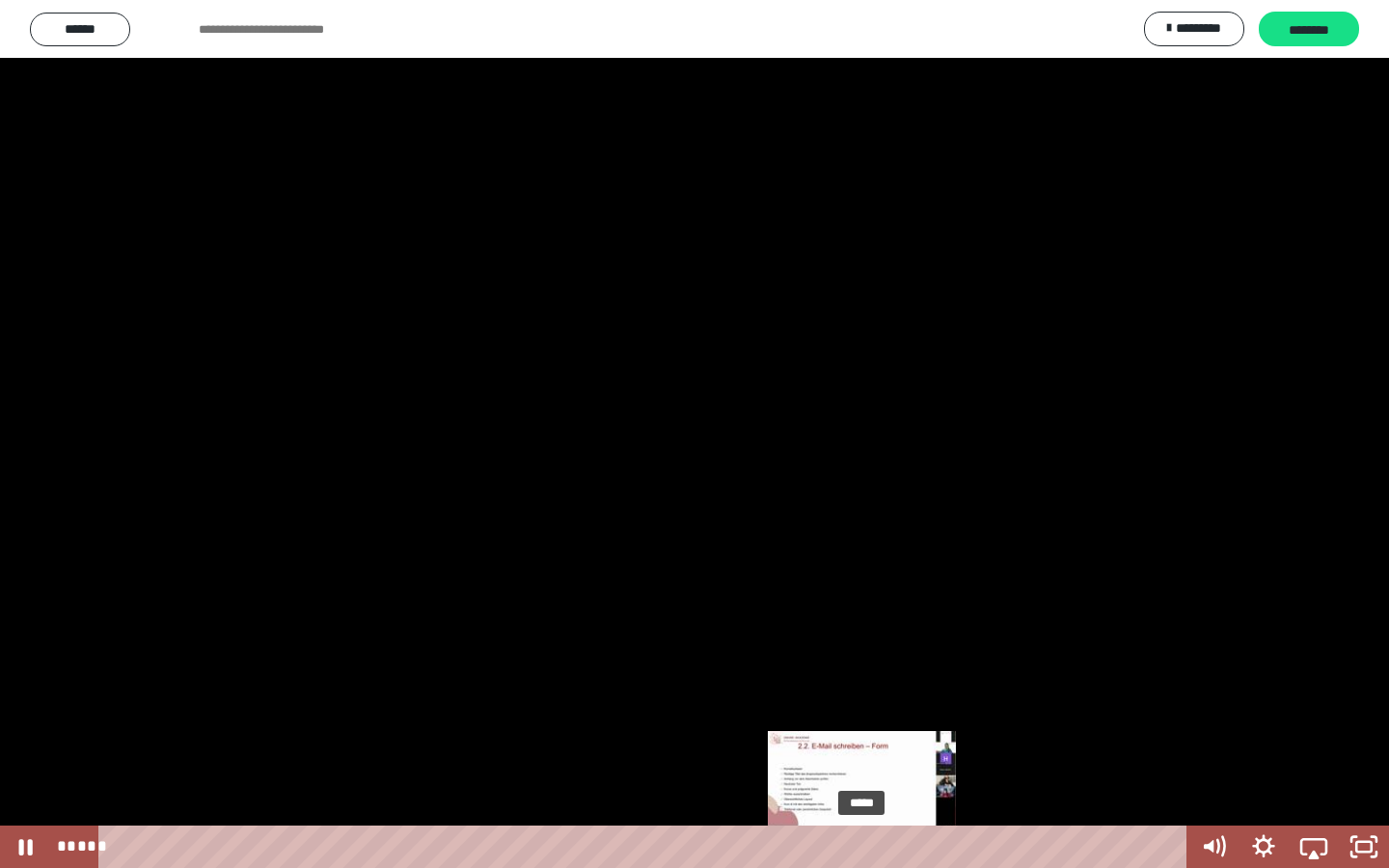 click on "*****" at bounding box center (646, 847) 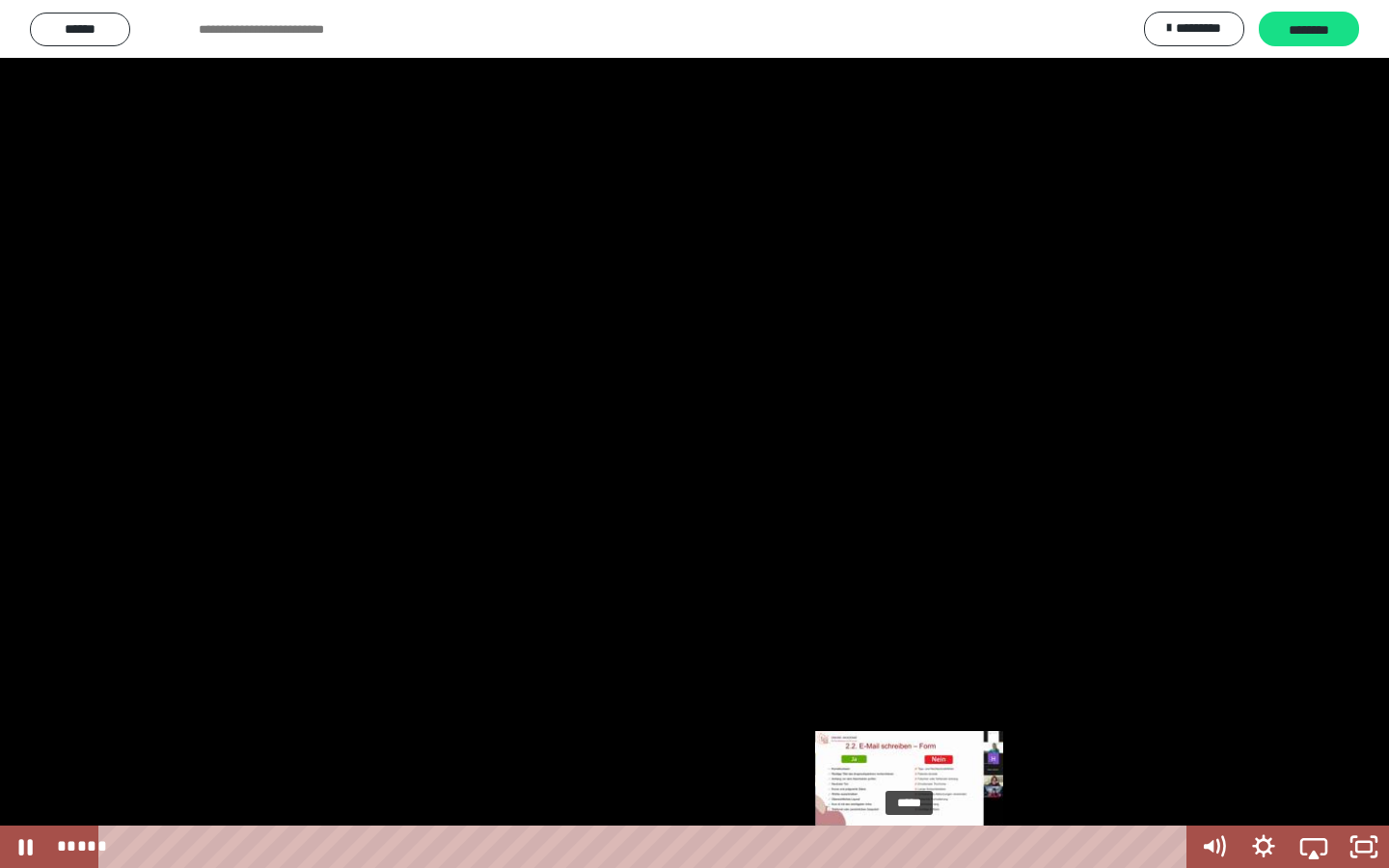 click on "*****" at bounding box center [646, 847] 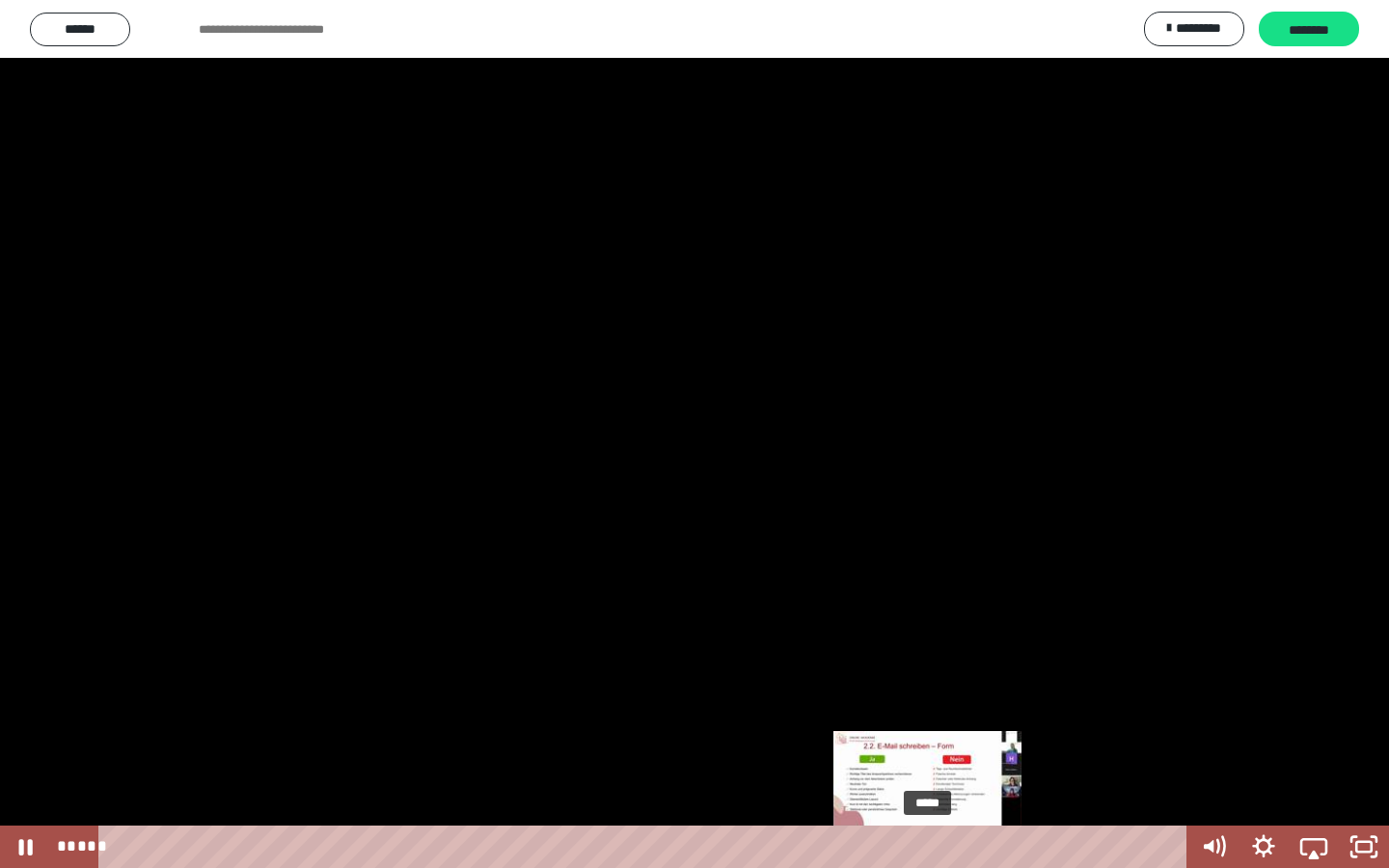 click on "*****" at bounding box center [646, 847] 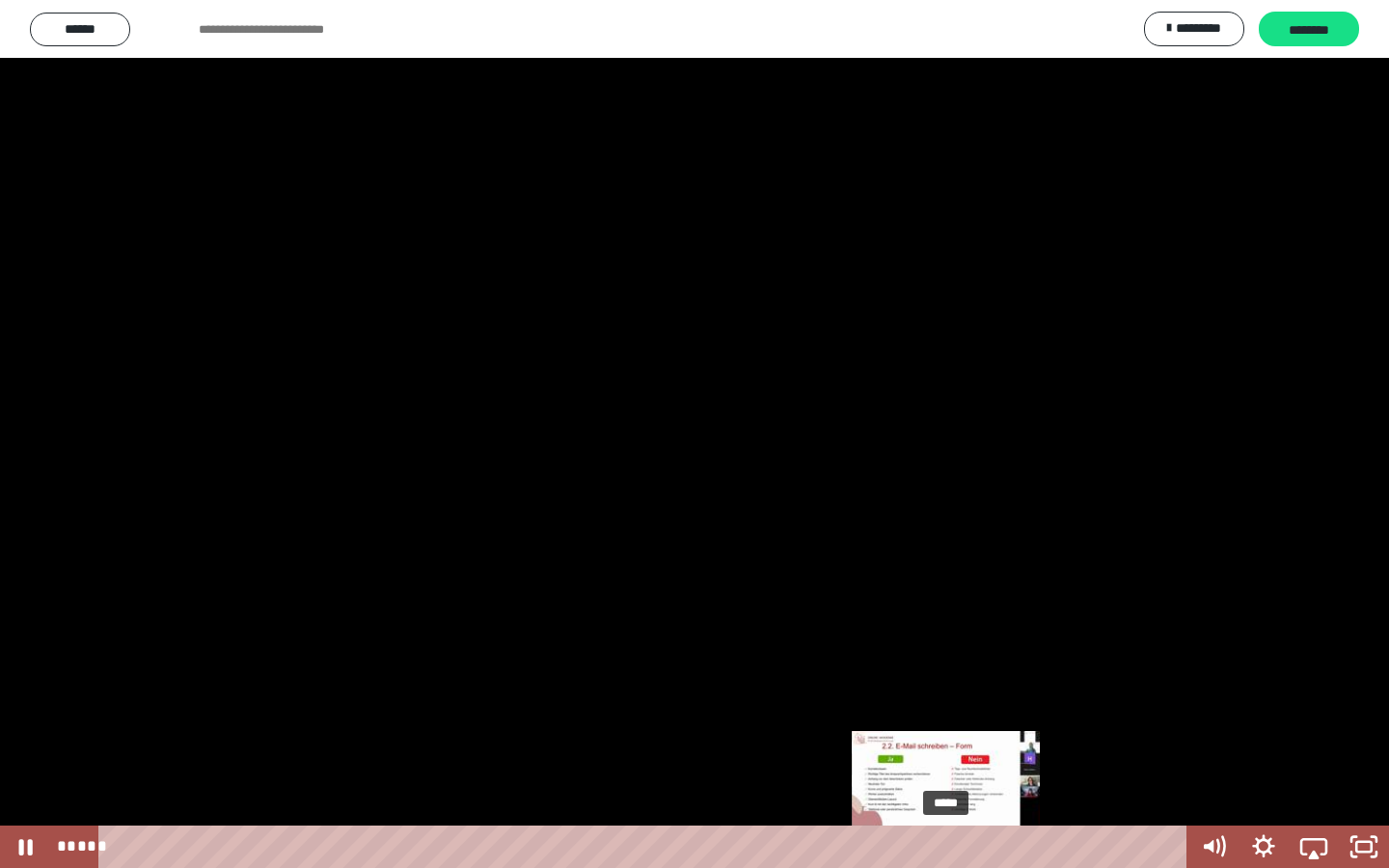 click on "*****" at bounding box center [646, 847] 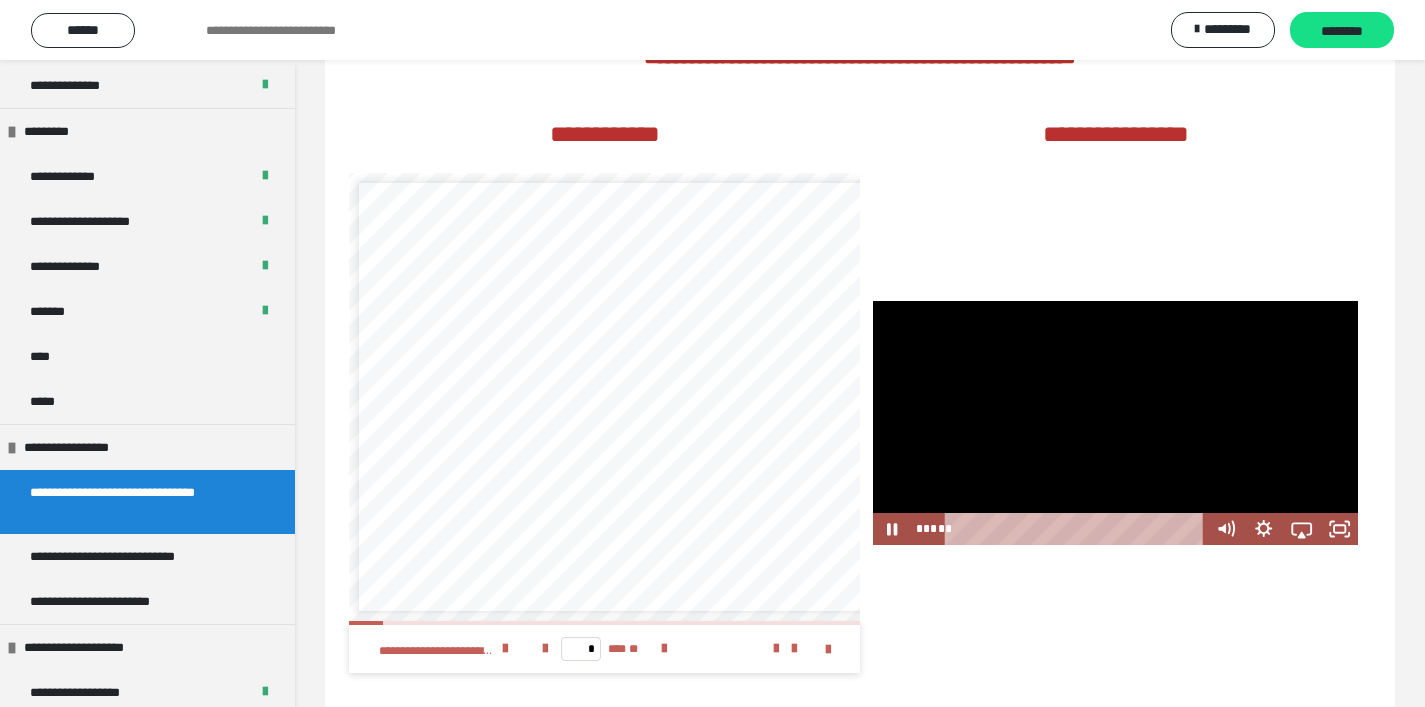 click at bounding box center (1115, 423) 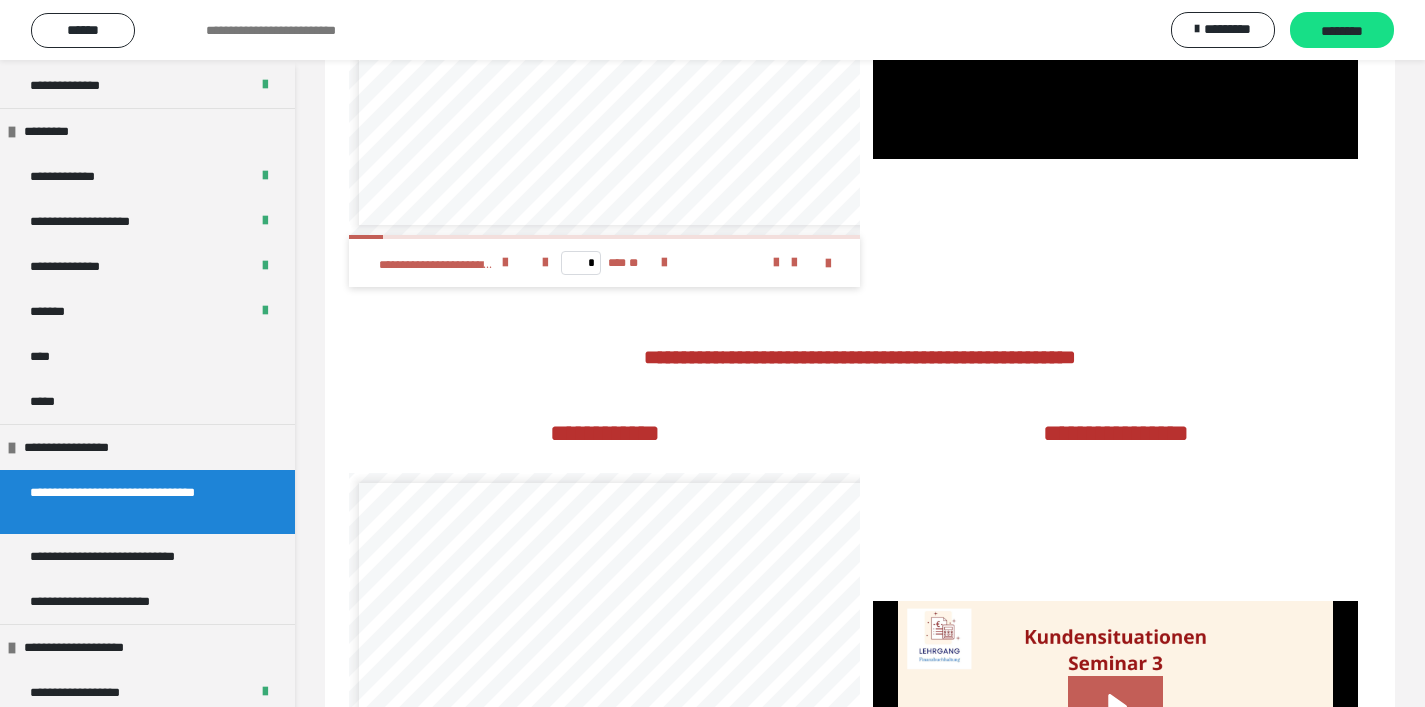 scroll, scrollTop: 2063, scrollLeft: 0, axis: vertical 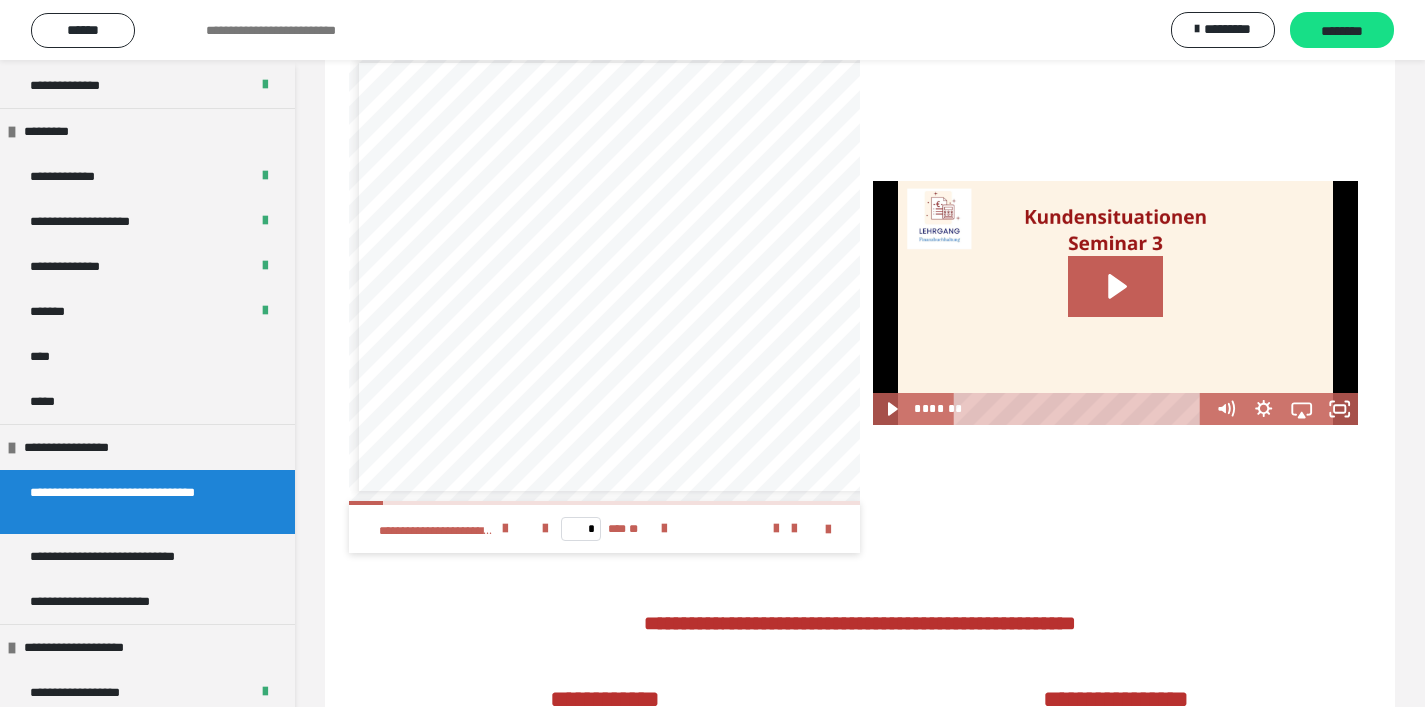 click at bounding box center (1115, 303) 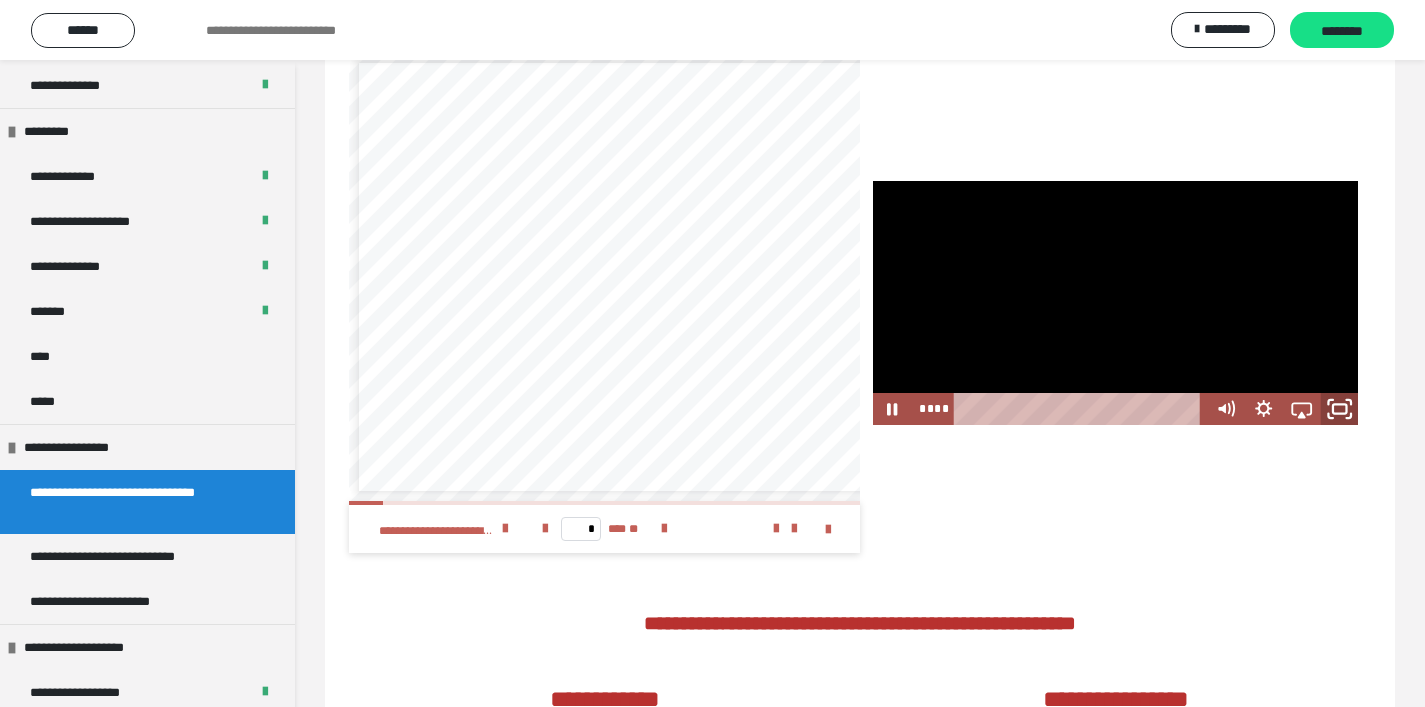 click 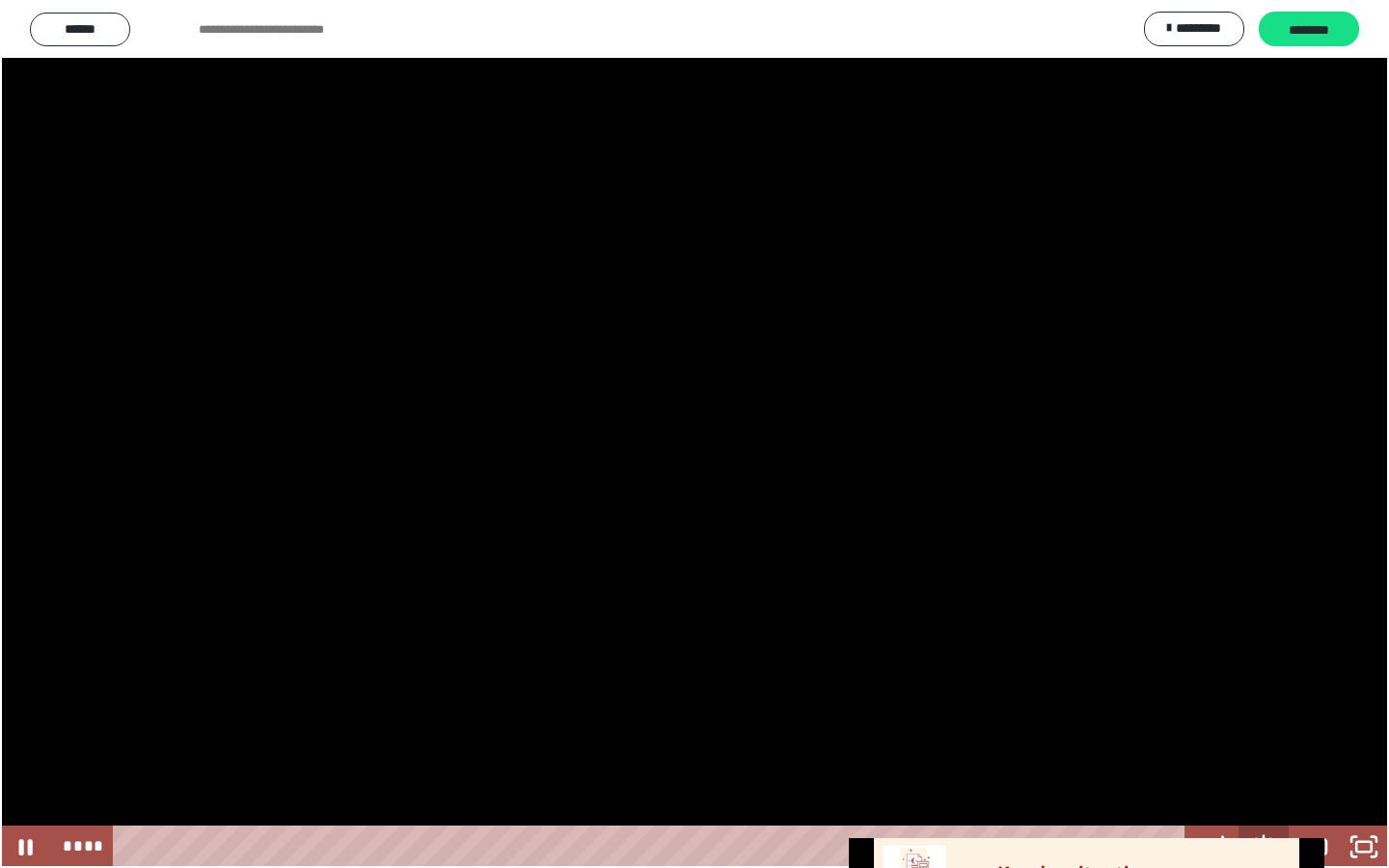 click 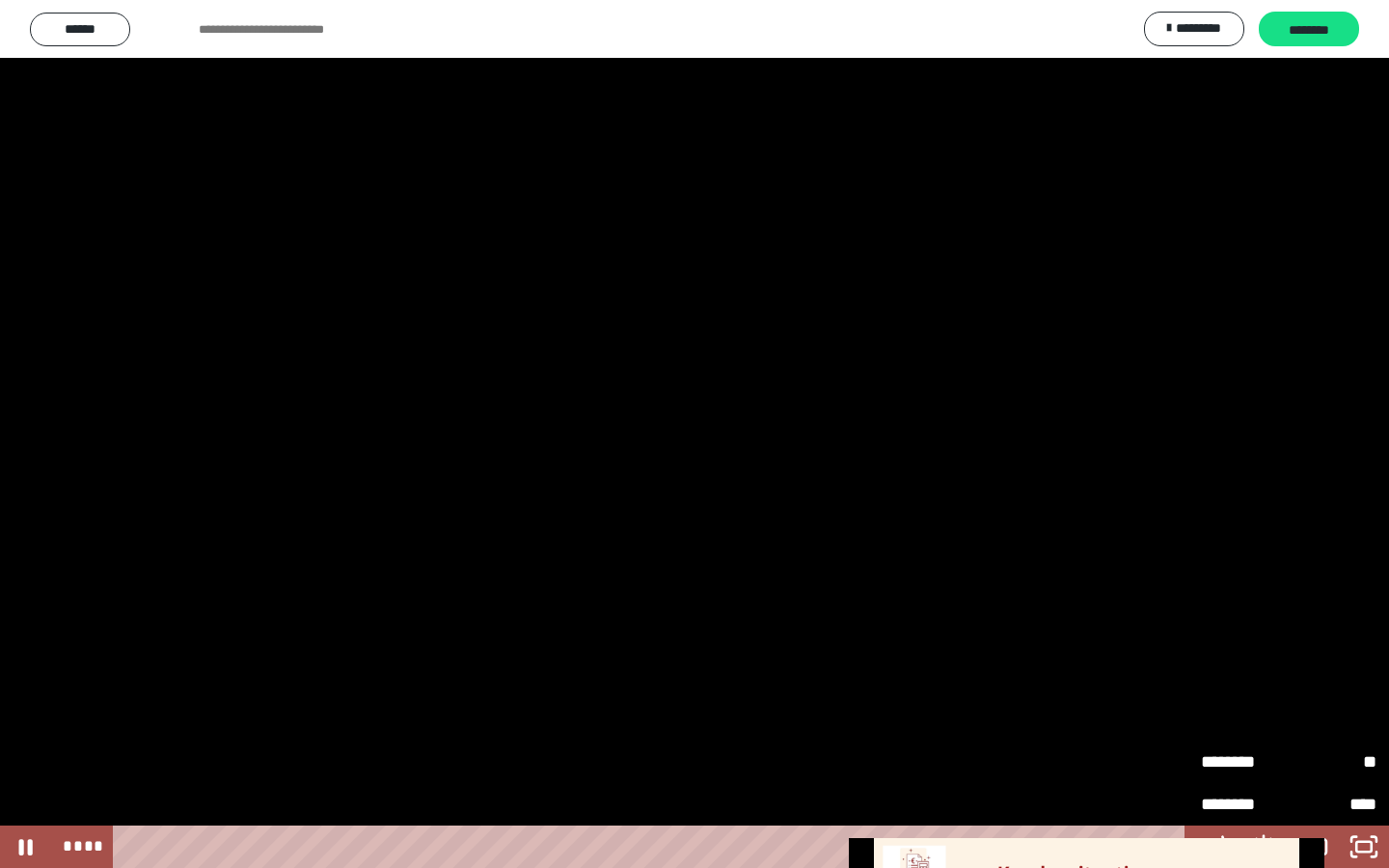 click on "********" at bounding box center (1244, 760) 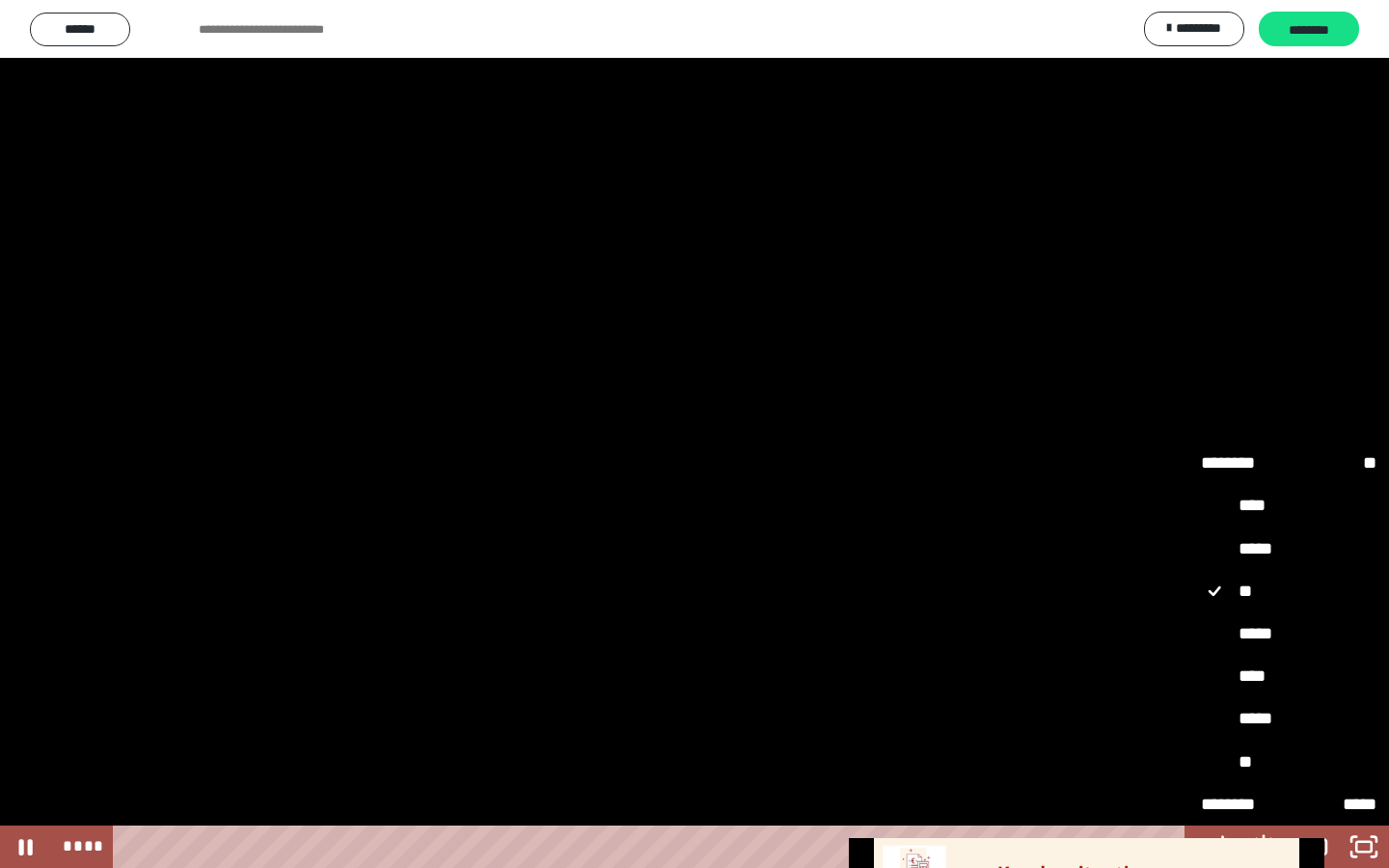 click on "****" at bounding box center [1289, 677] 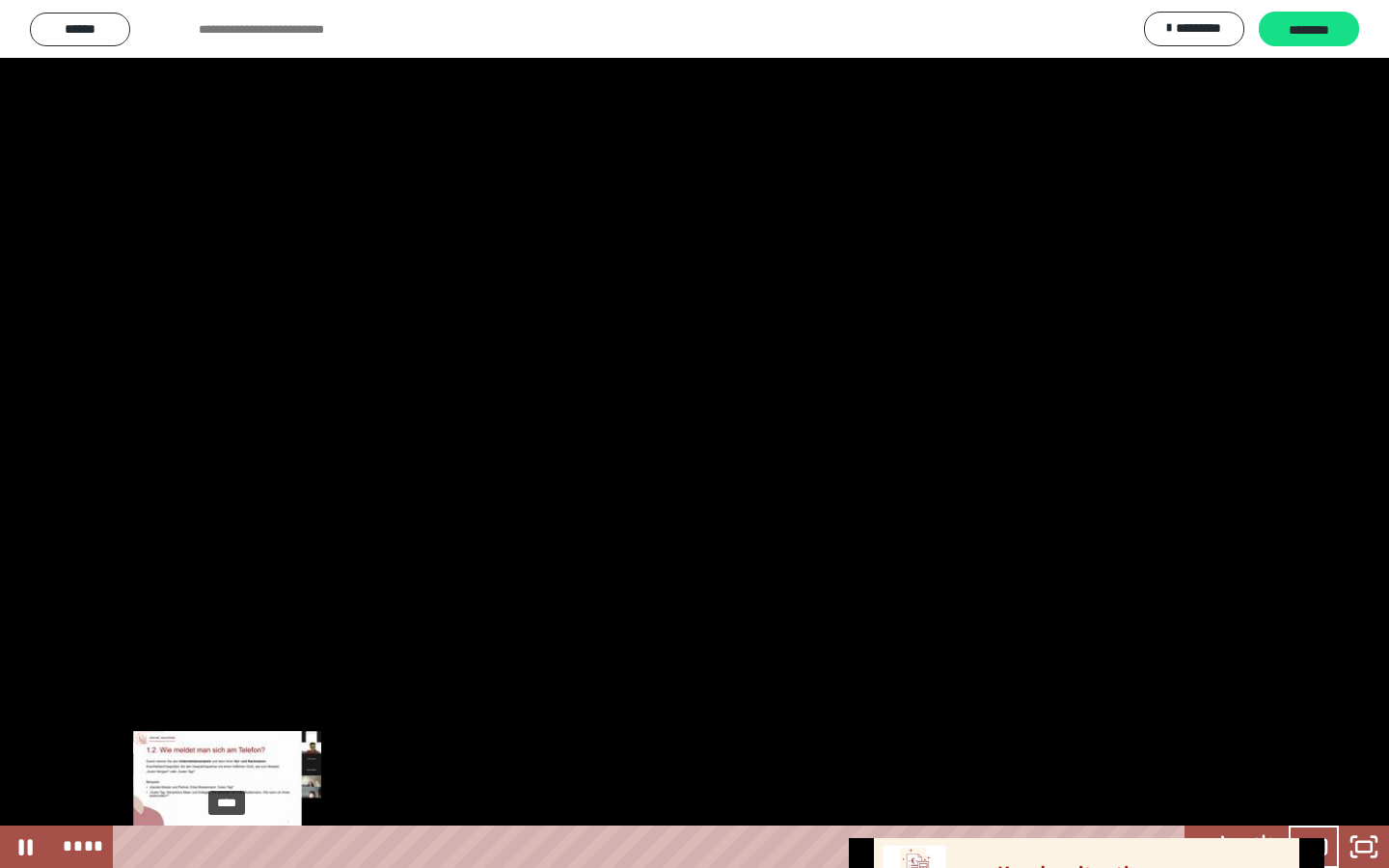 click on "****" at bounding box center [653, 847] 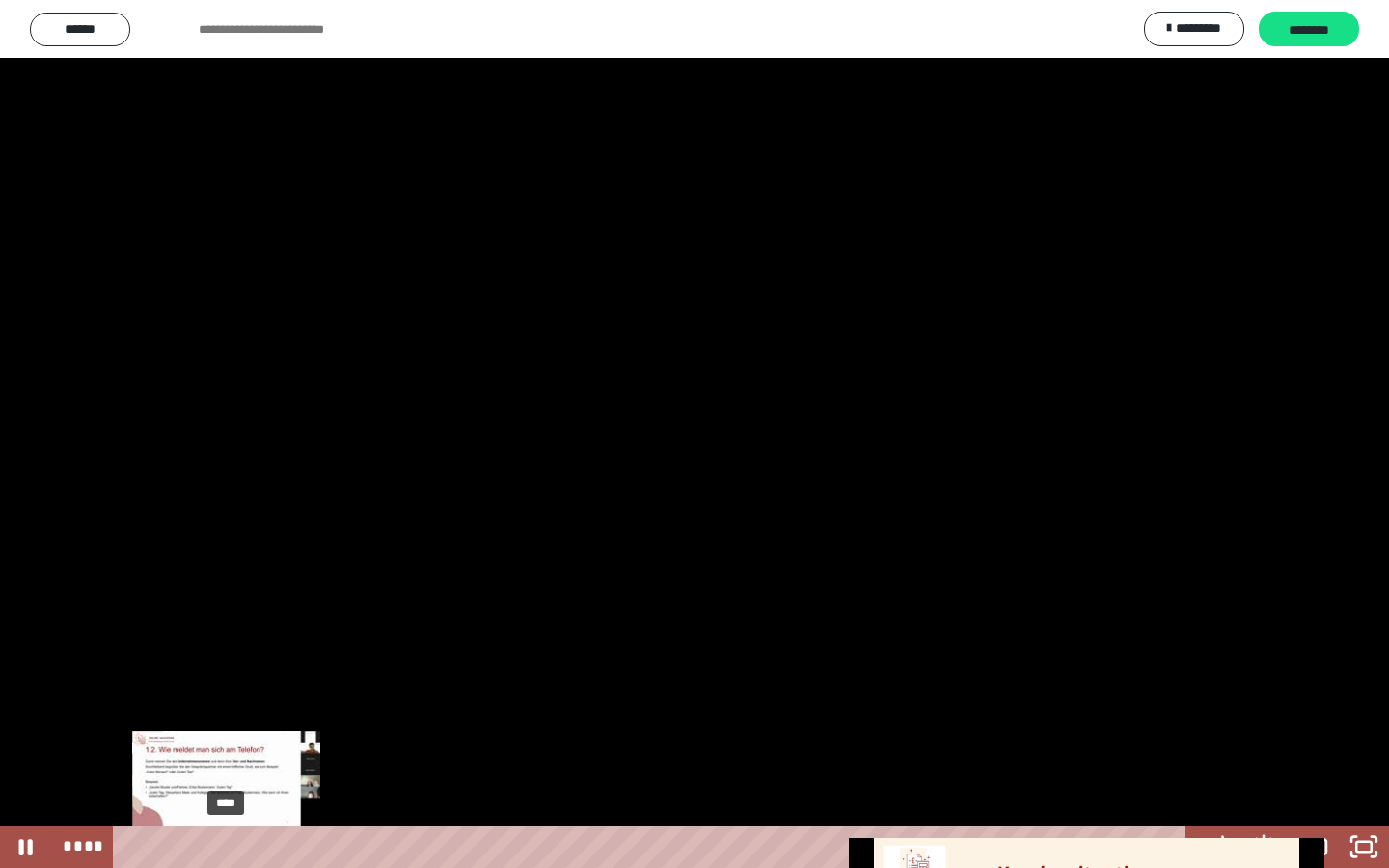 click at bounding box center [228, 847] 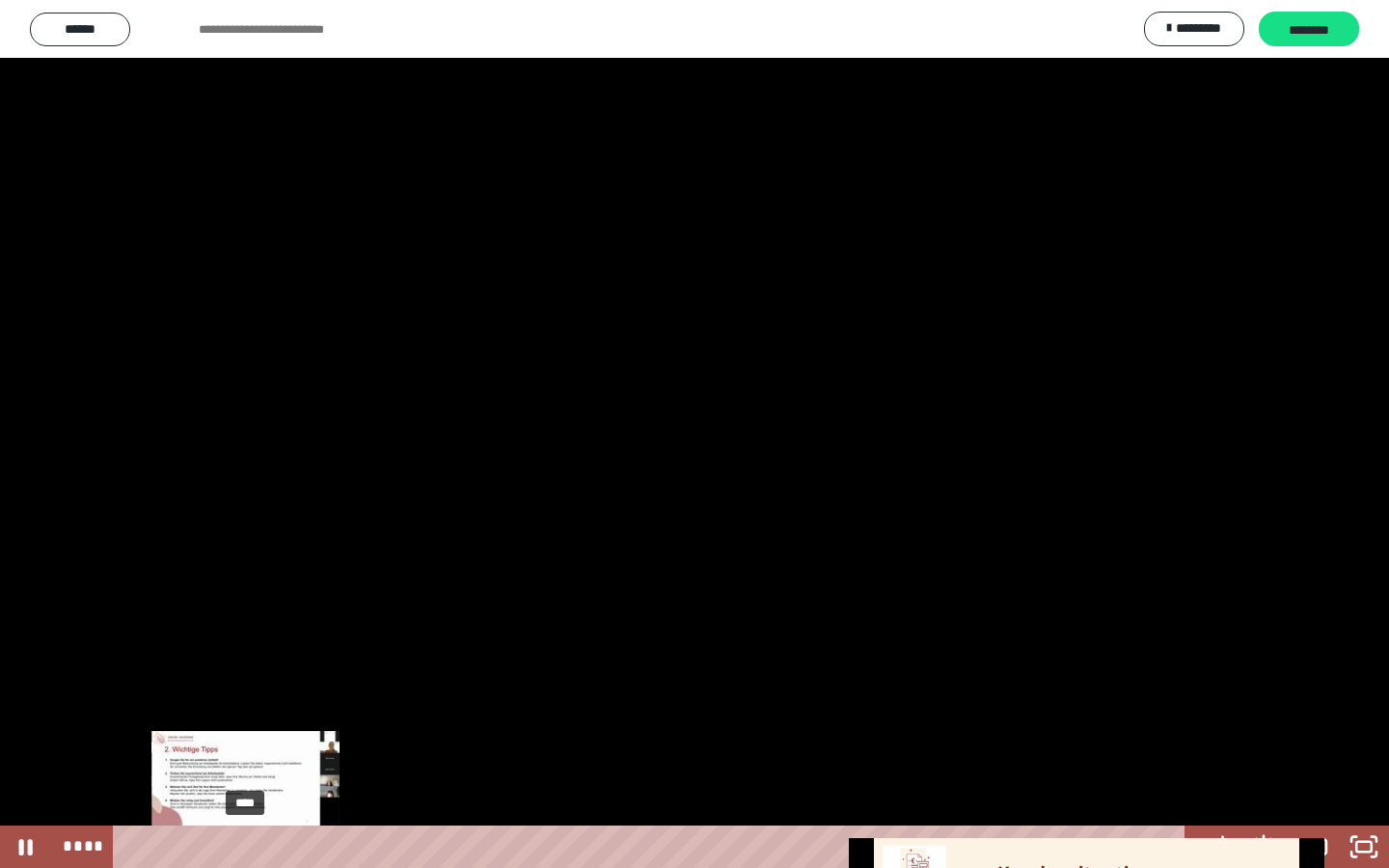 click on "****" at bounding box center (653, 847) 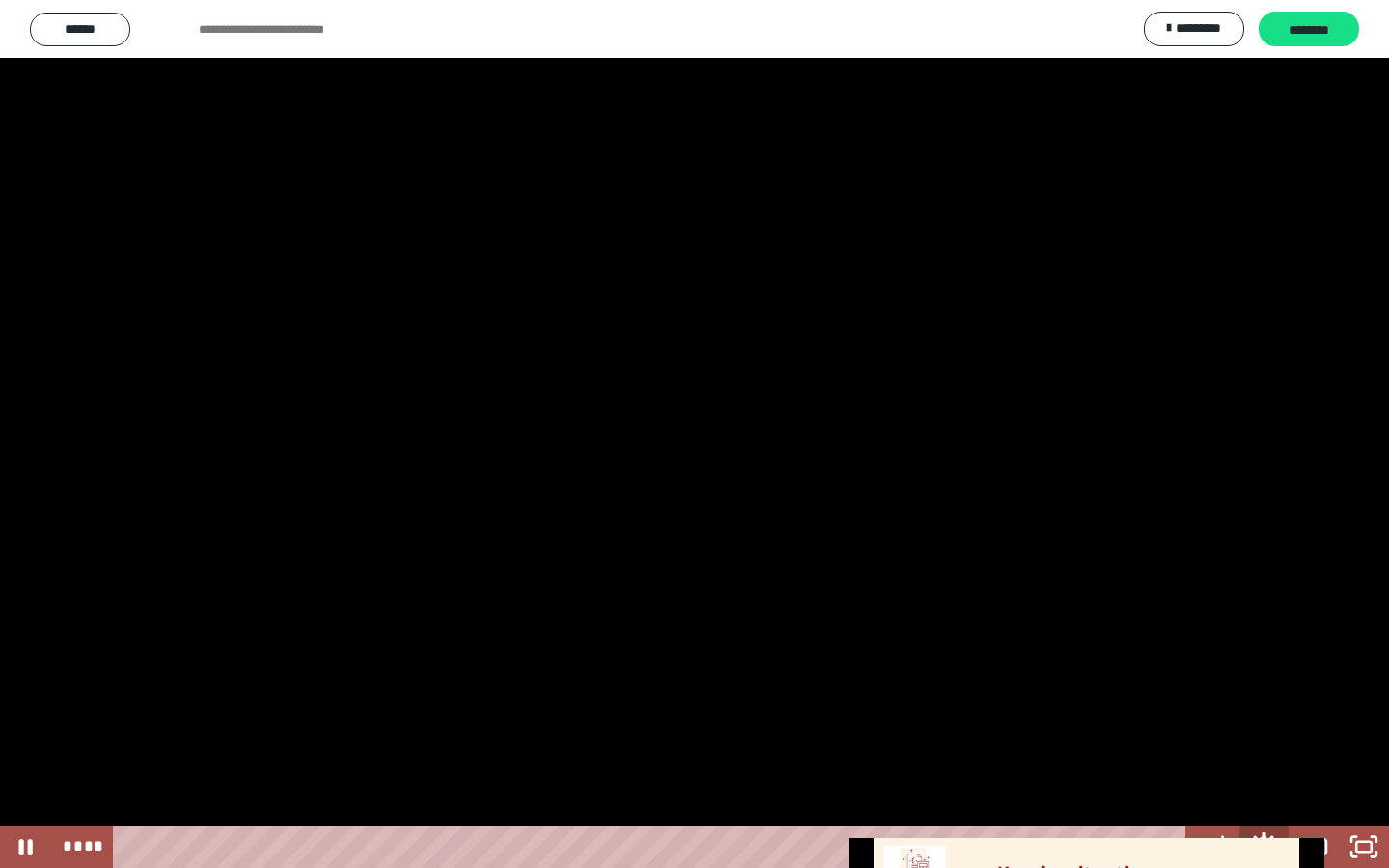 click 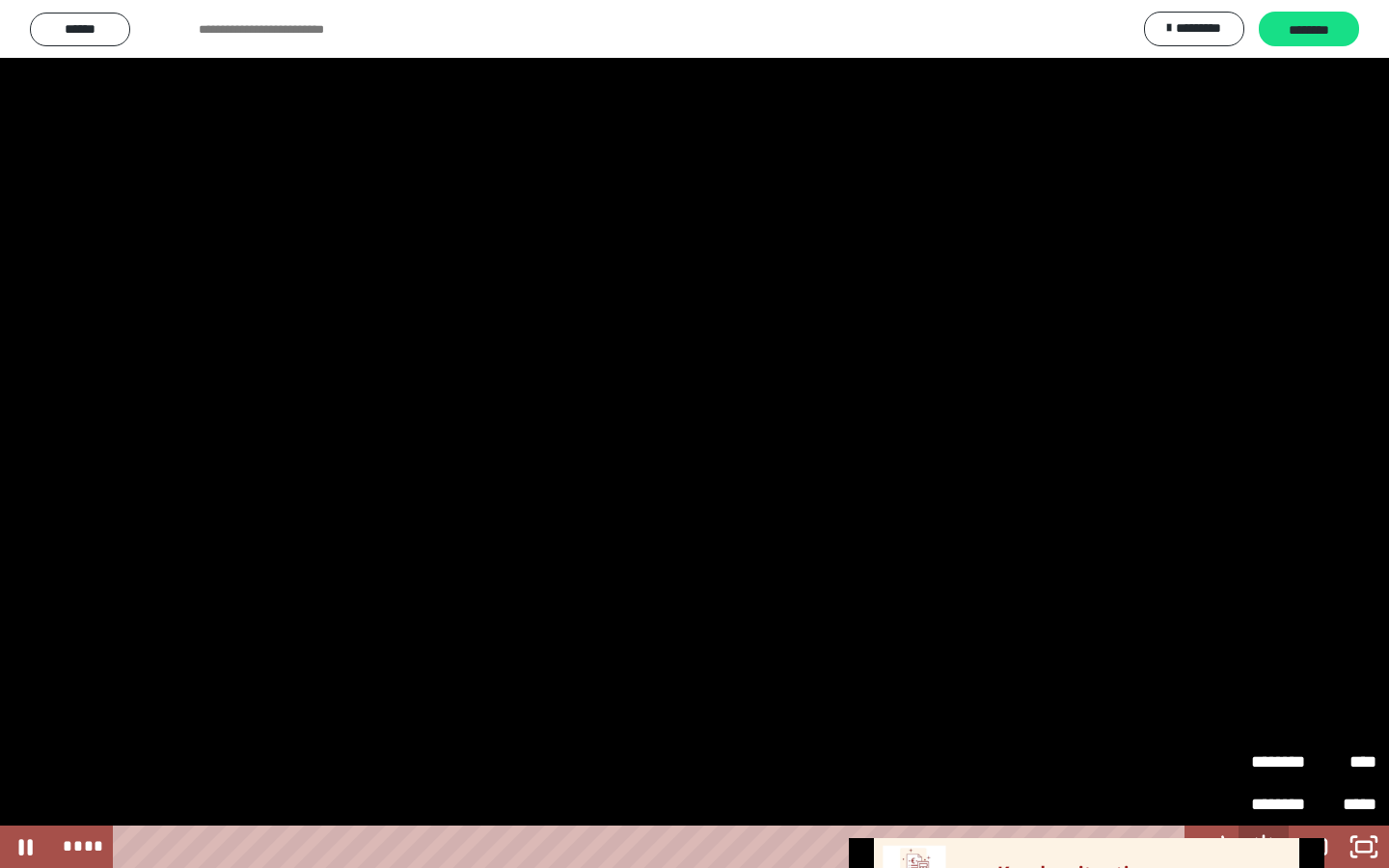 click 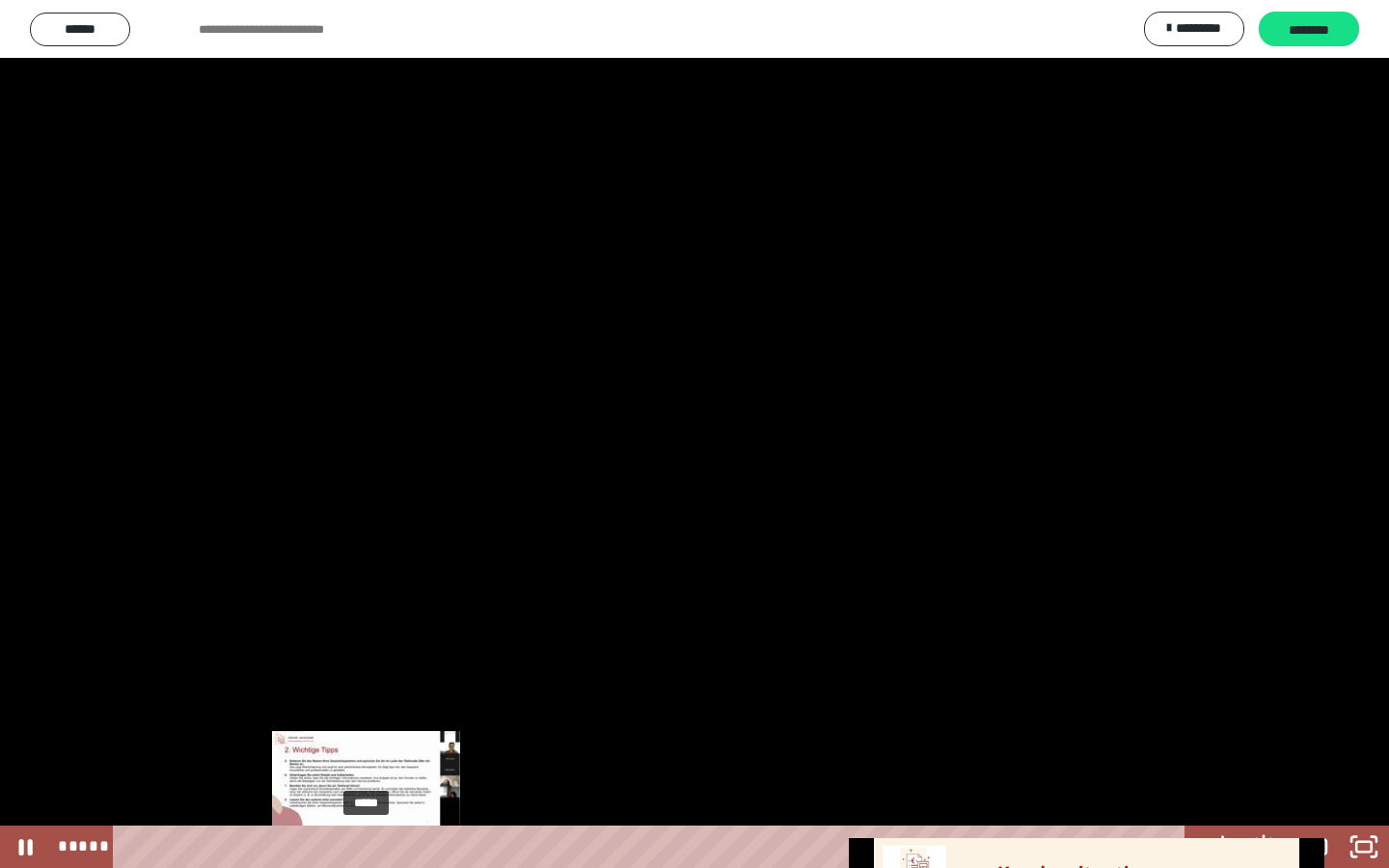 click on "*****" at bounding box center [653, 847] 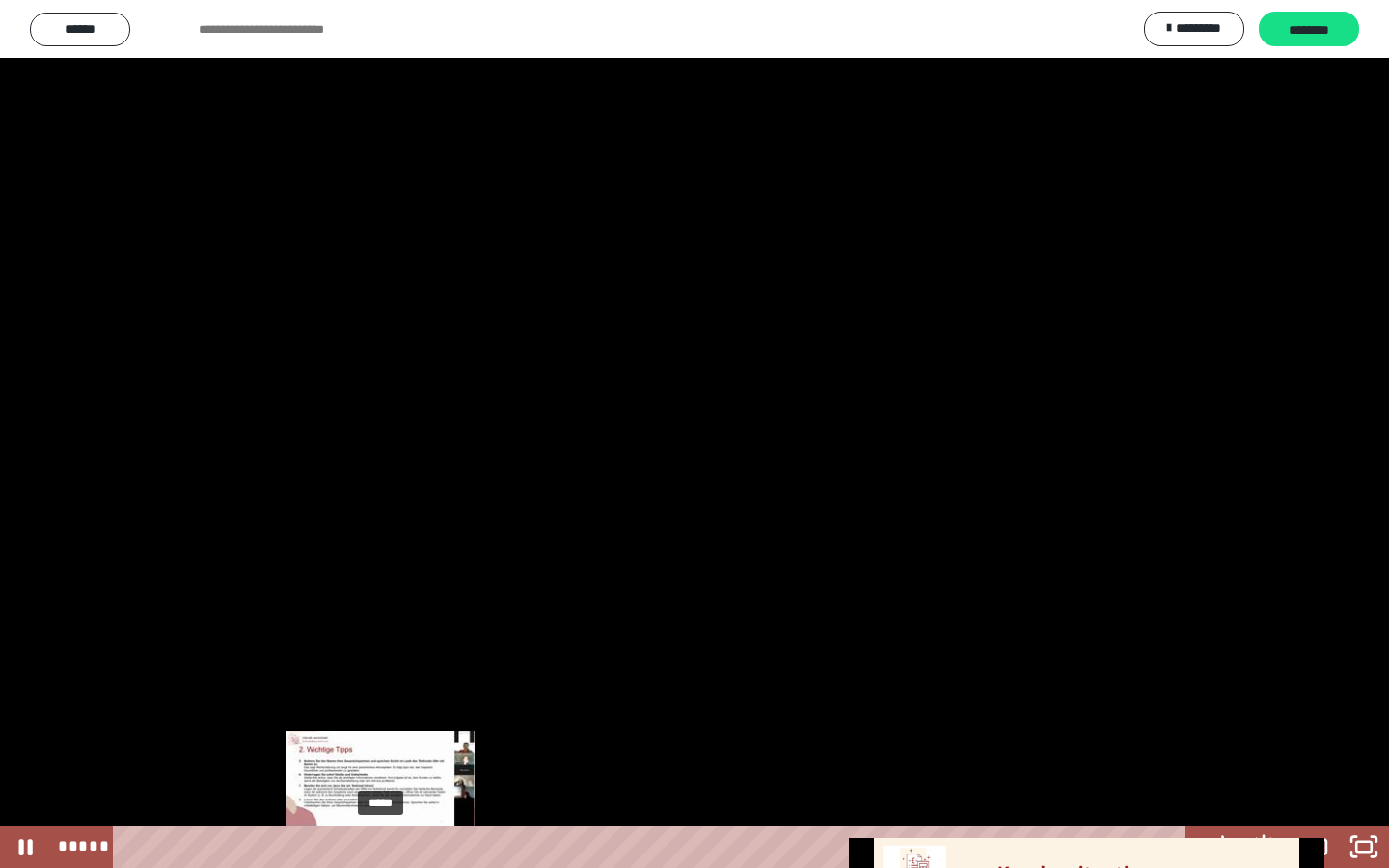 click on "*****" at bounding box center (653, 847) 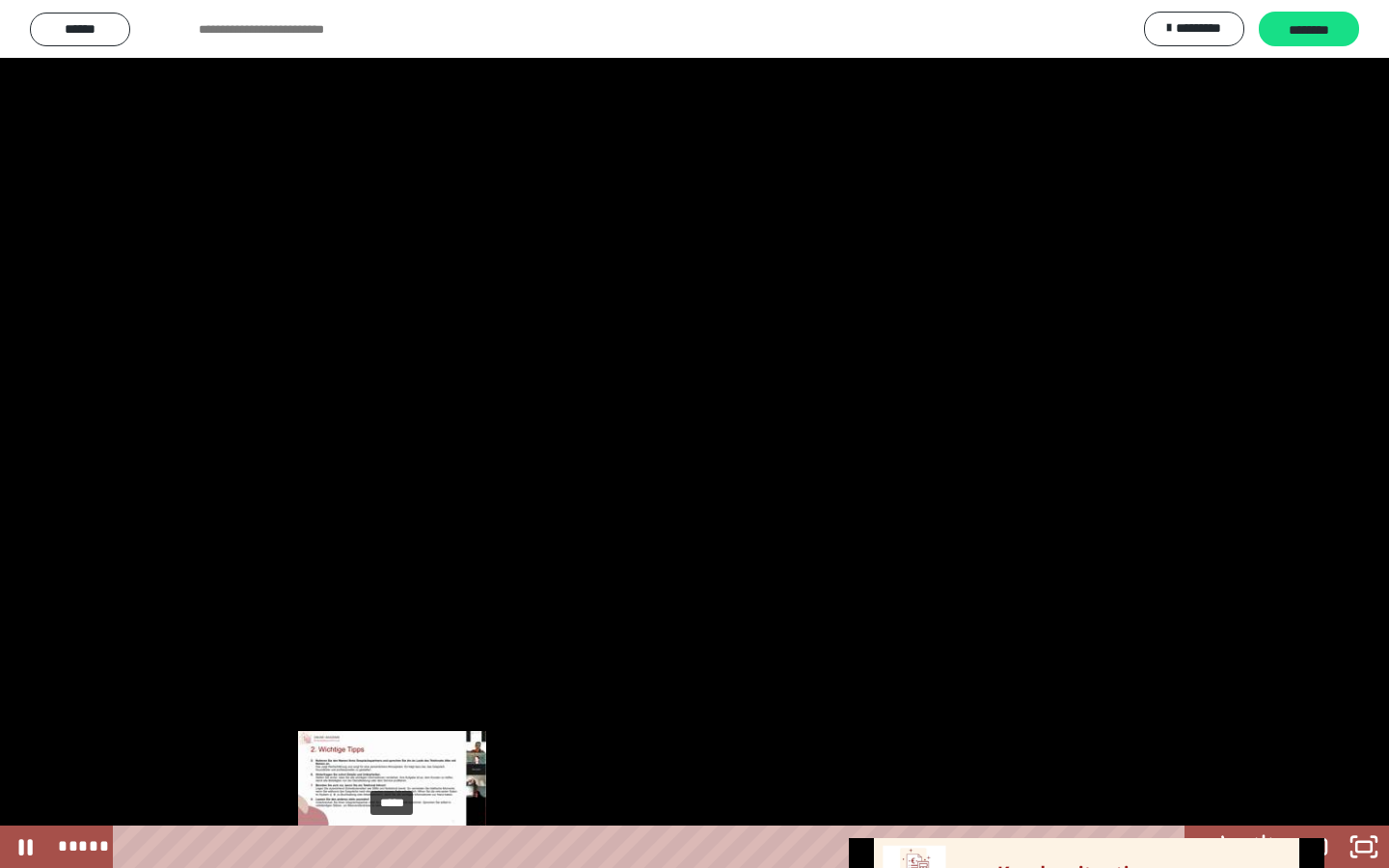 click on "*****" at bounding box center [653, 847] 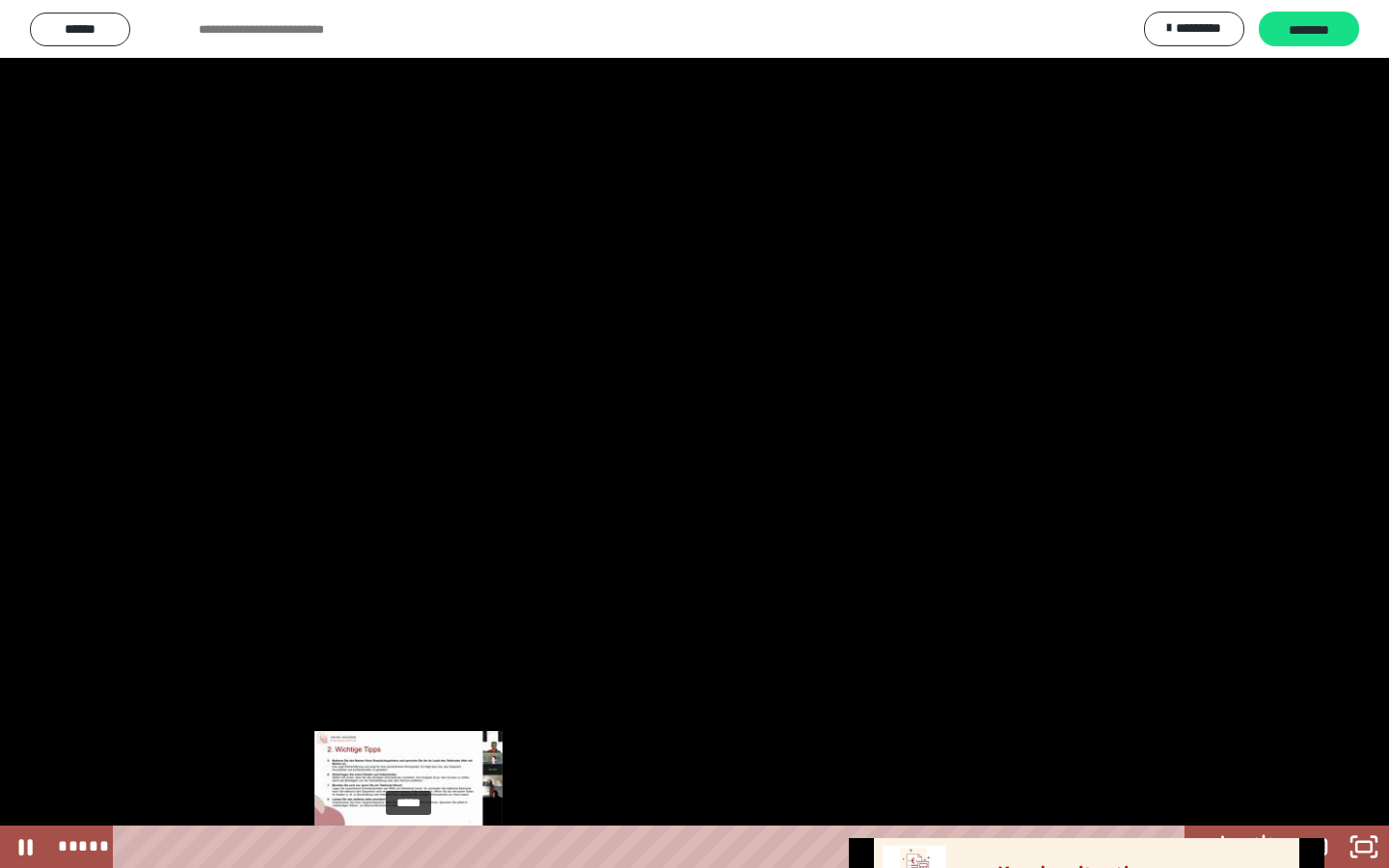 click on "*****" at bounding box center [653, 847] 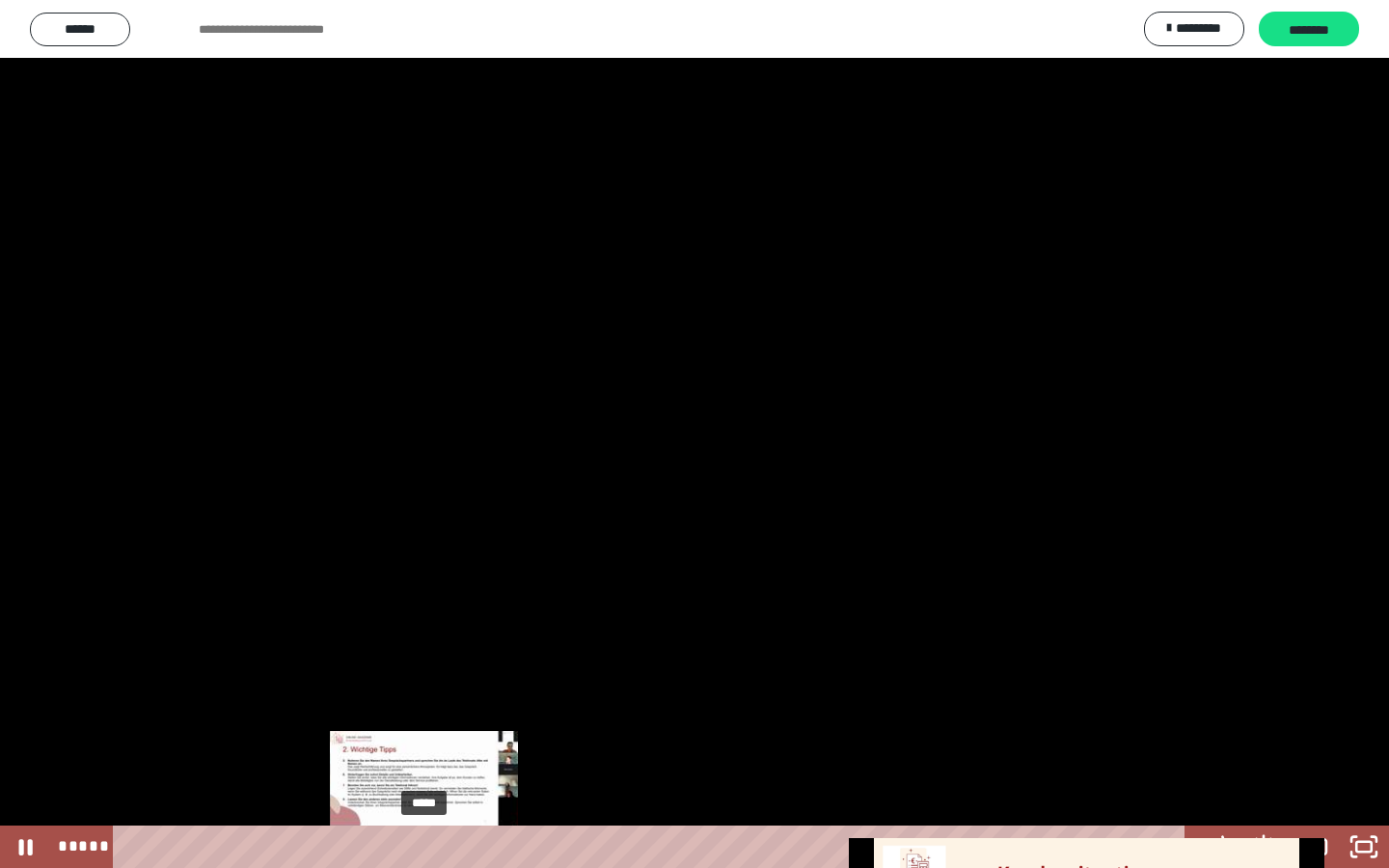click on "*****" at bounding box center (653, 847) 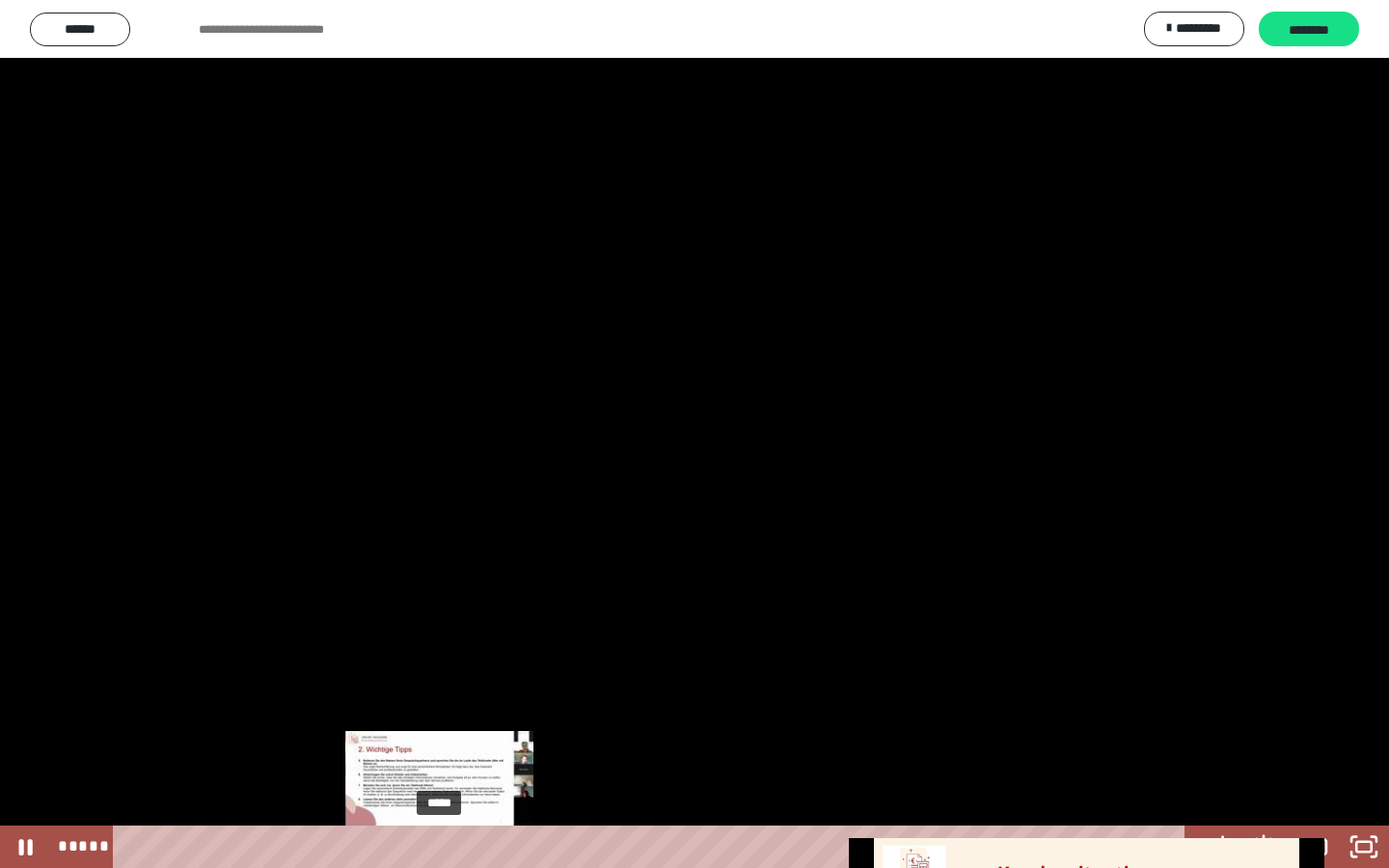 click on "*****" at bounding box center (653, 847) 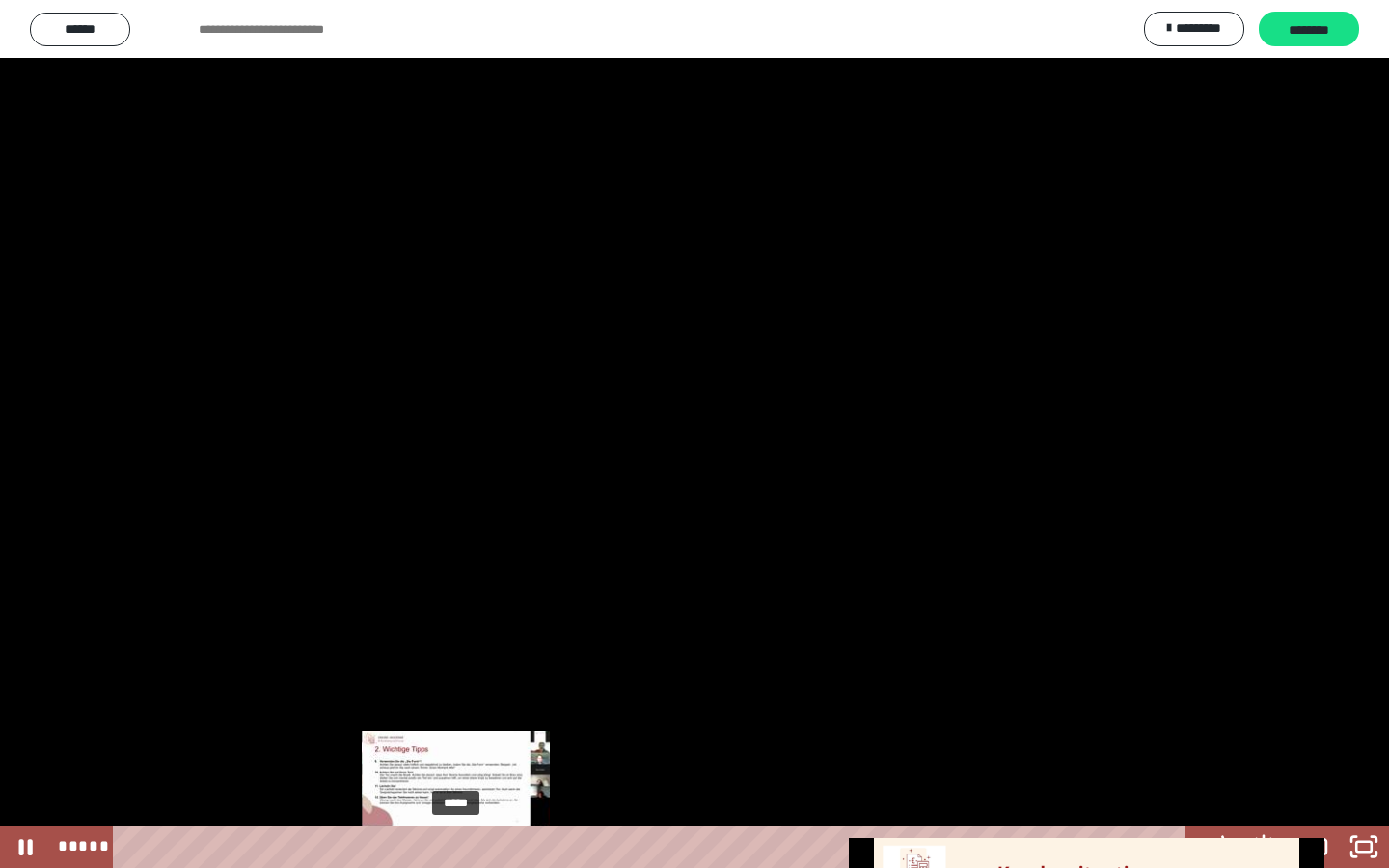 click on "*****" at bounding box center [653, 847] 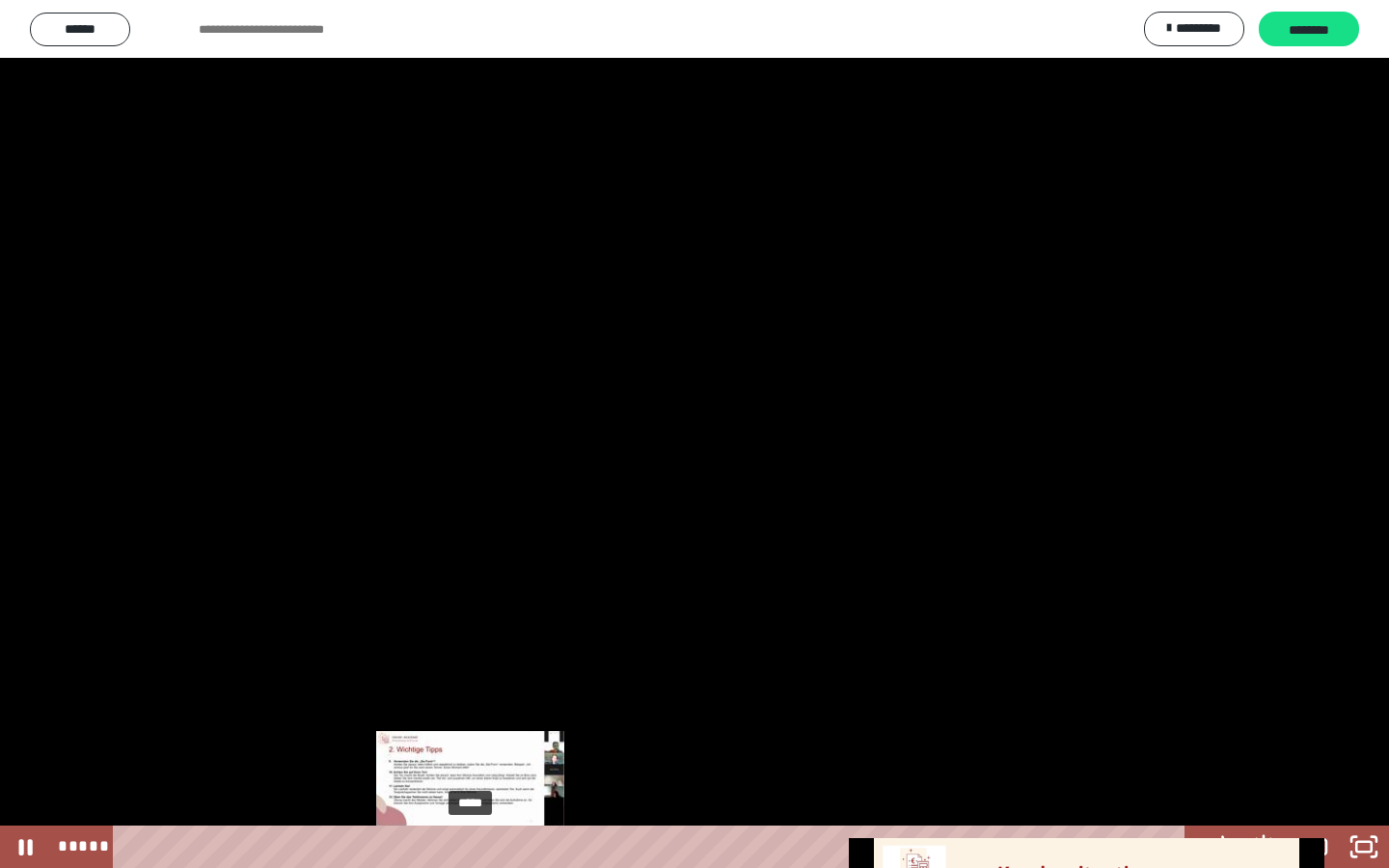 click on "*****" at bounding box center (653, 847) 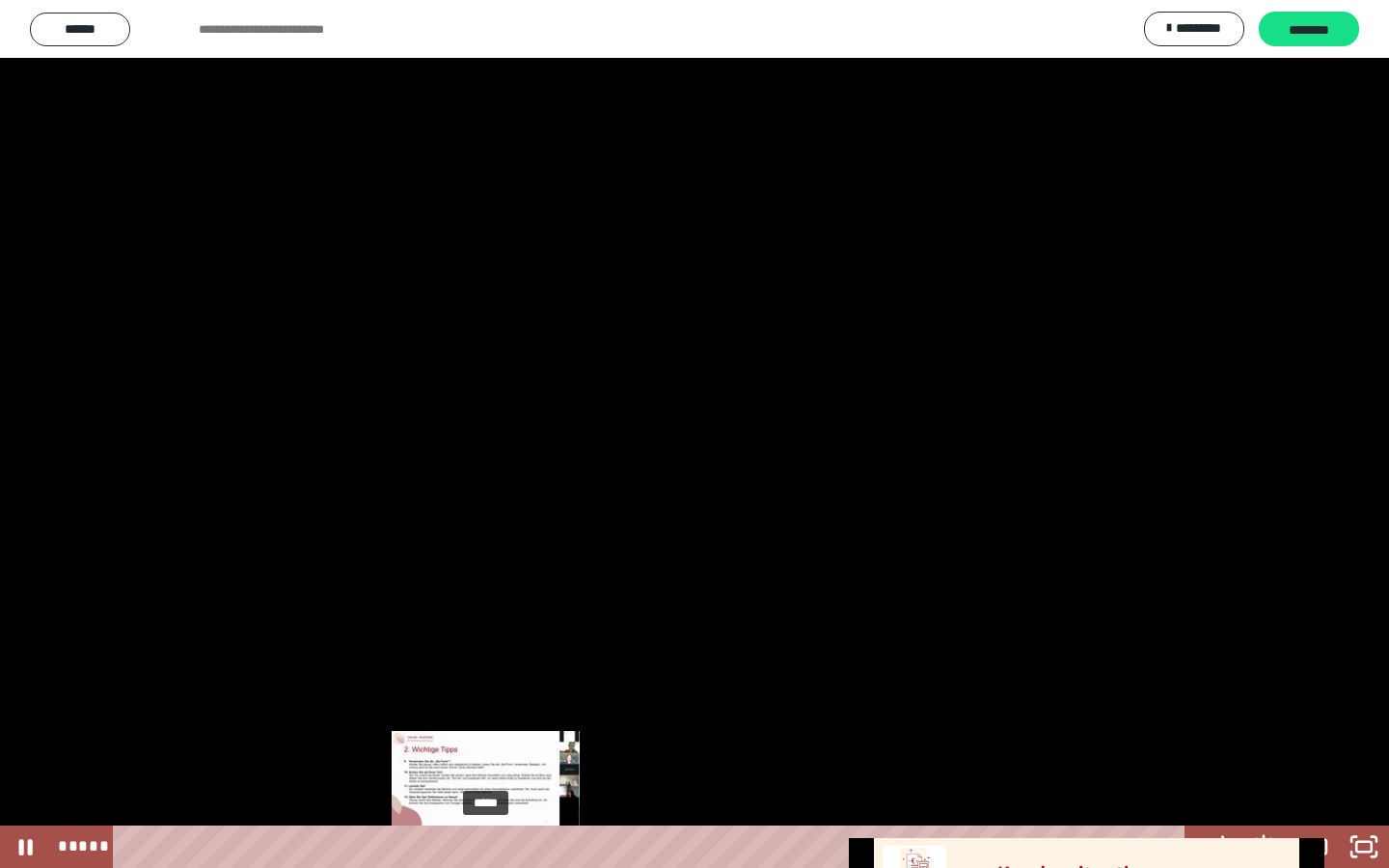 click on "*****" at bounding box center (653, 847) 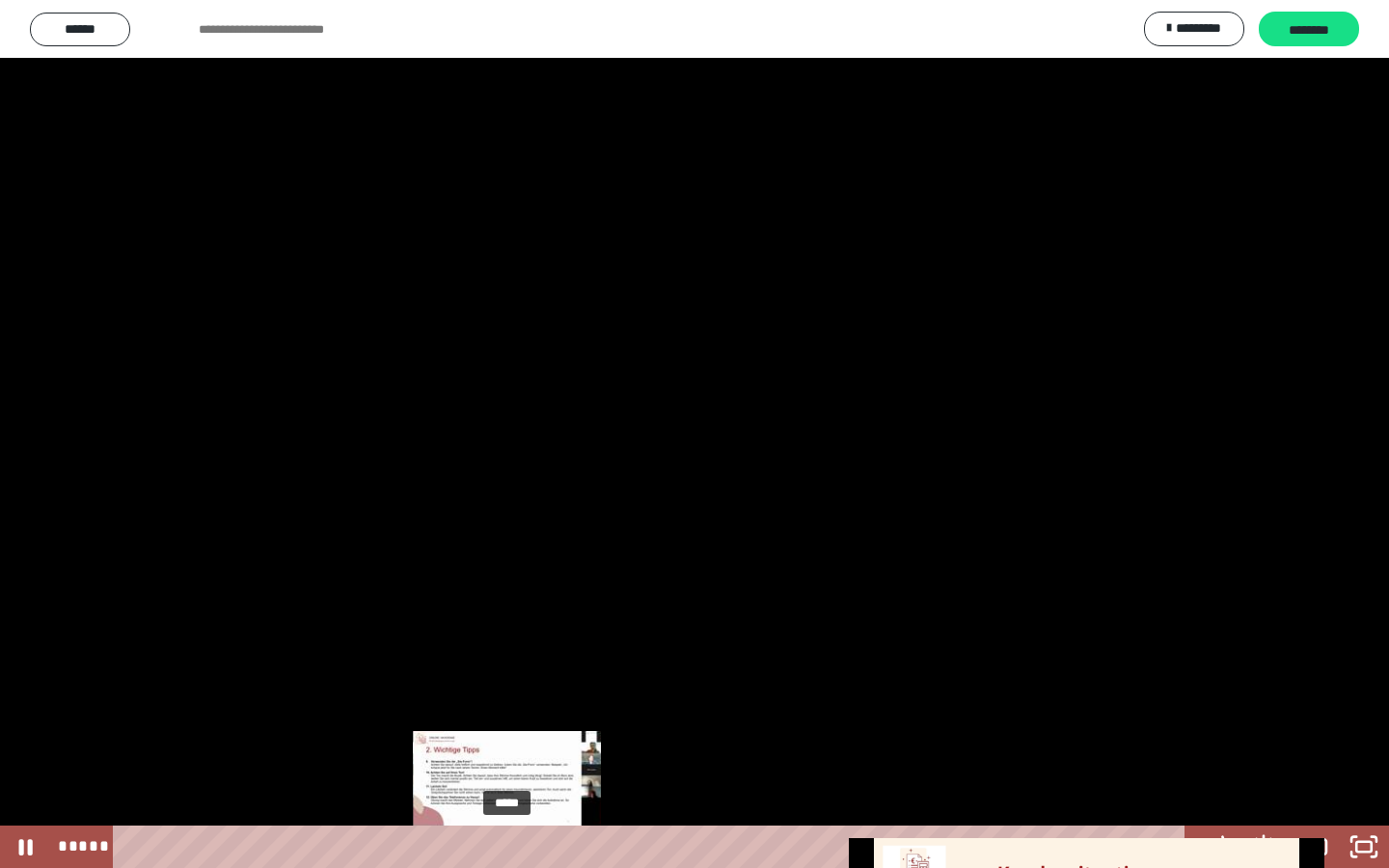 click on "*****" at bounding box center [653, 847] 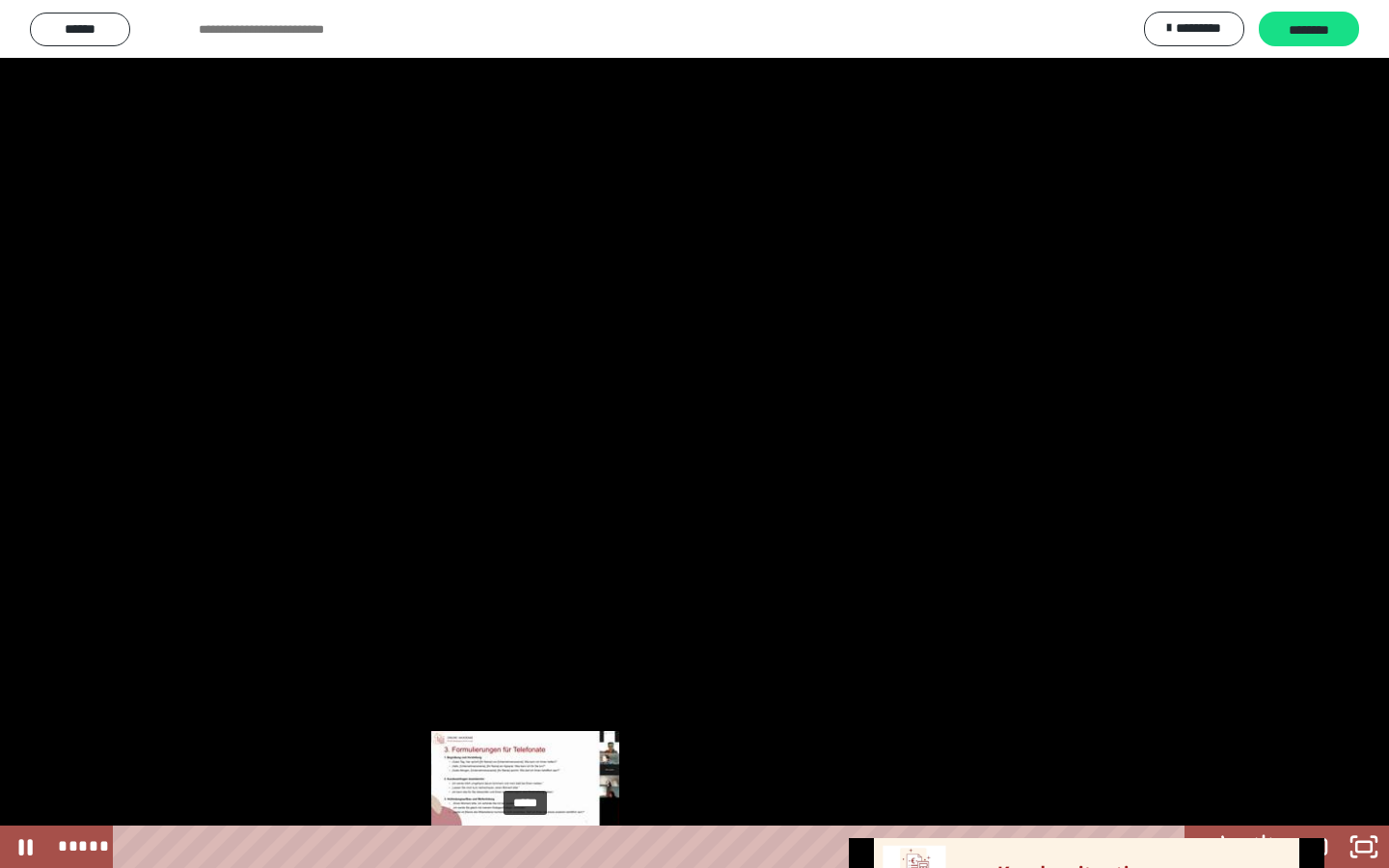 click on "*****" at bounding box center (653, 847) 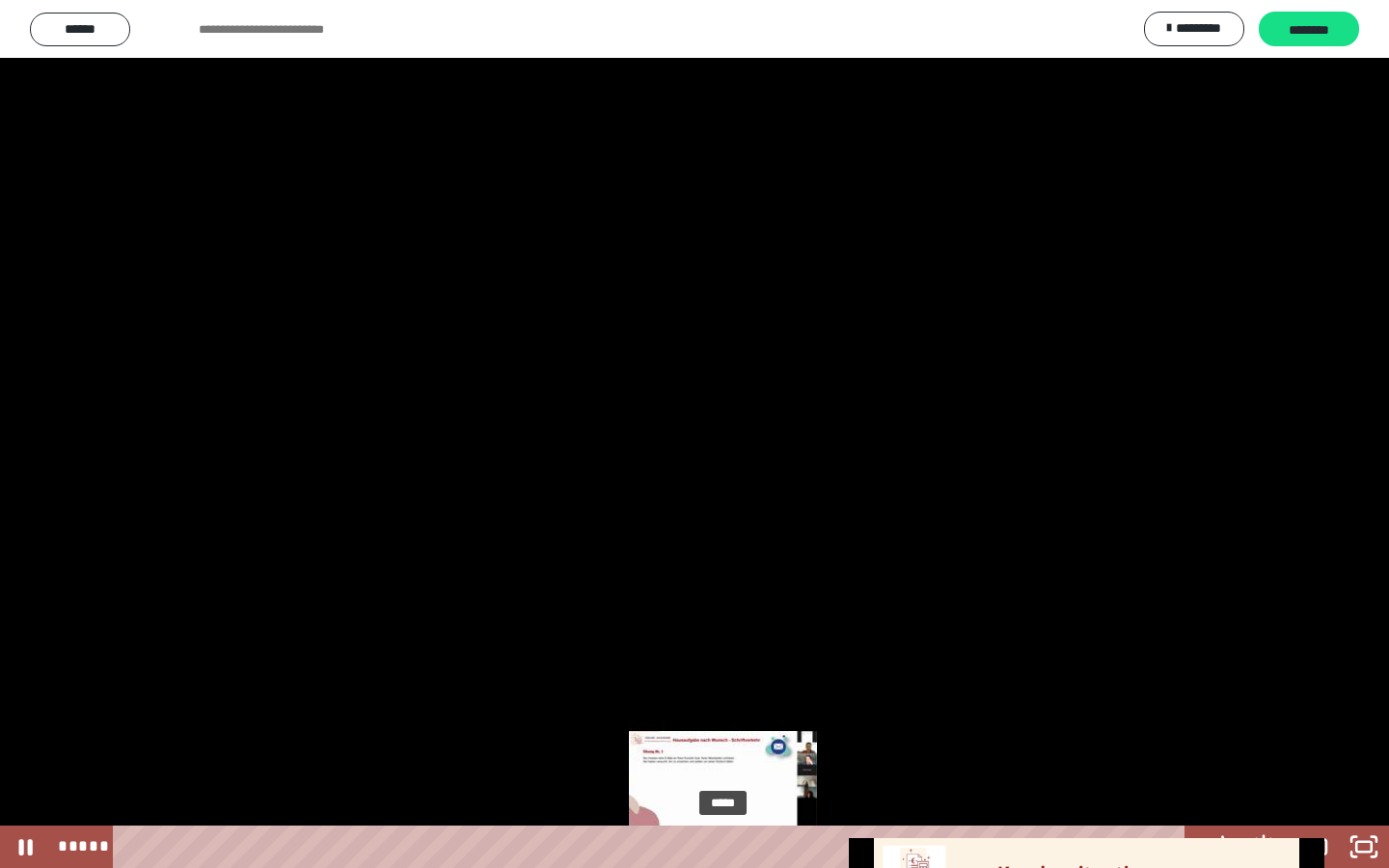 click on "*****" at bounding box center [653, 847] 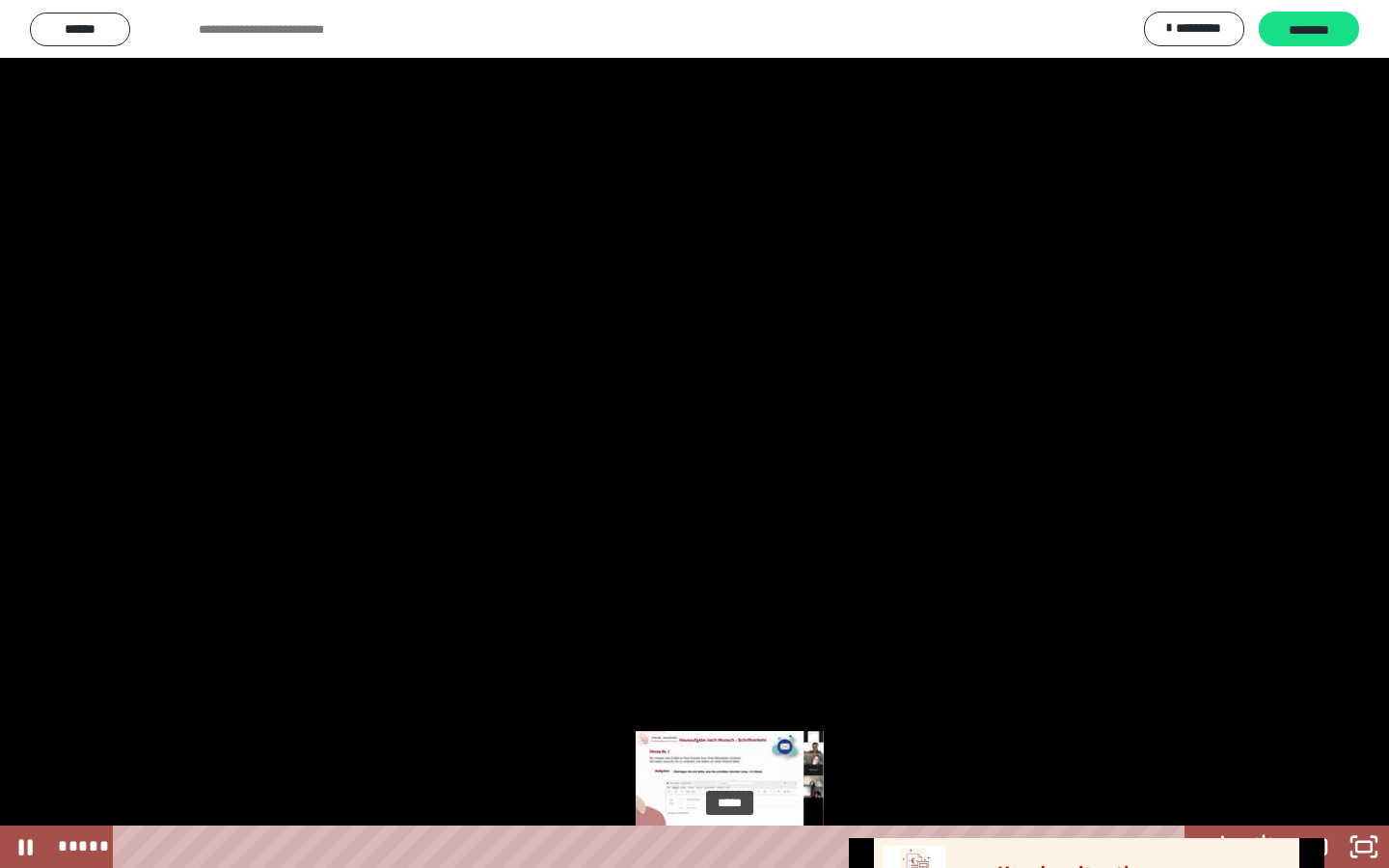 click on "*****" at bounding box center (653, 847) 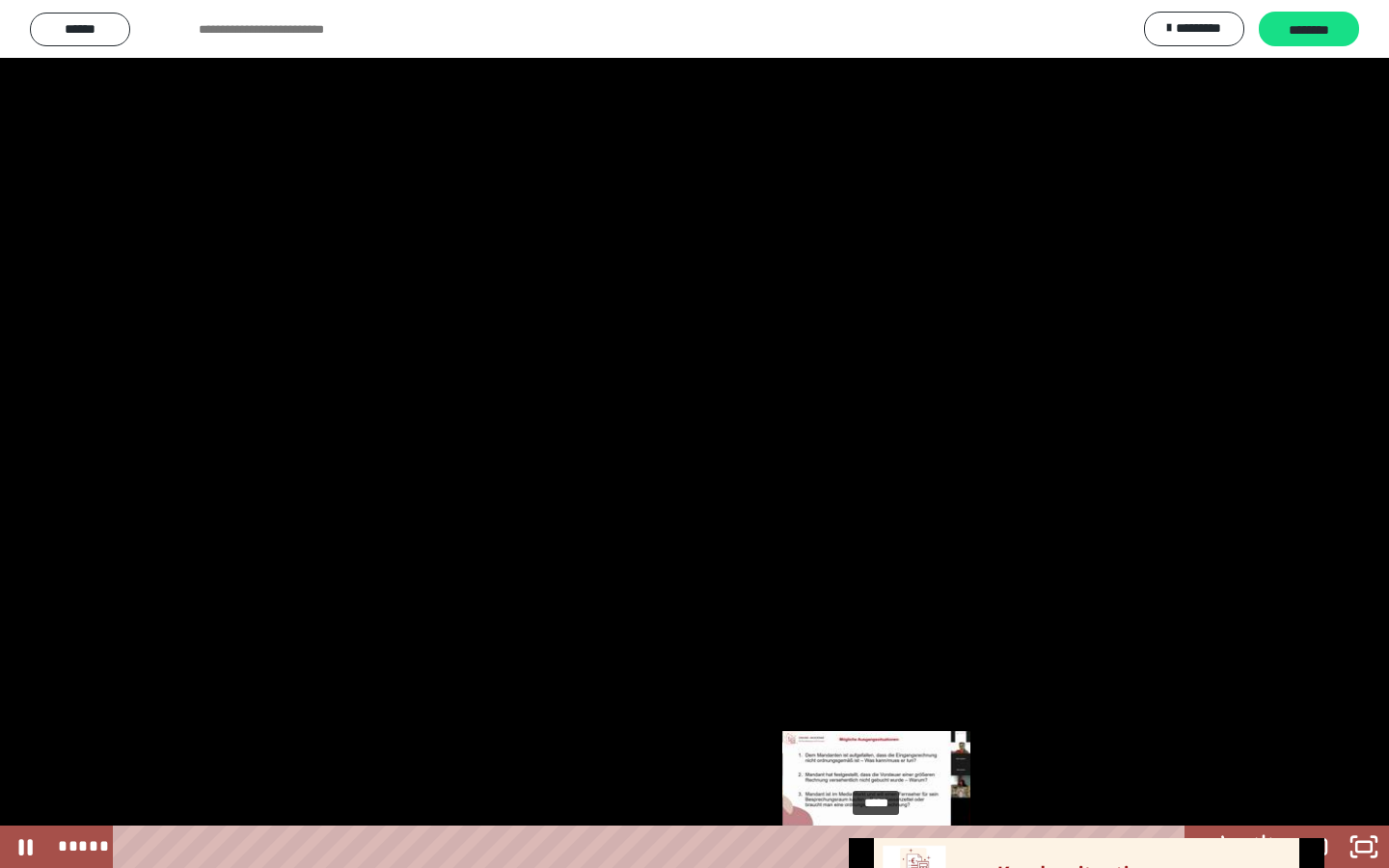 drag, startPoint x: 731, startPoint y: 854, endPoint x: 788, endPoint y: 821, distance: 65.8635 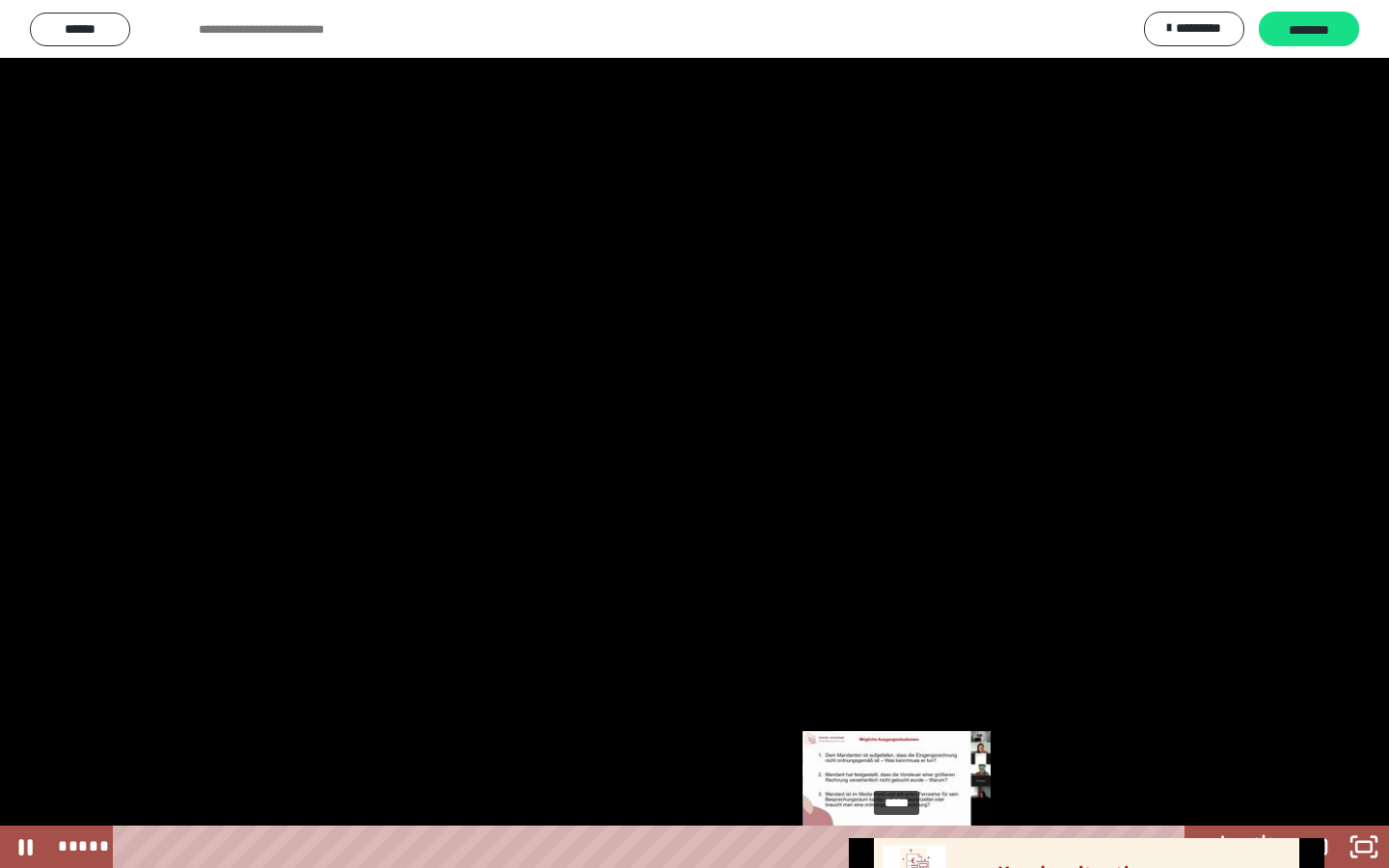 click on "*****" at bounding box center [653, 847] 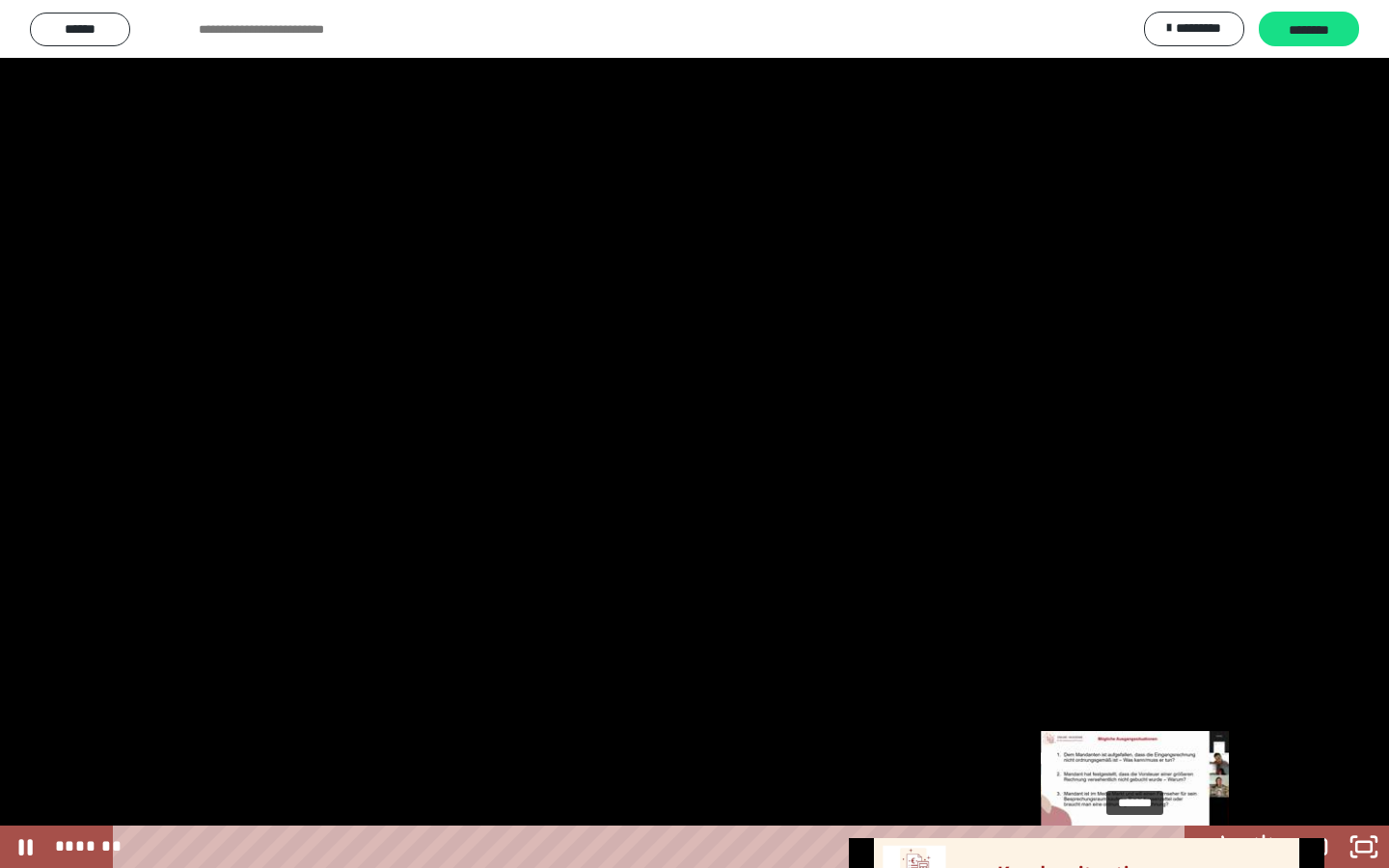 click on "*******" at bounding box center (653, 847) 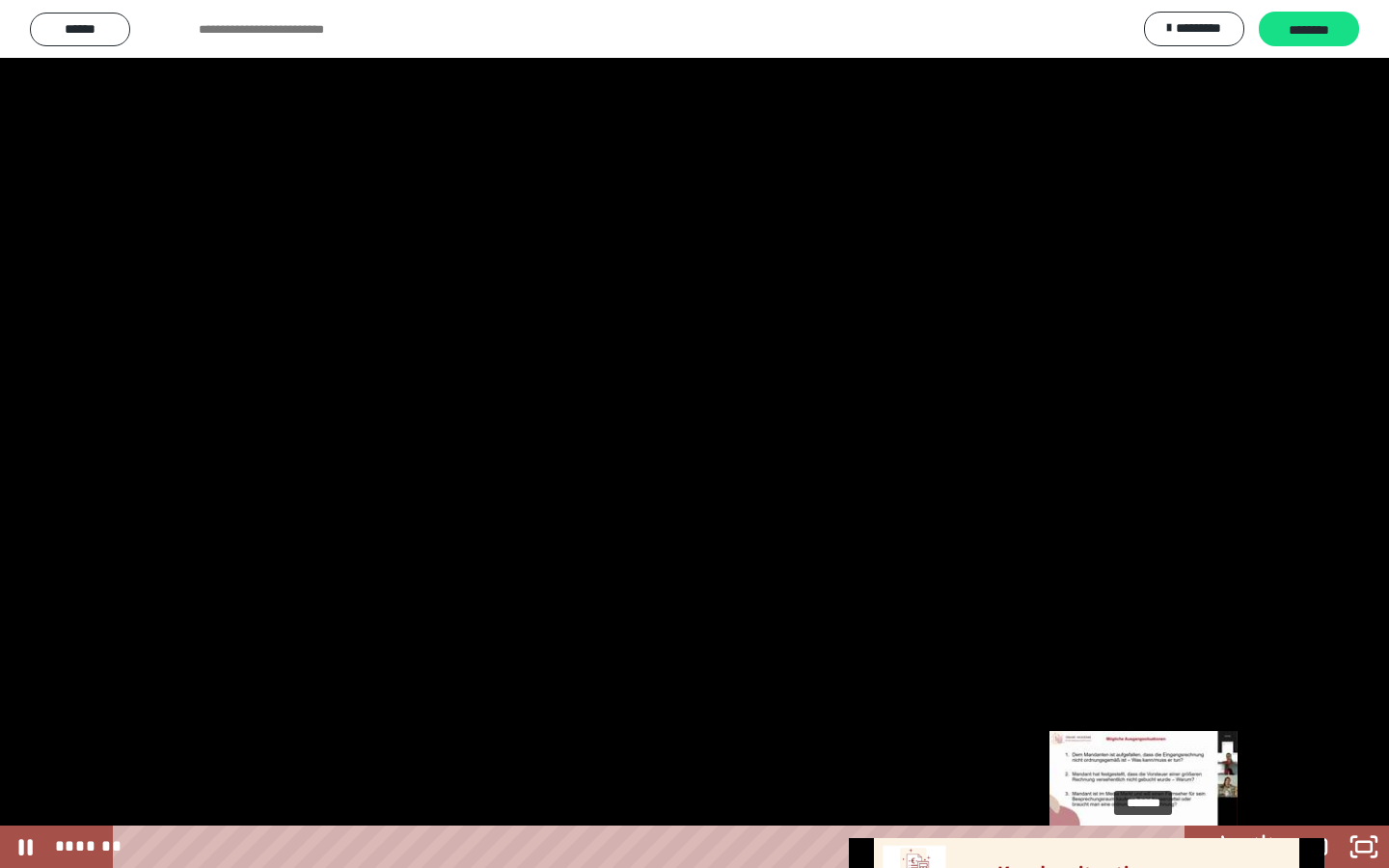 click on "*******" at bounding box center [653, 847] 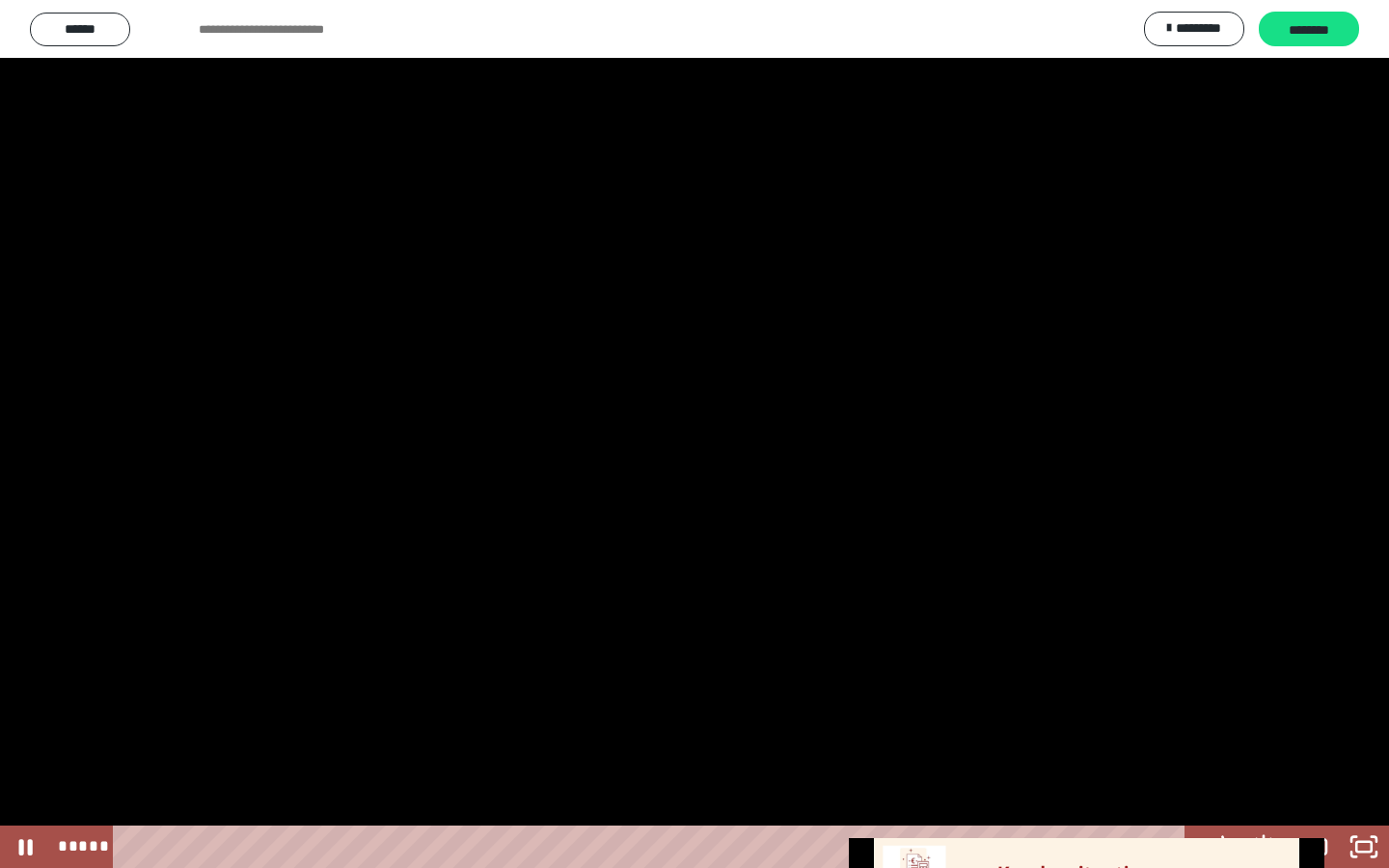 click at bounding box center (694, 434) 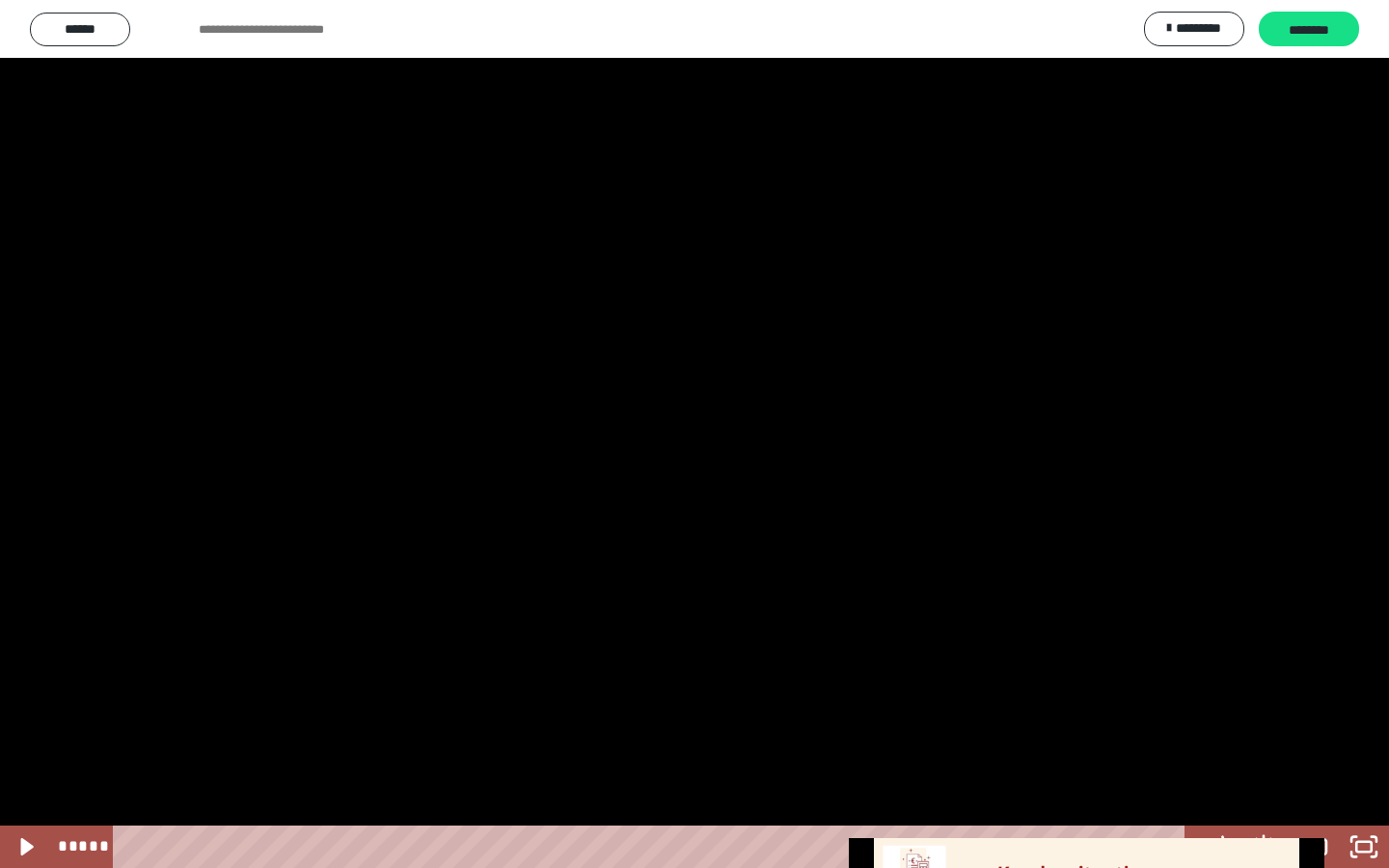 type 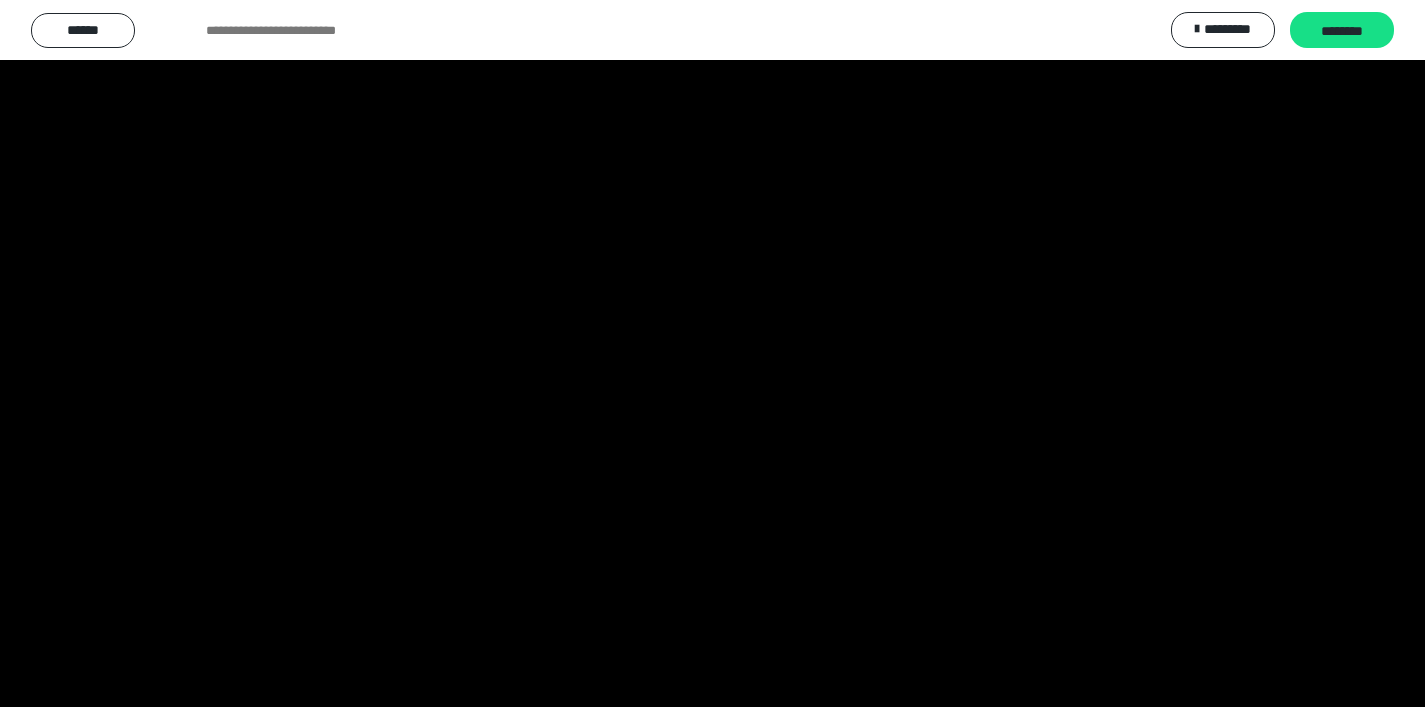 scroll, scrollTop: 2648, scrollLeft: 0, axis: vertical 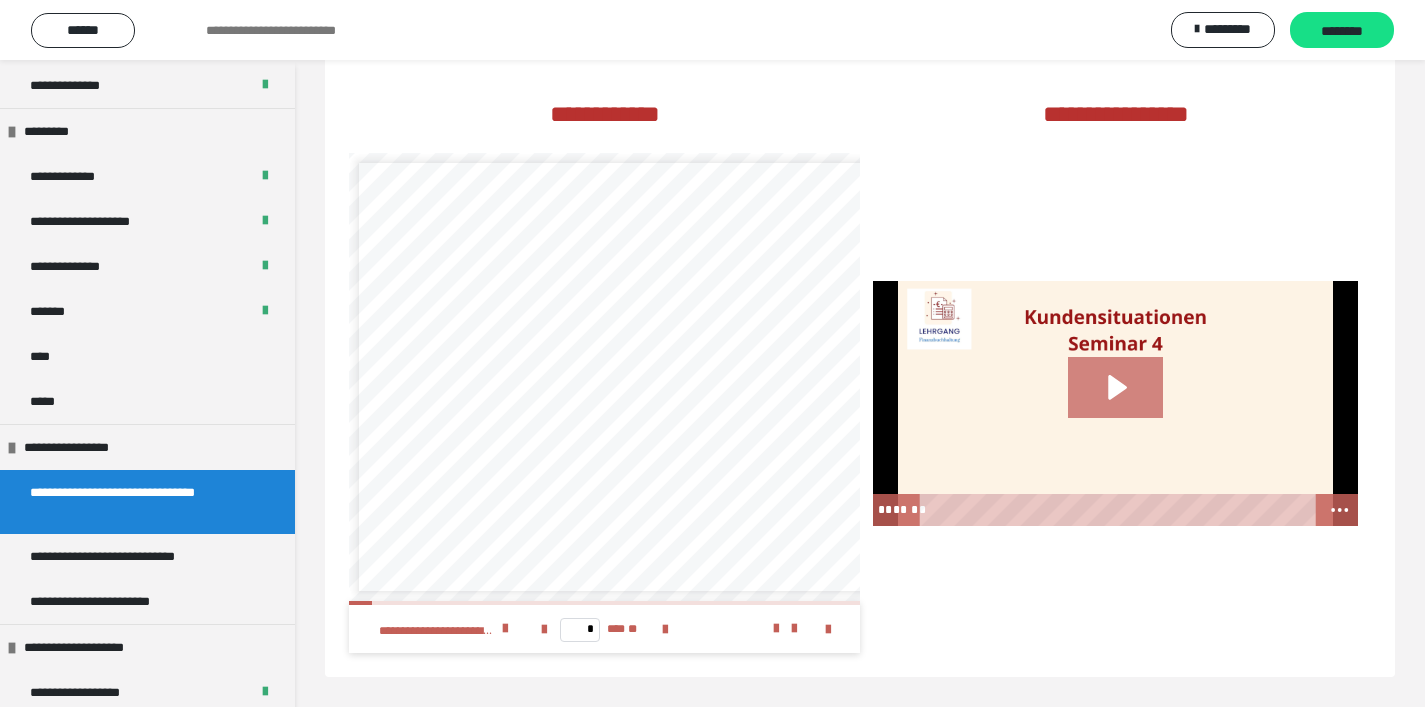 click 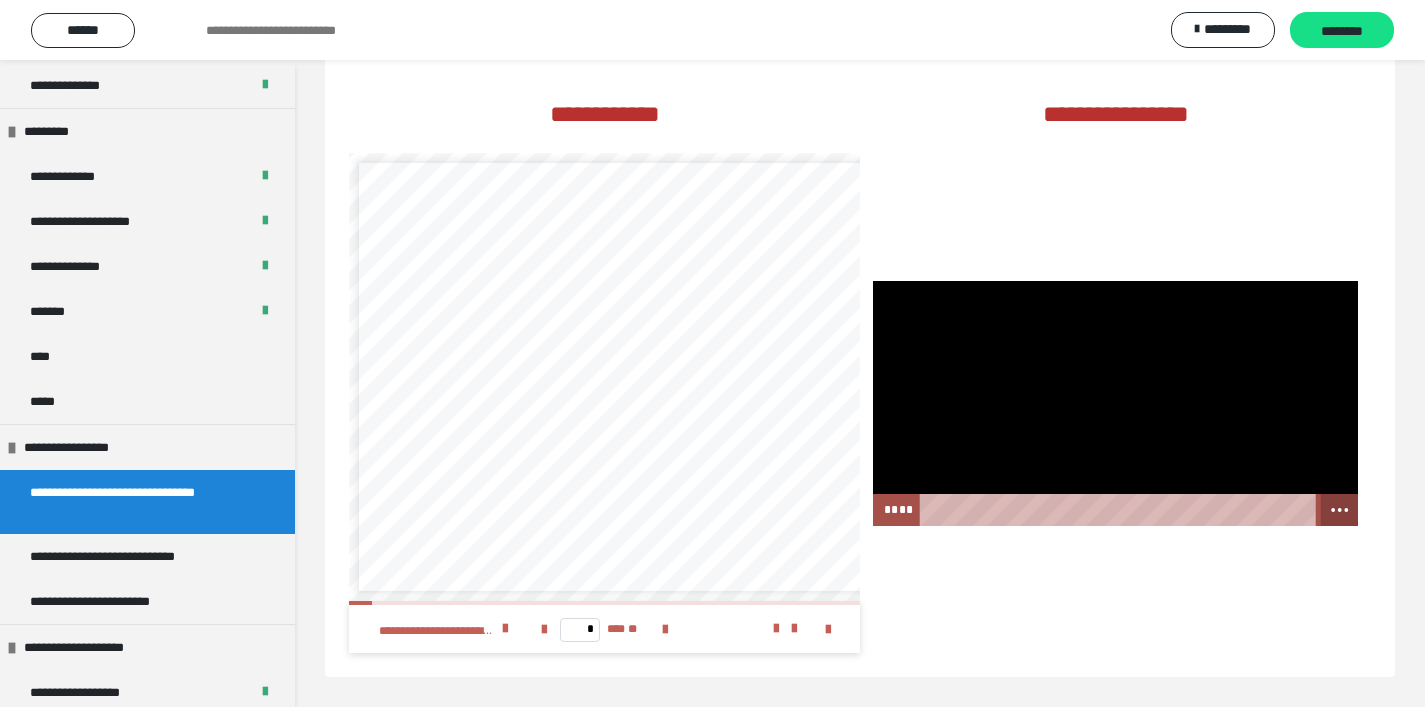 click 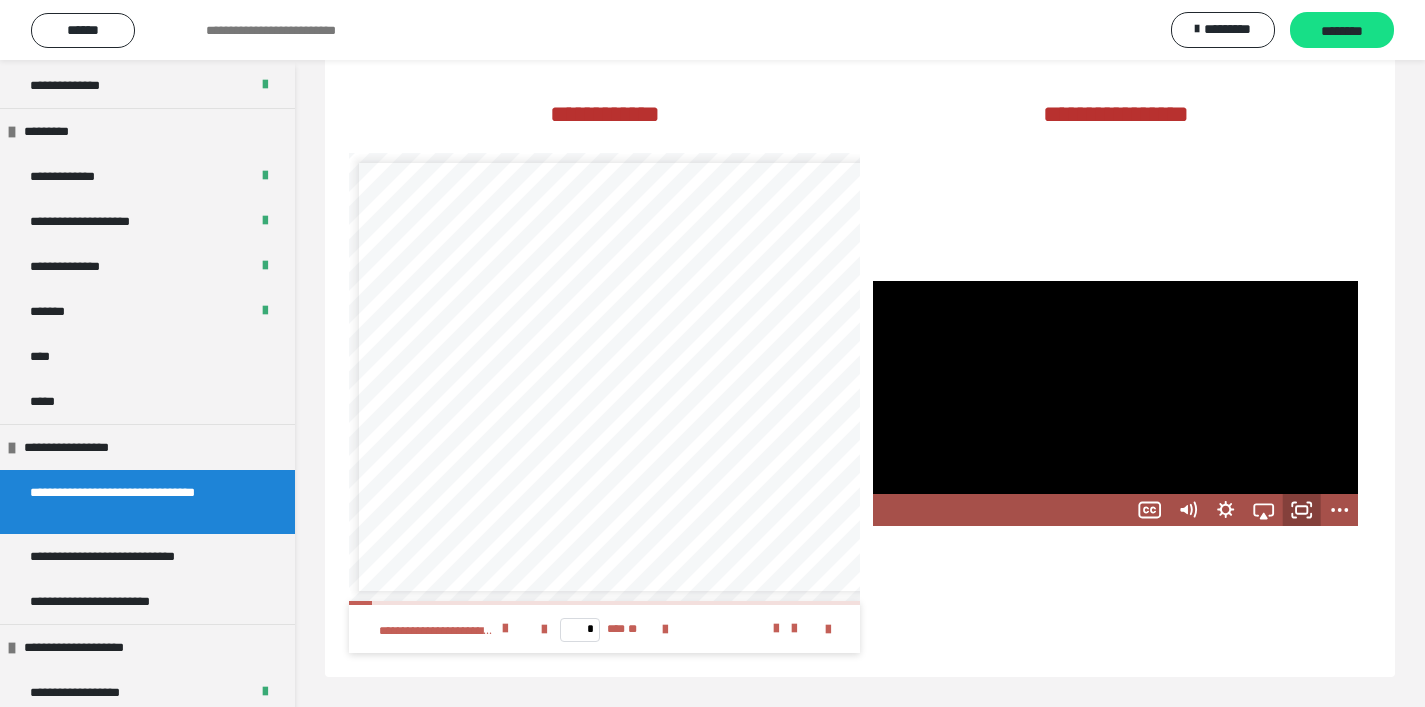click 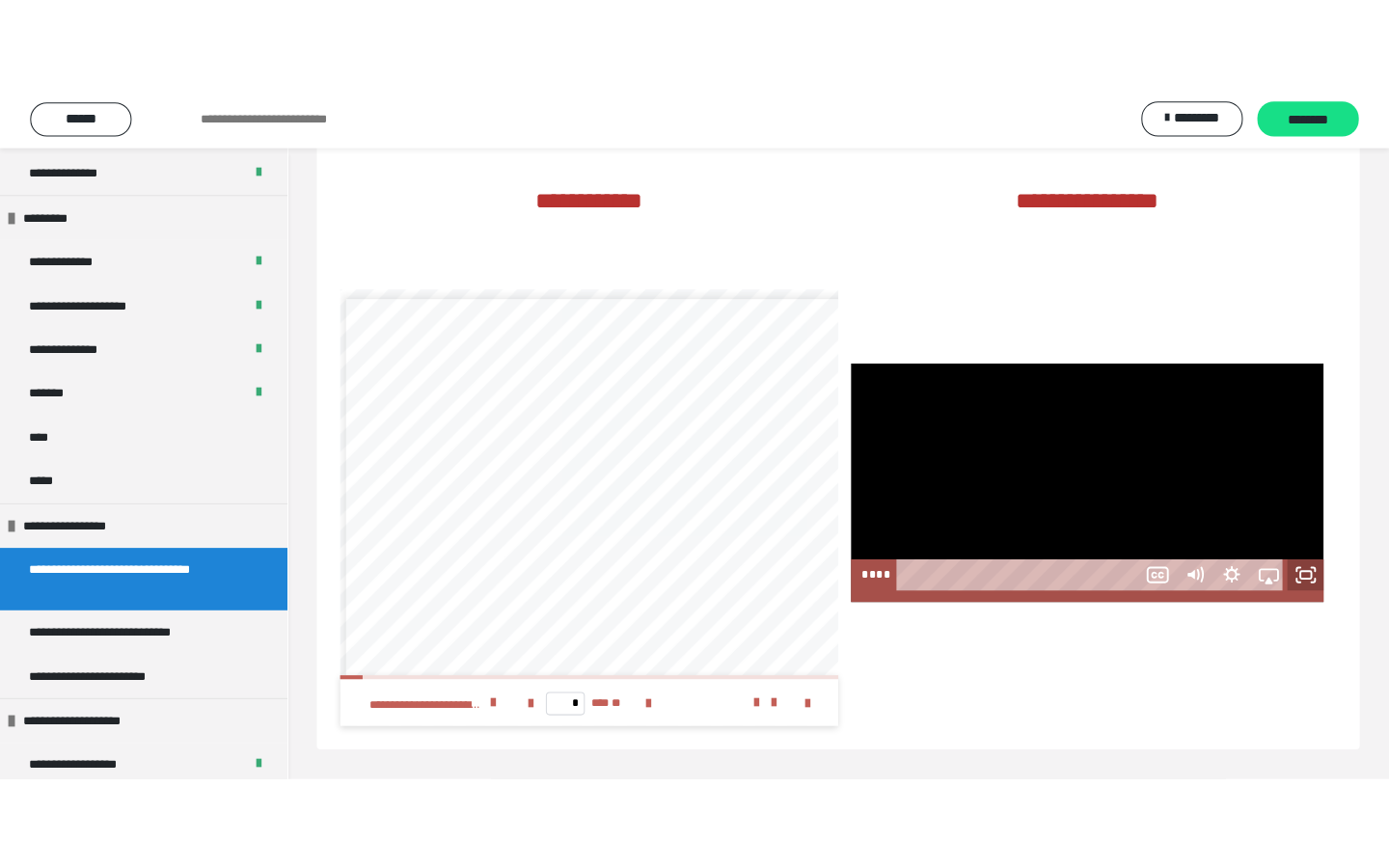 scroll, scrollTop: 2368, scrollLeft: 0, axis: vertical 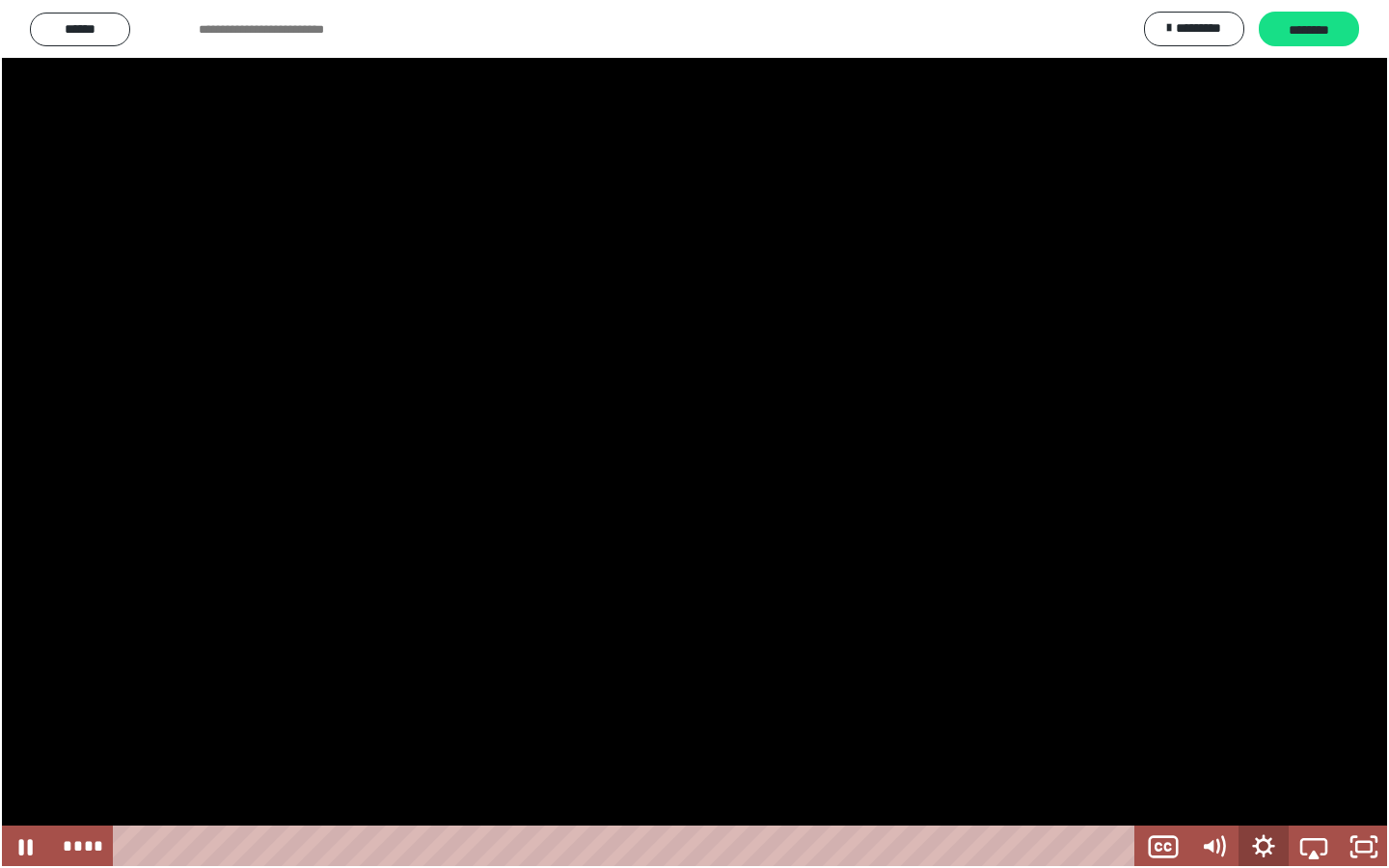 click 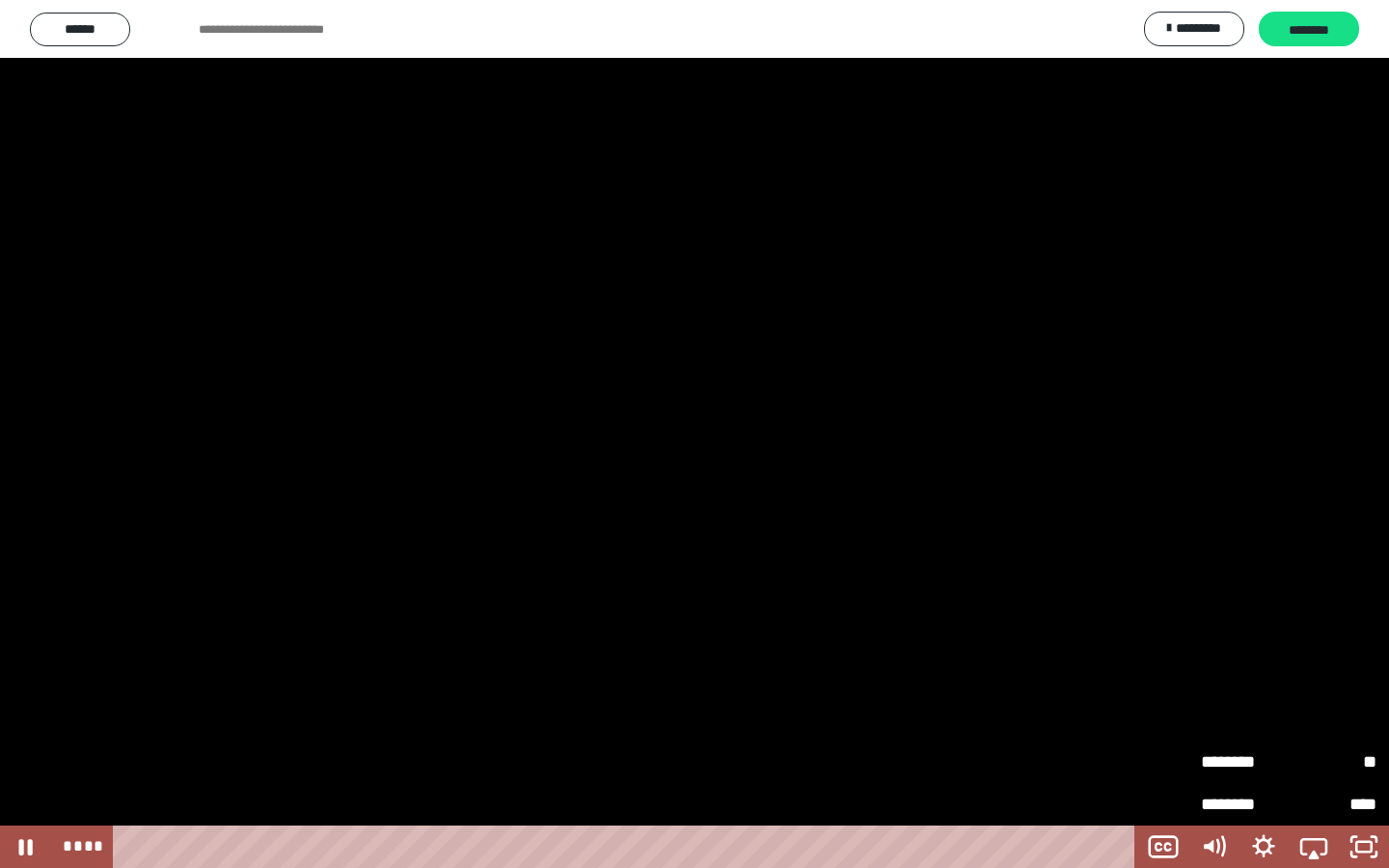 click on "********" at bounding box center (1244, 760) 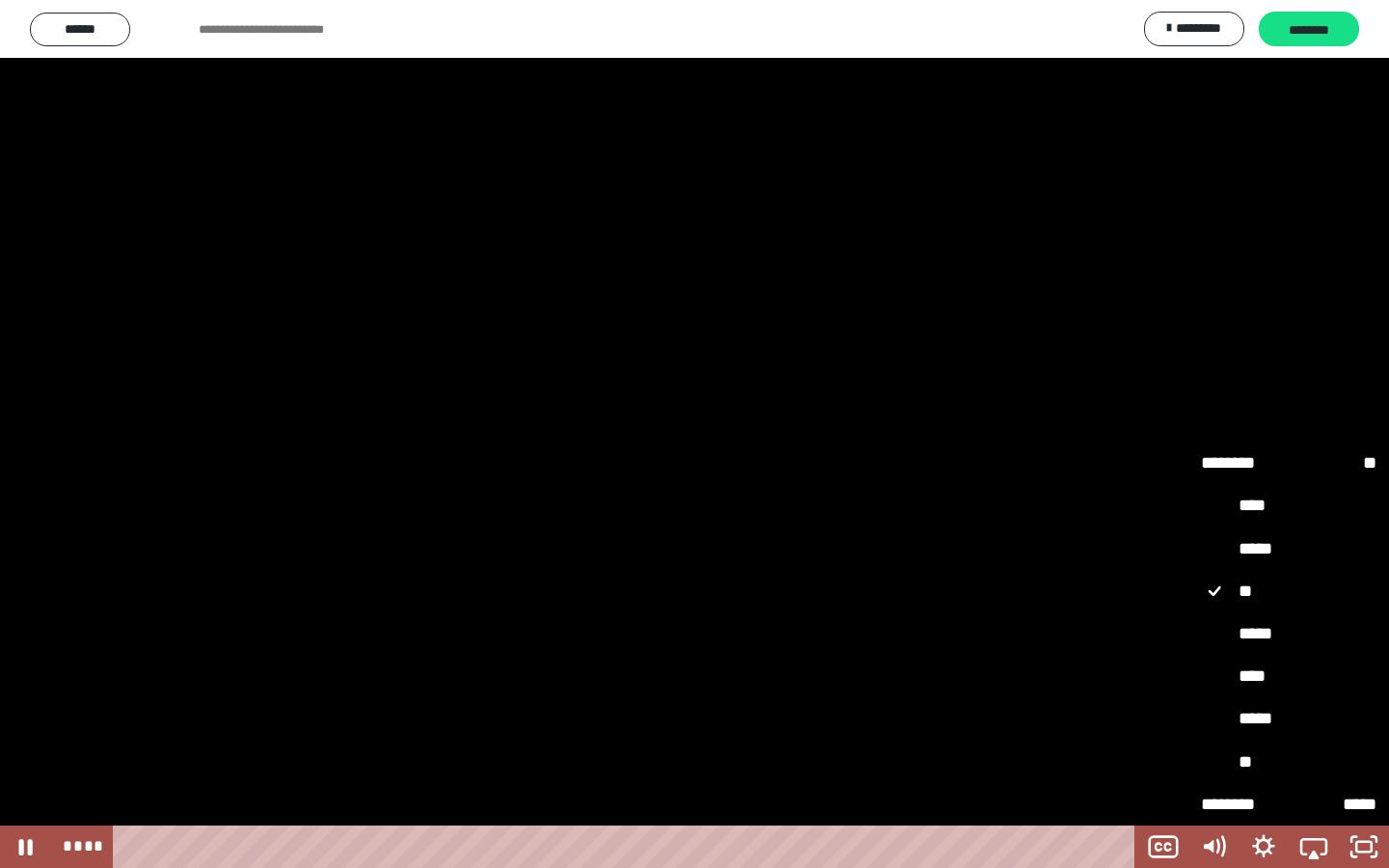 click on "****" at bounding box center [1289, 677] 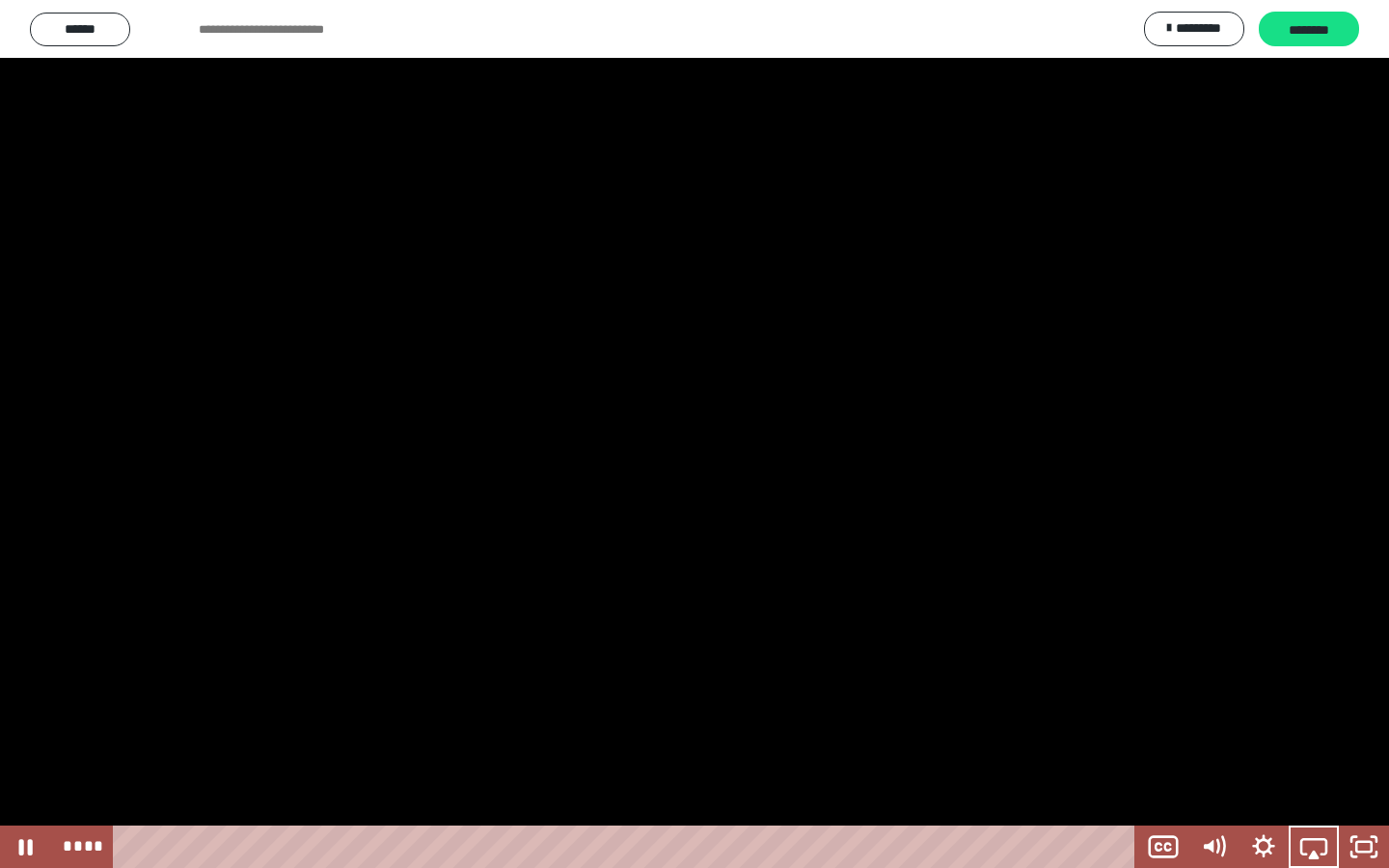 click at bounding box center (694, 434) 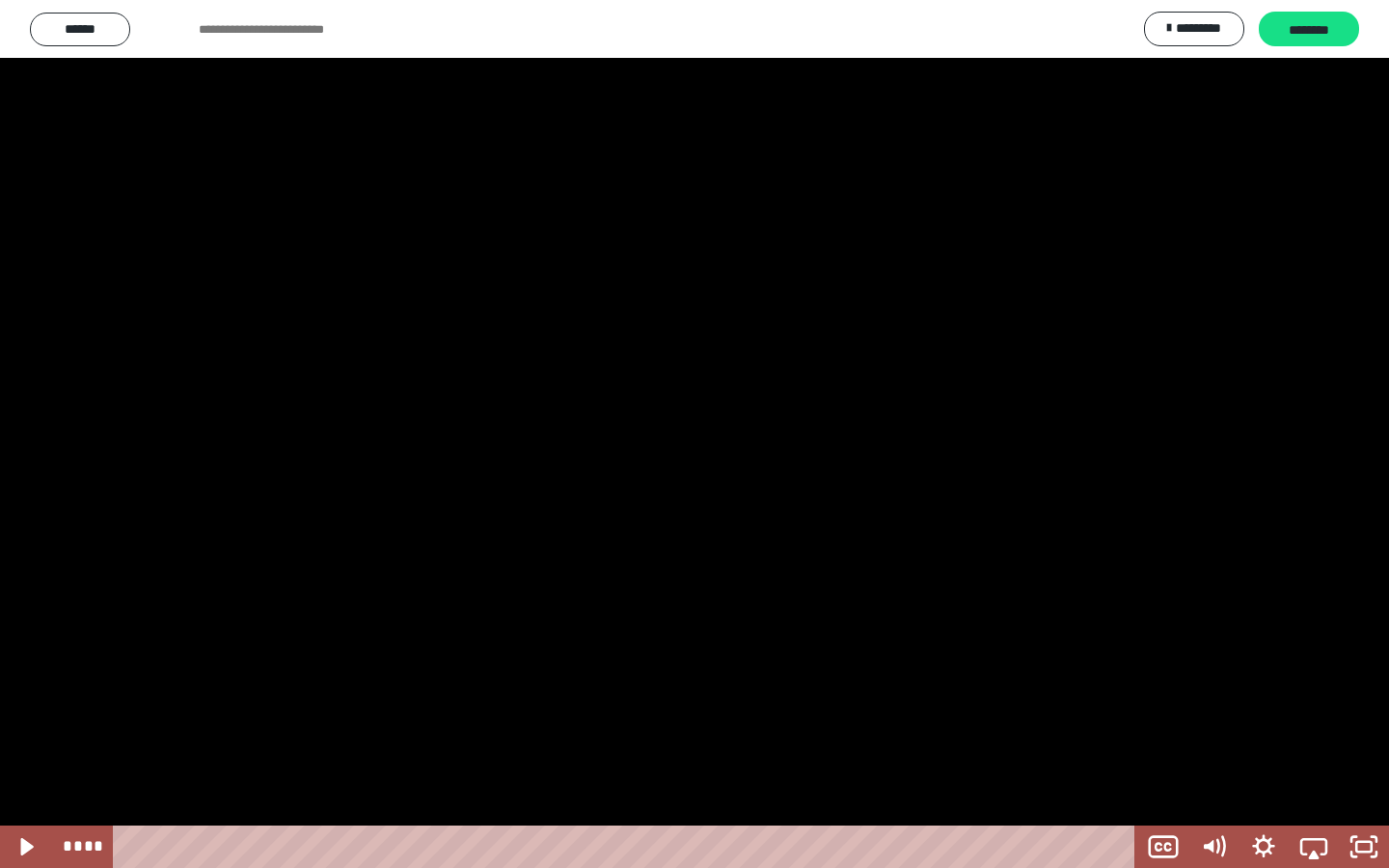 click at bounding box center [694, 434] 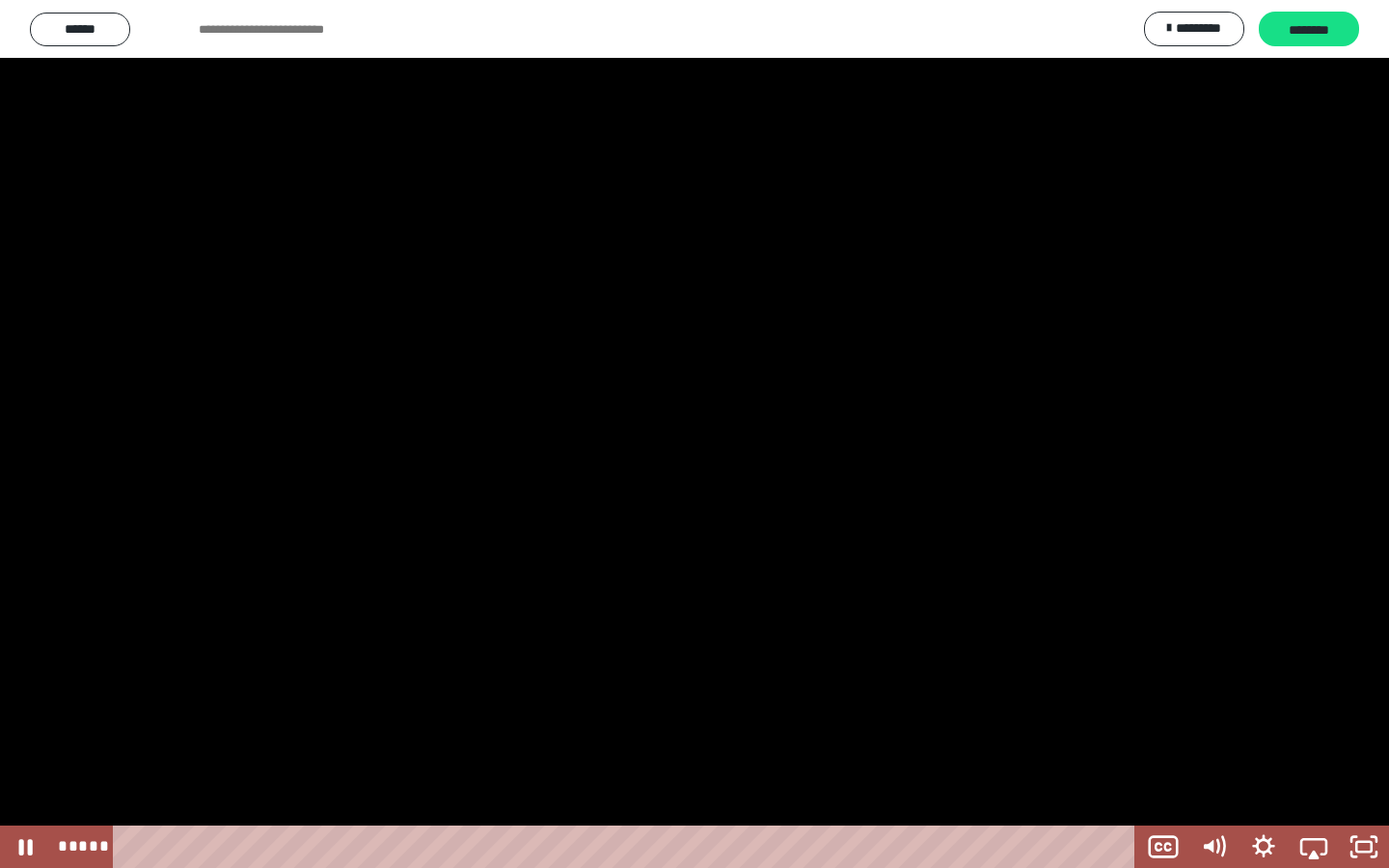 click at bounding box center (694, 434) 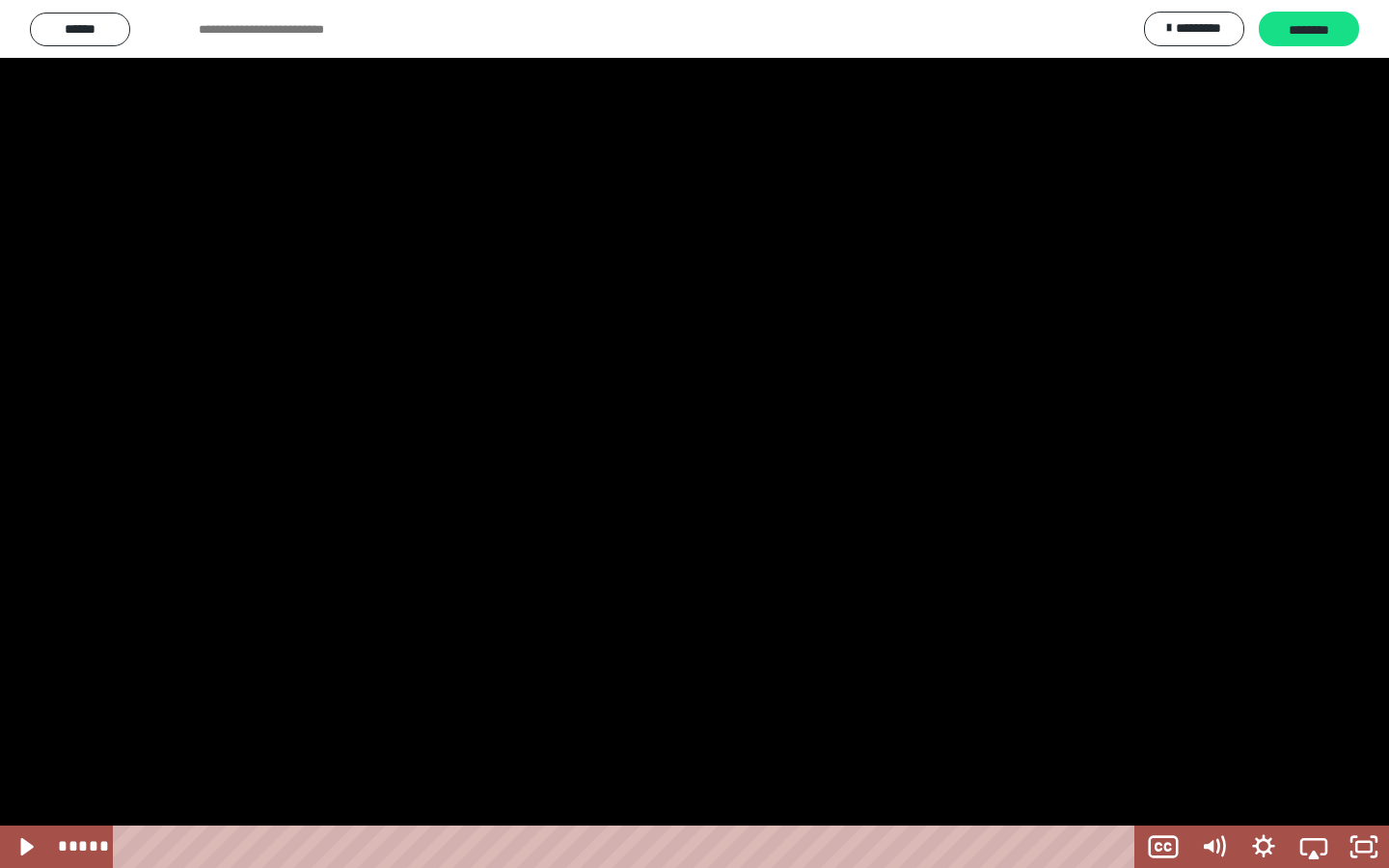 click at bounding box center [694, 434] 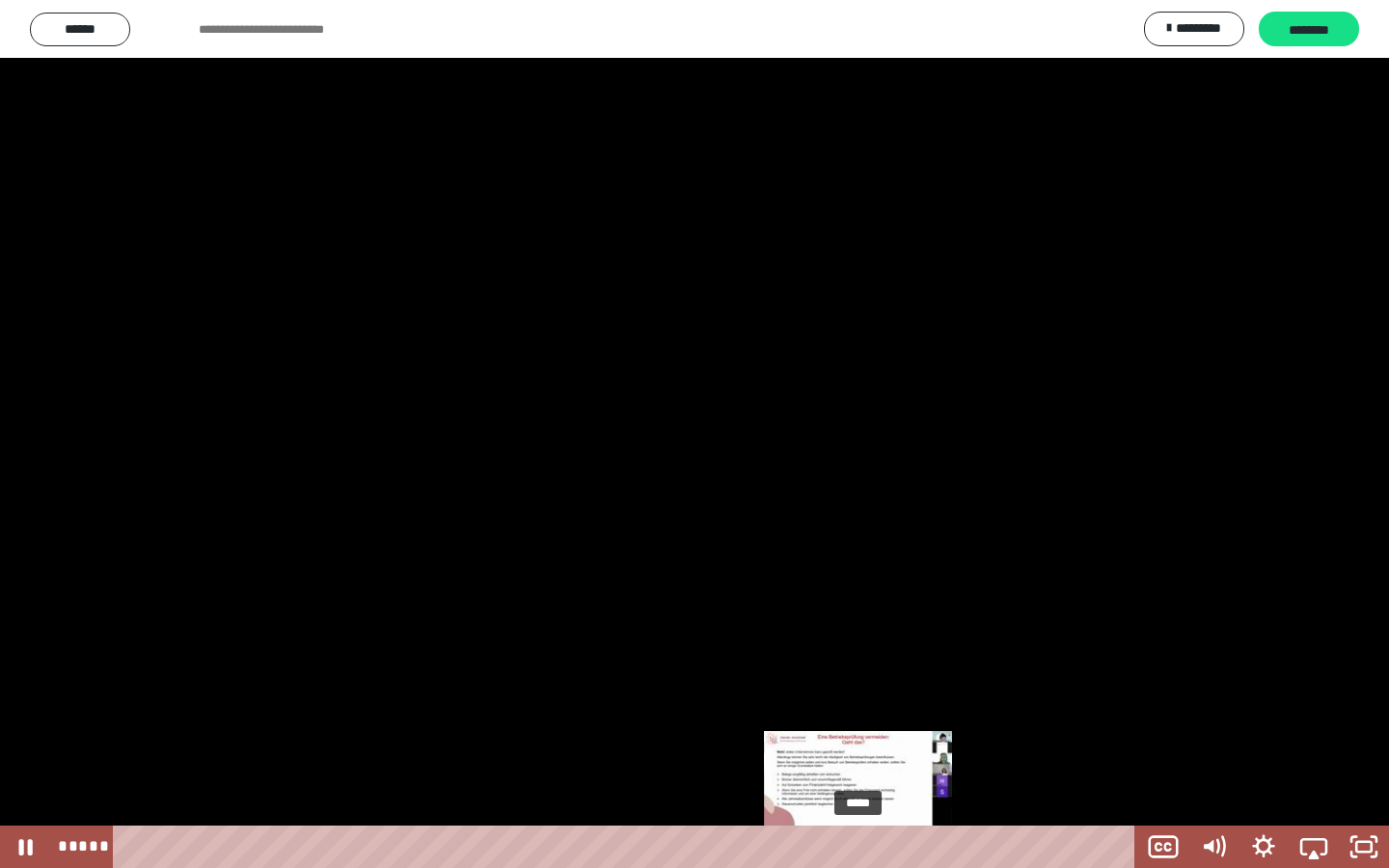 click on "*****" at bounding box center [628, 847] 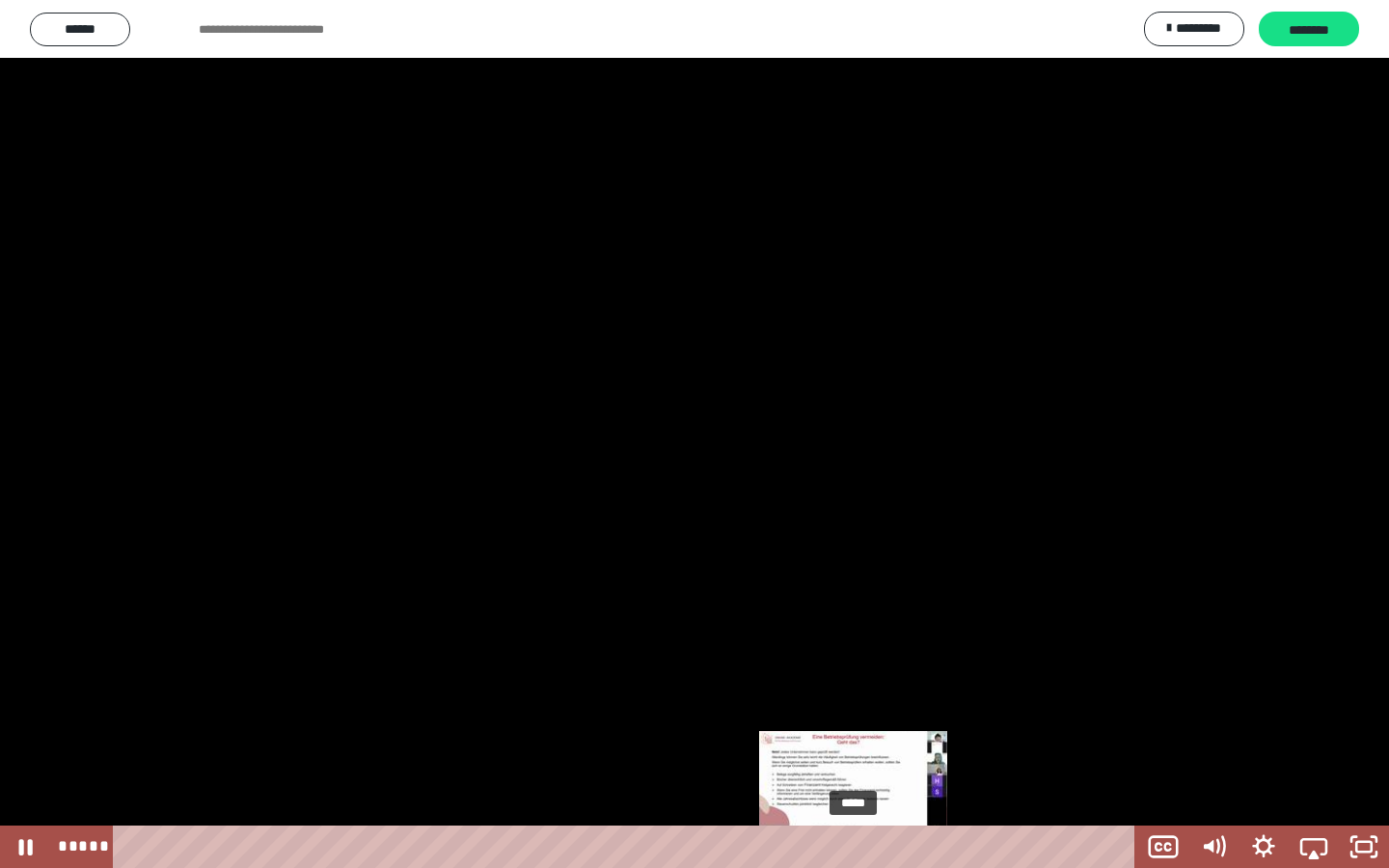 click at bounding box center (853, 847) 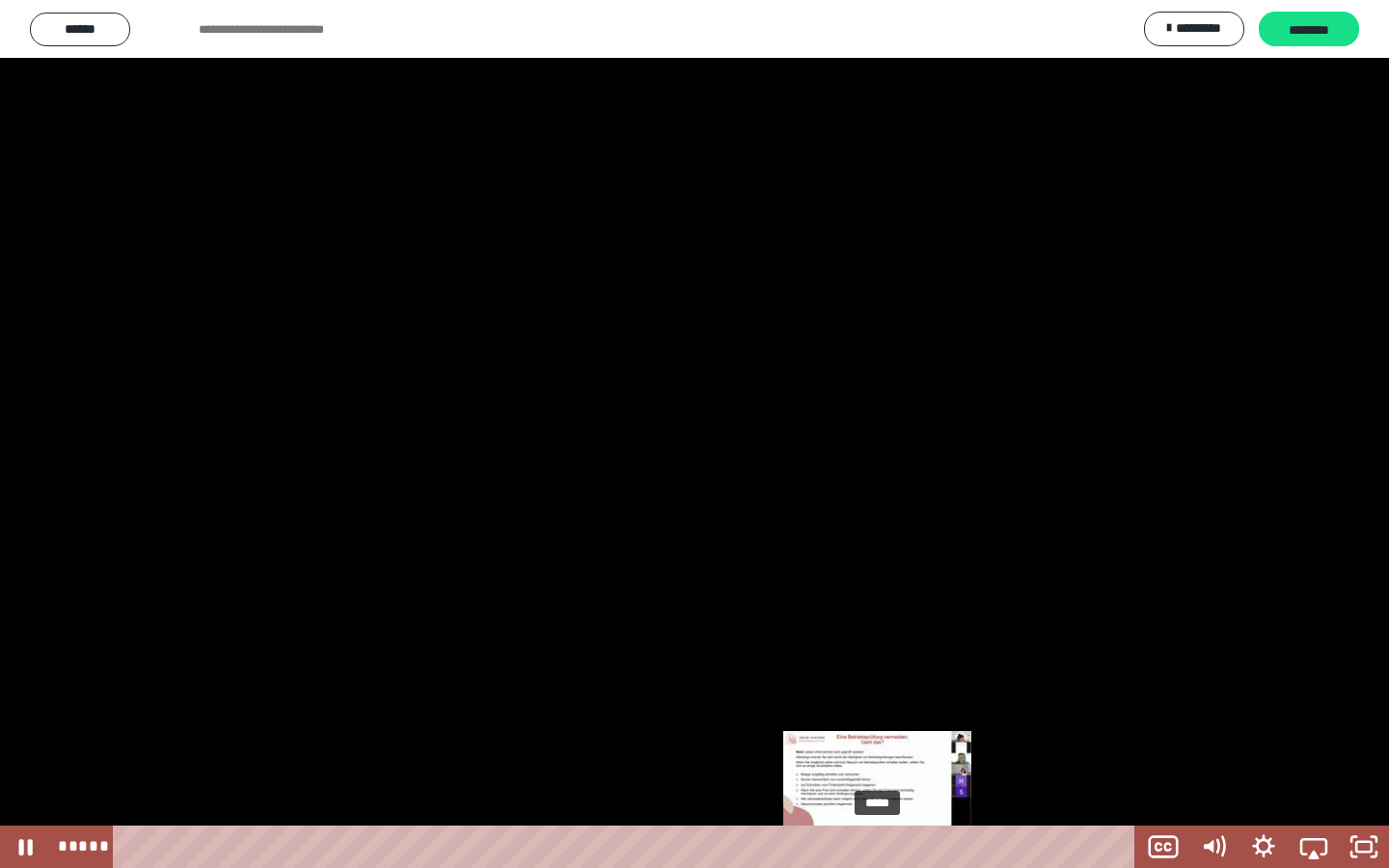 click on "*****" at bounding box center [628, 847] 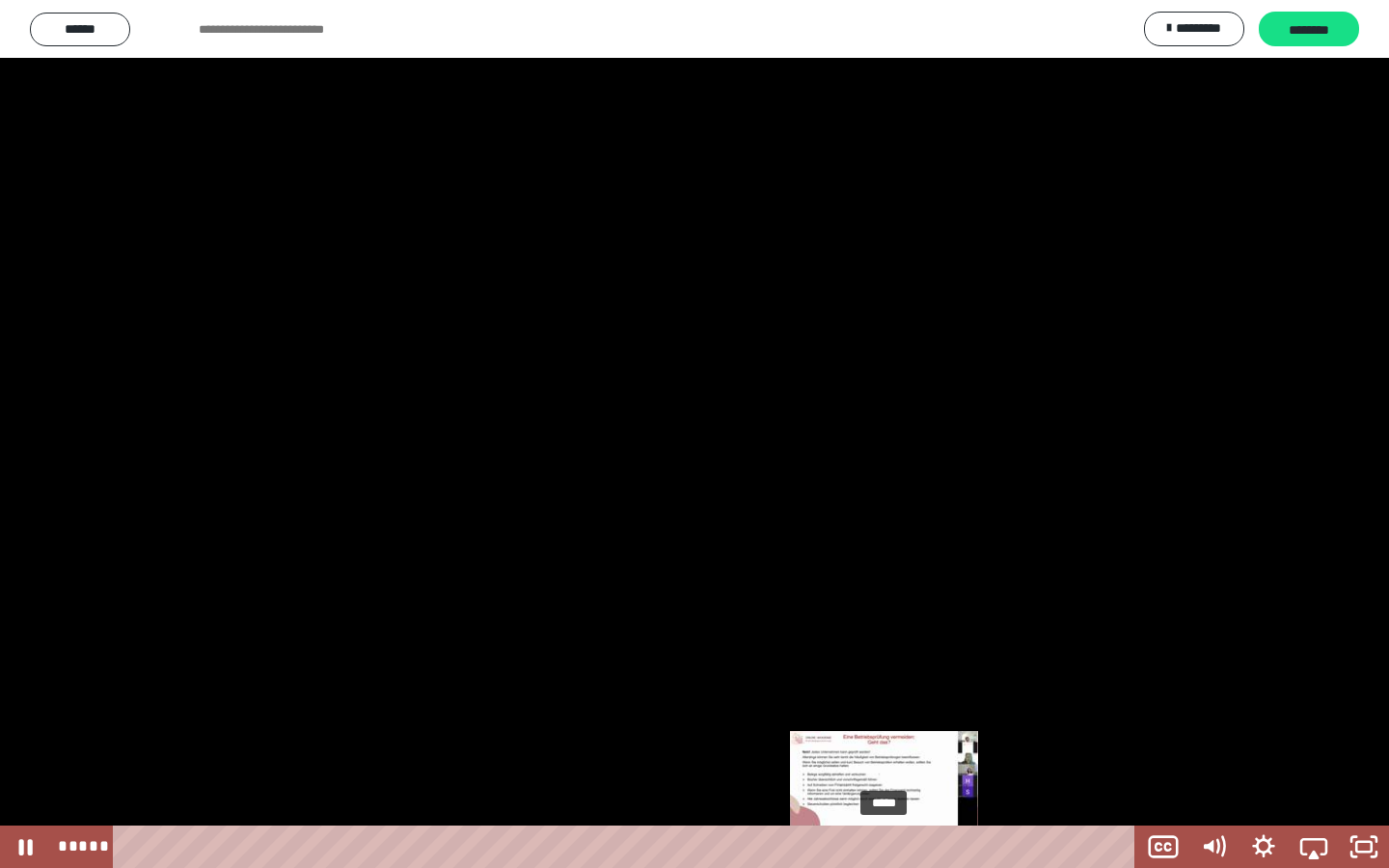 click on "*****" at bounding box center [628, 847] 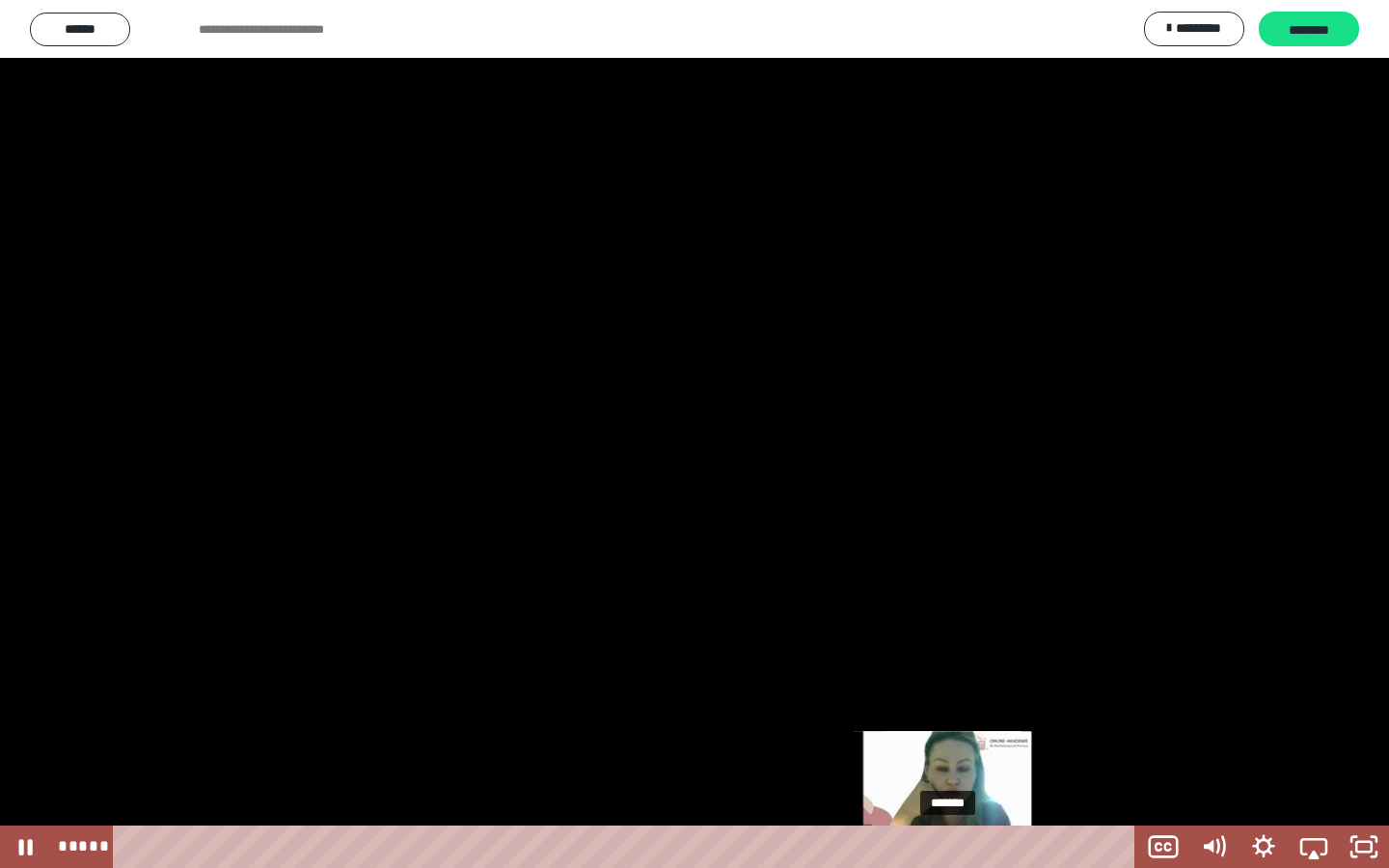 click on "*******" at bounding box center [628, 847] 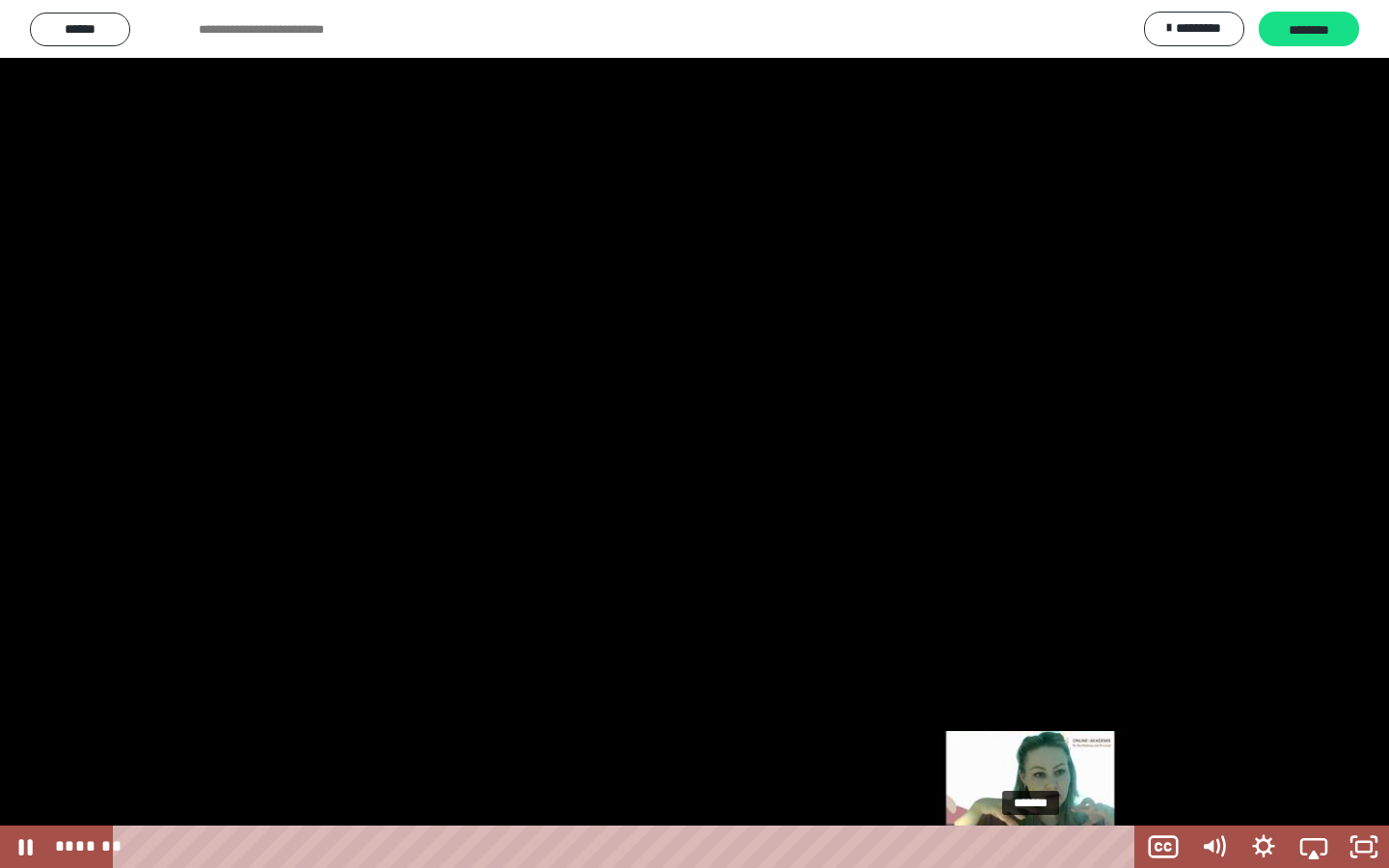 click on "*******" at bounding box center [628, 847] 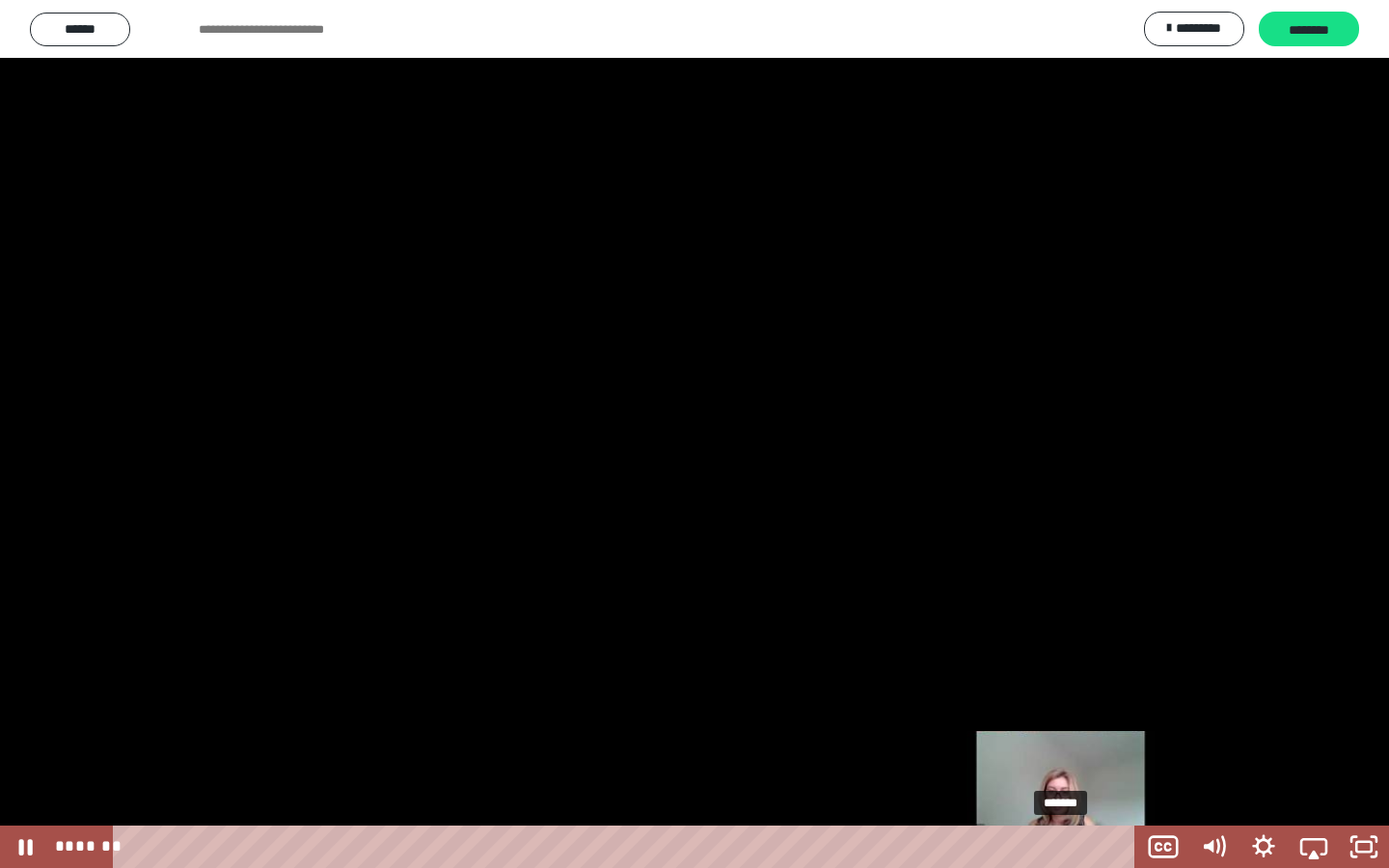 click on "*******" at bounding box center [628, 847] 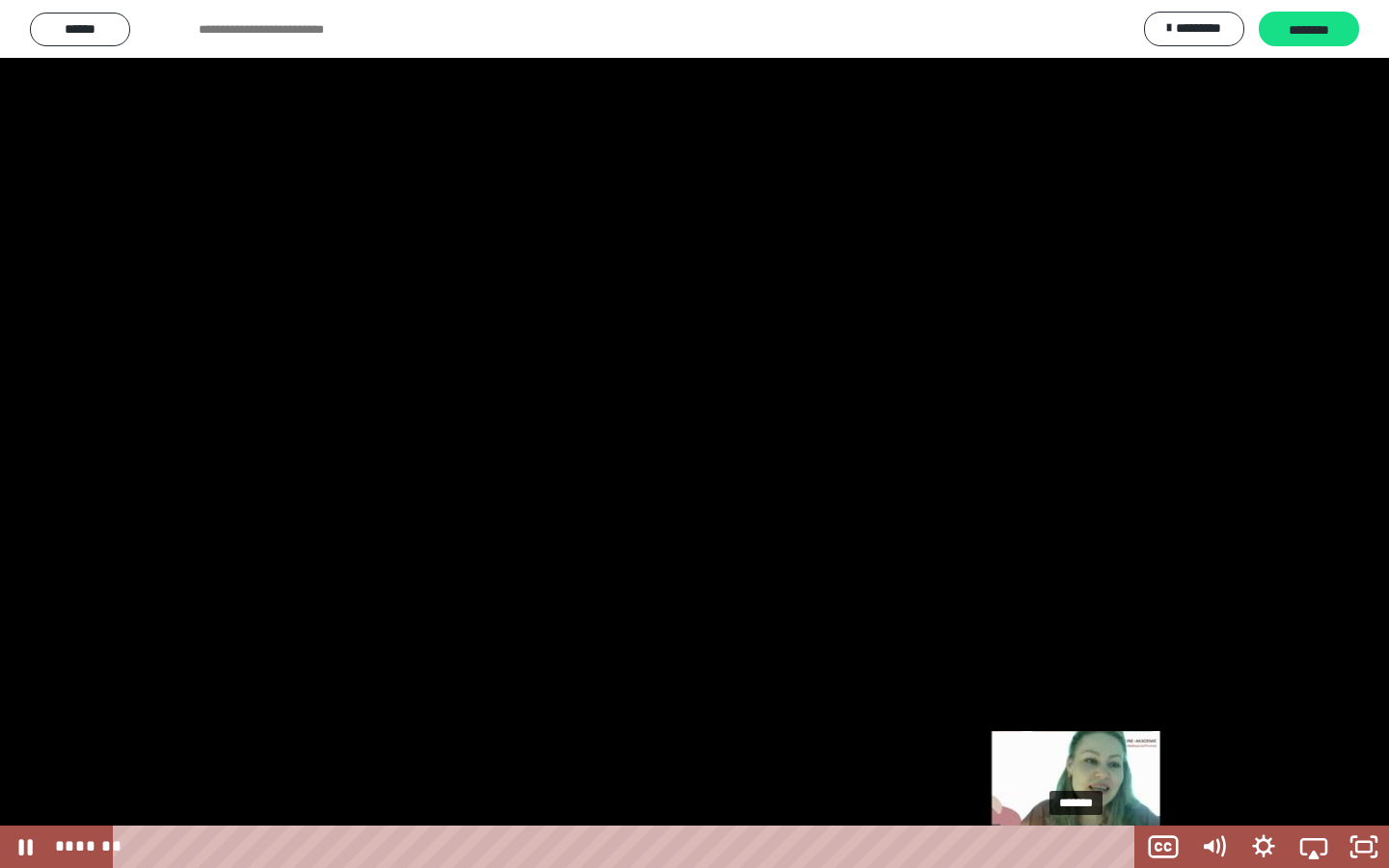 click on "*******" at bounding box center (628, 847) 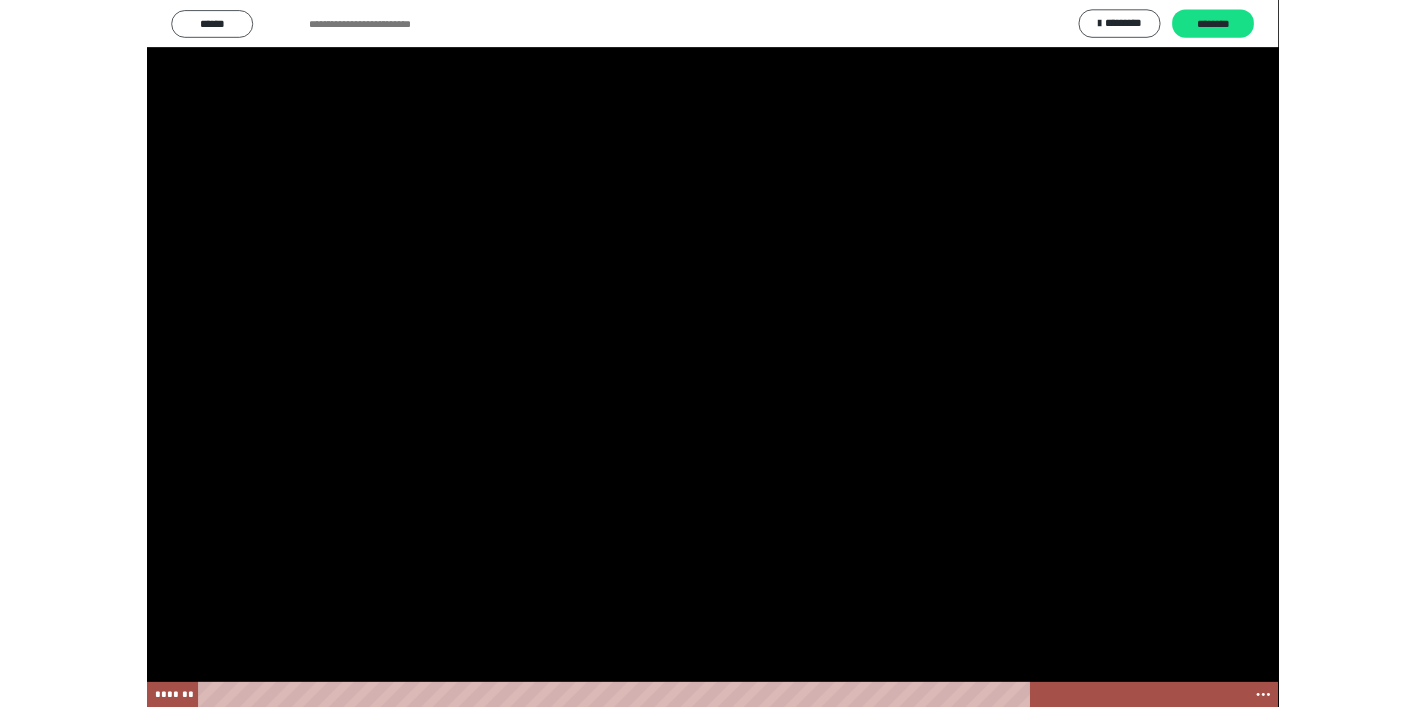 scroll, scrollTop: 2568, scrollLeft: 0, axis: vertical 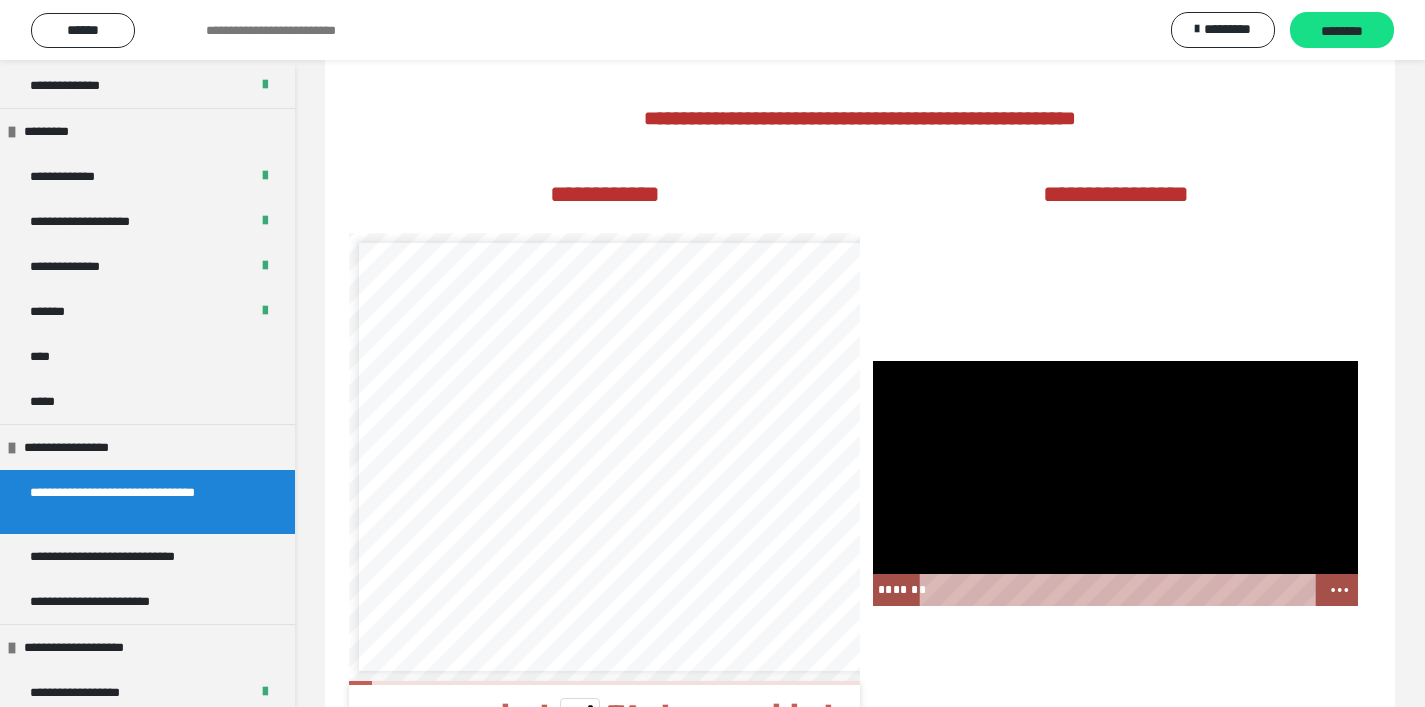 click at bounding box center (1115, 483) 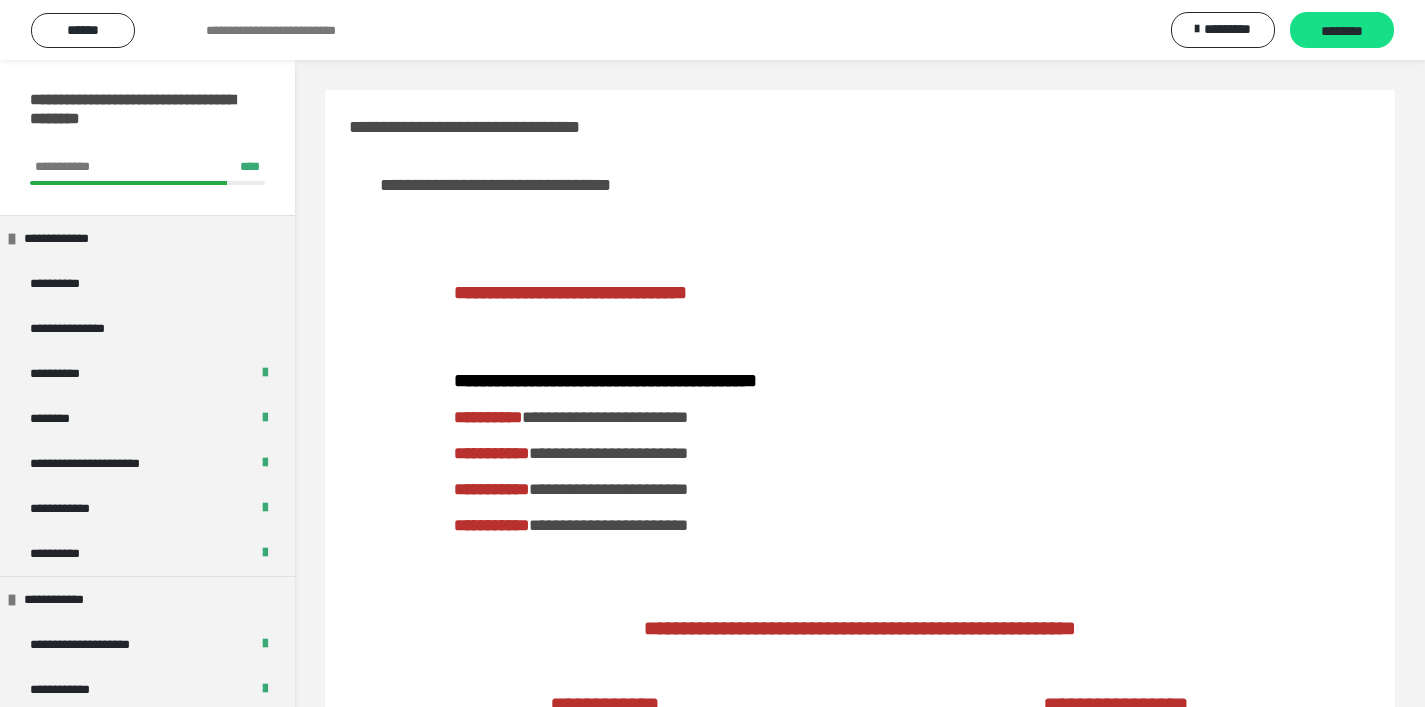 scroll, scrollTop: 1700, scrollLeft: 0, axis: vertical 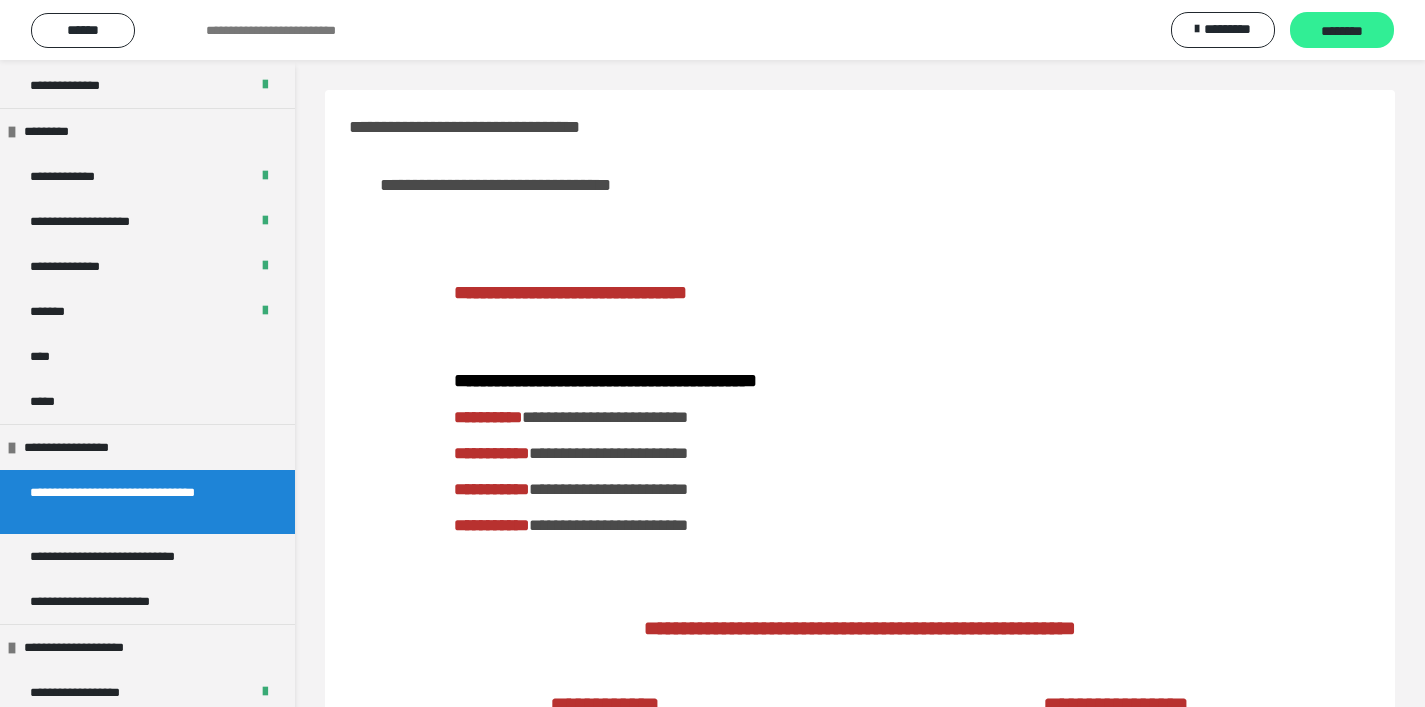 click on "********" at bounding box center [1342, 31] 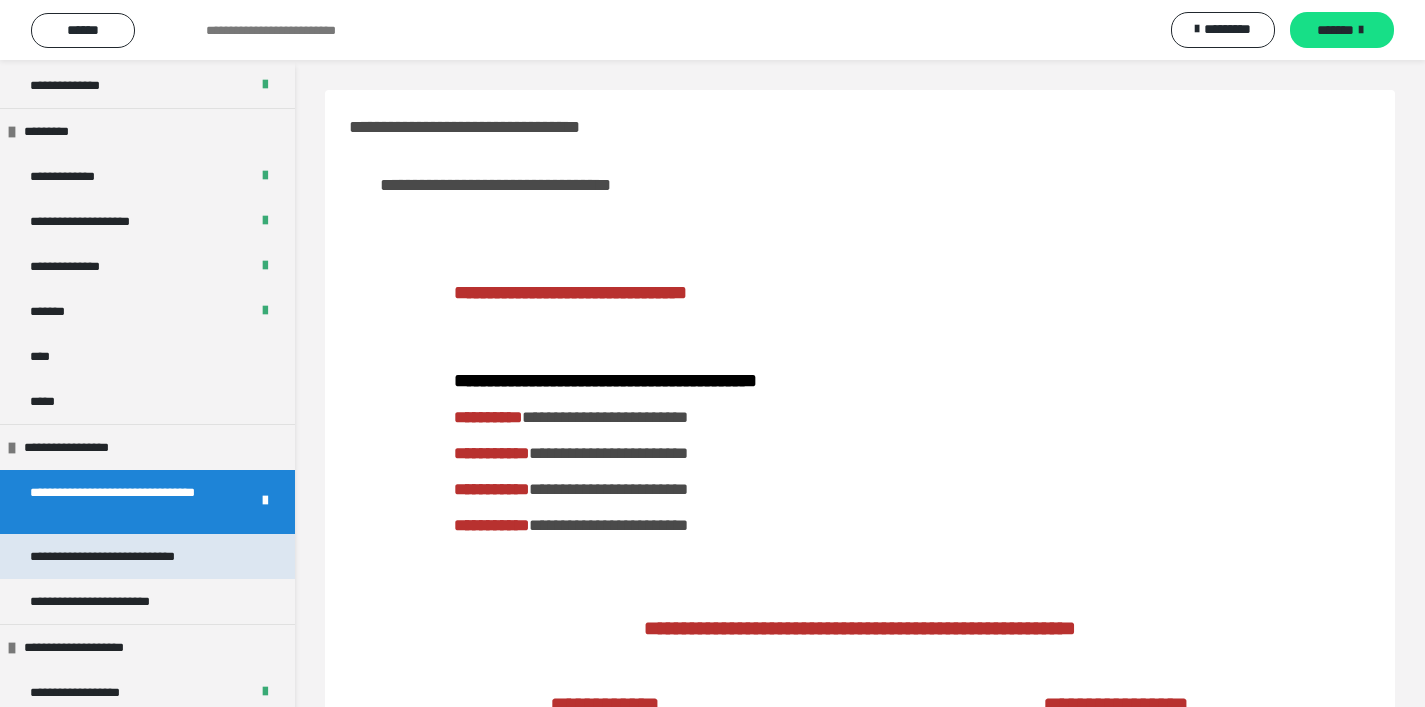 click on "**********" at bounding box center (131, 556) 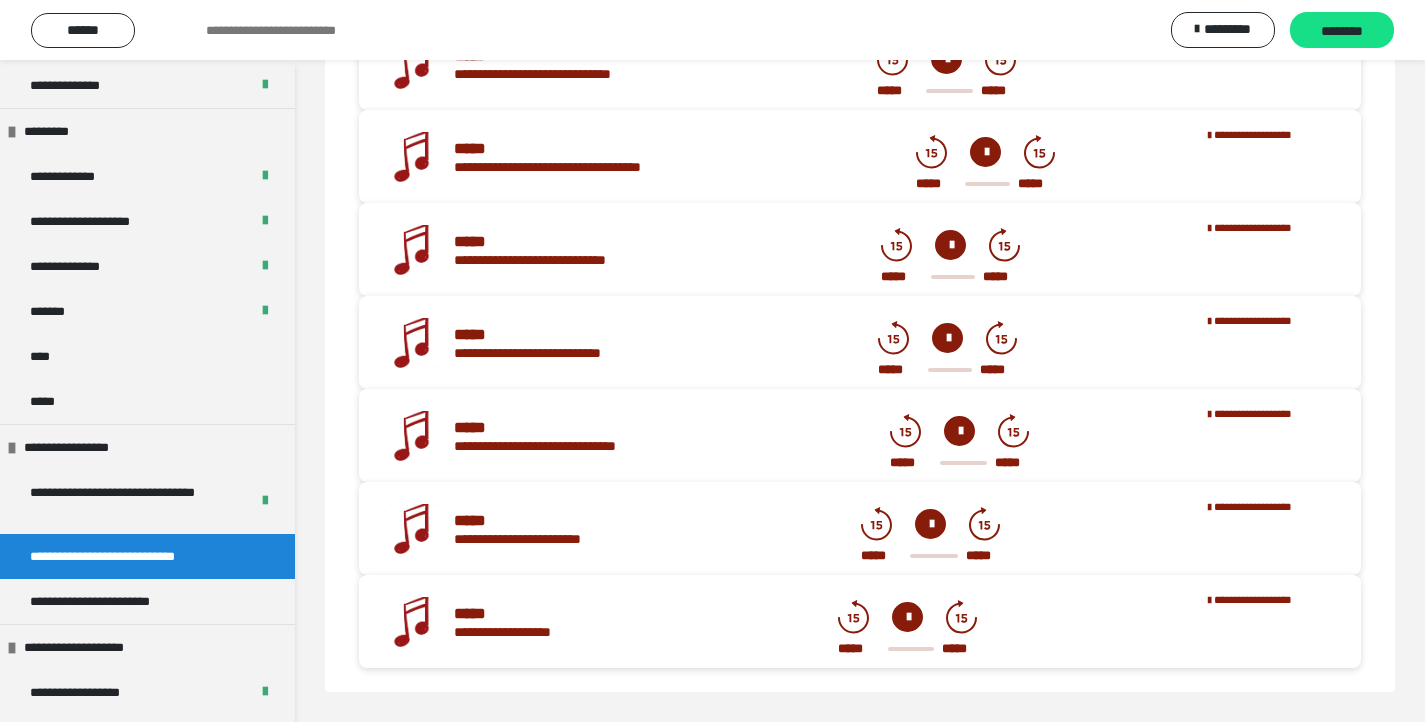 scroll, scrollTop: 0, scrollLeft: 0, axis: both 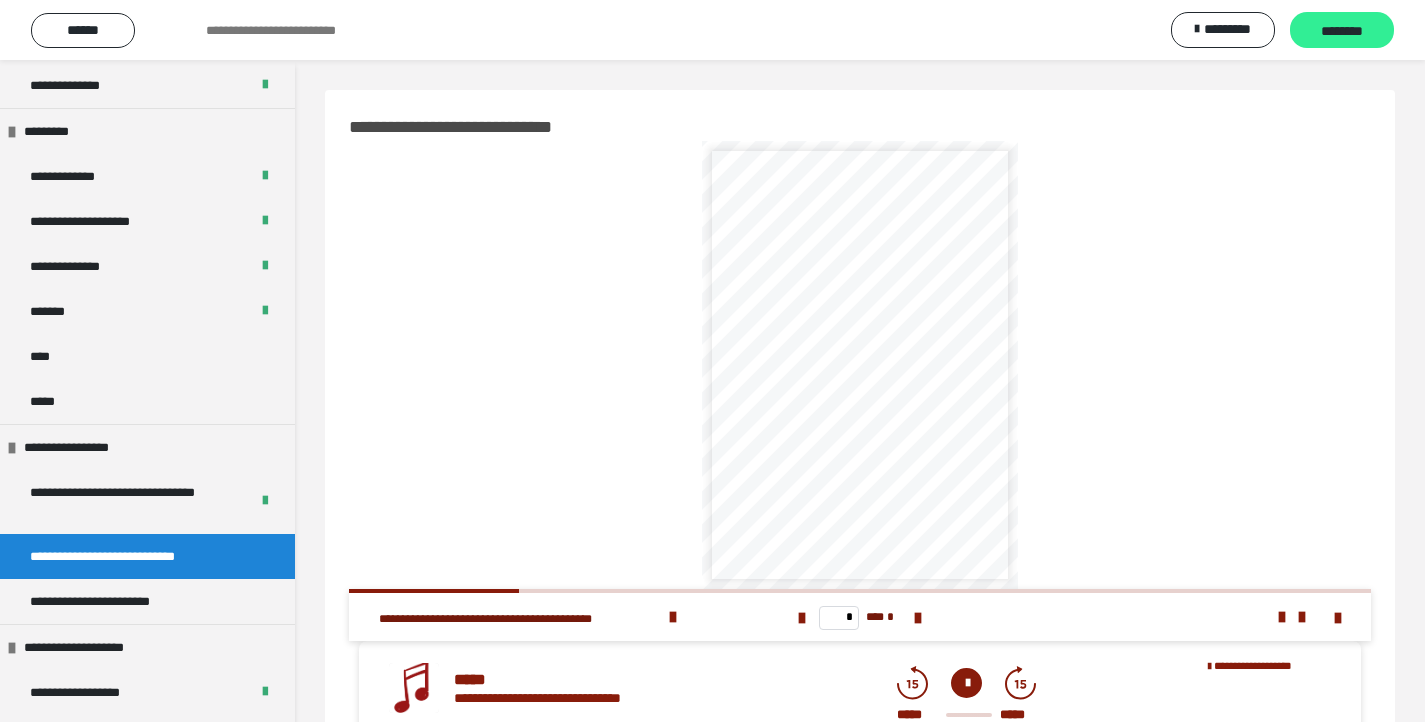 click on "********" at bounding box center (1342, 31) 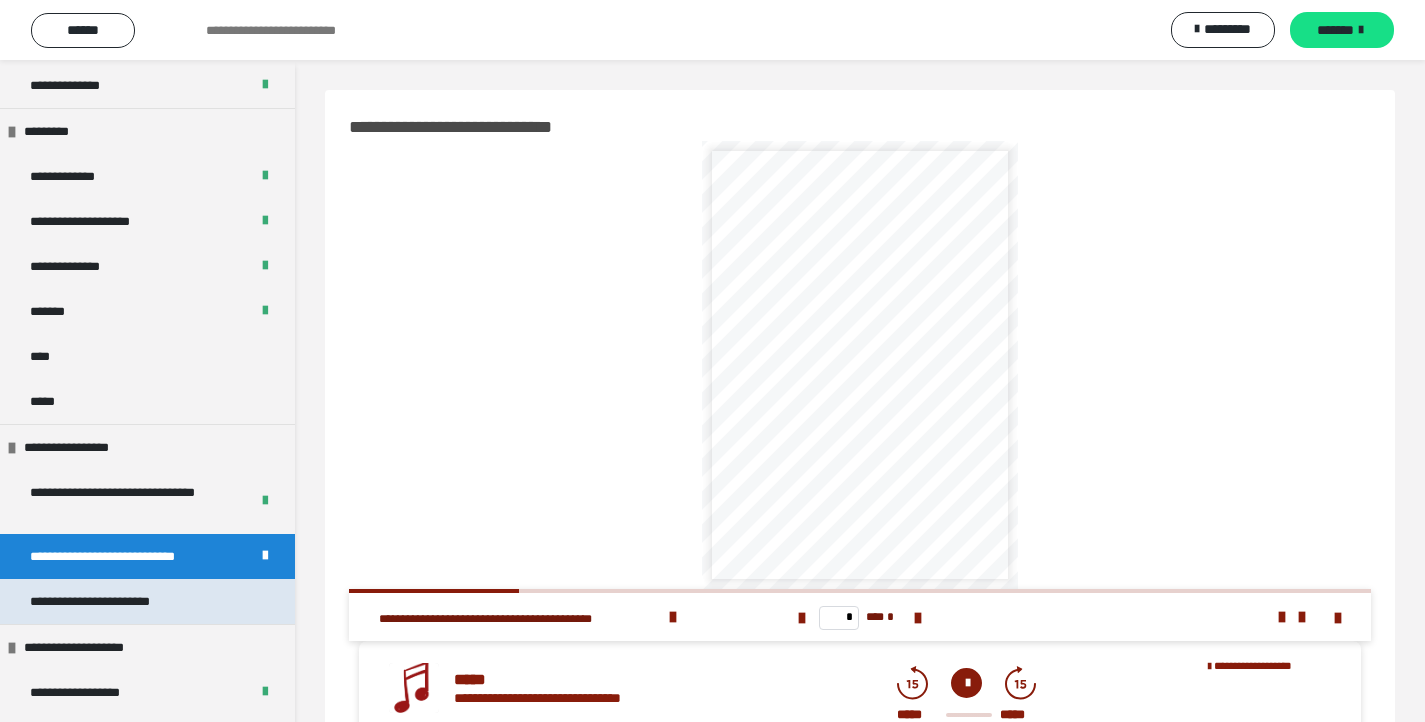 click on "**********" at bounding box center (147, 601) 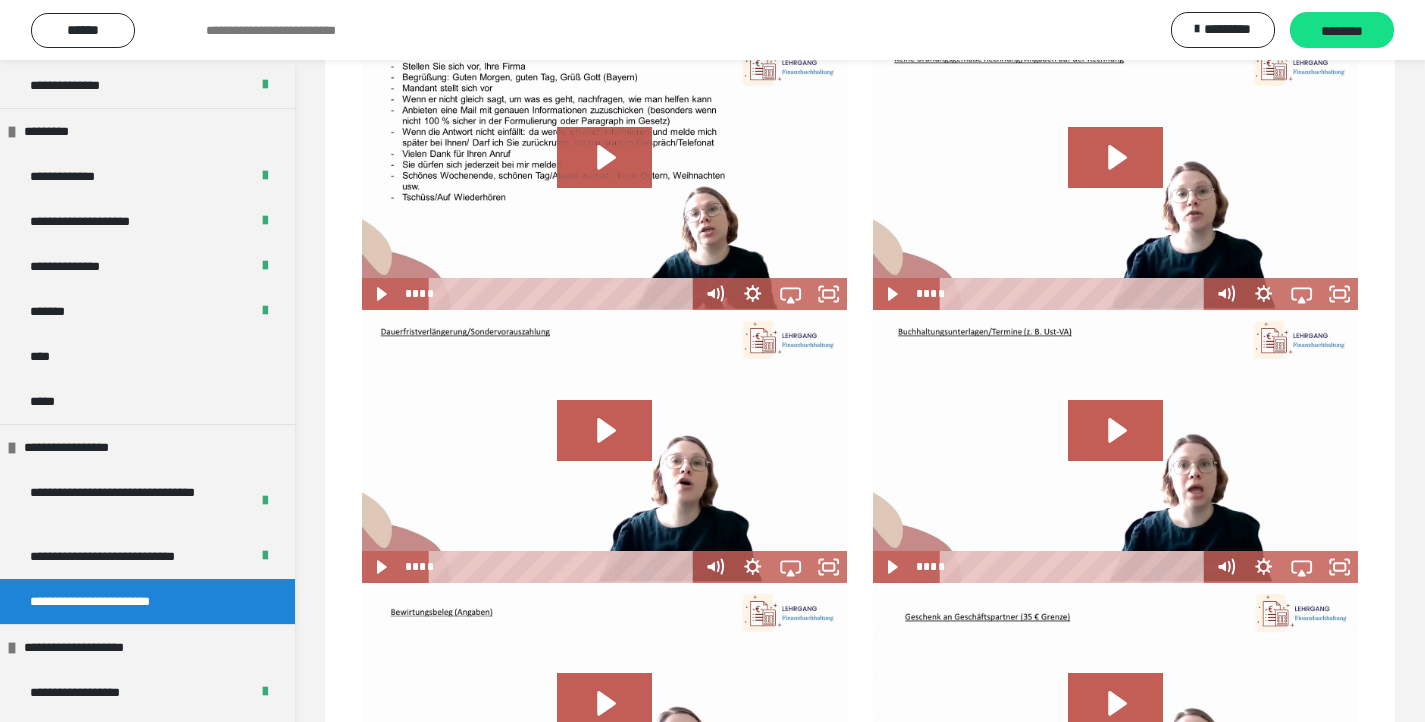 scroll, scrollTop: 0, scrollLeft: 0, axis: both 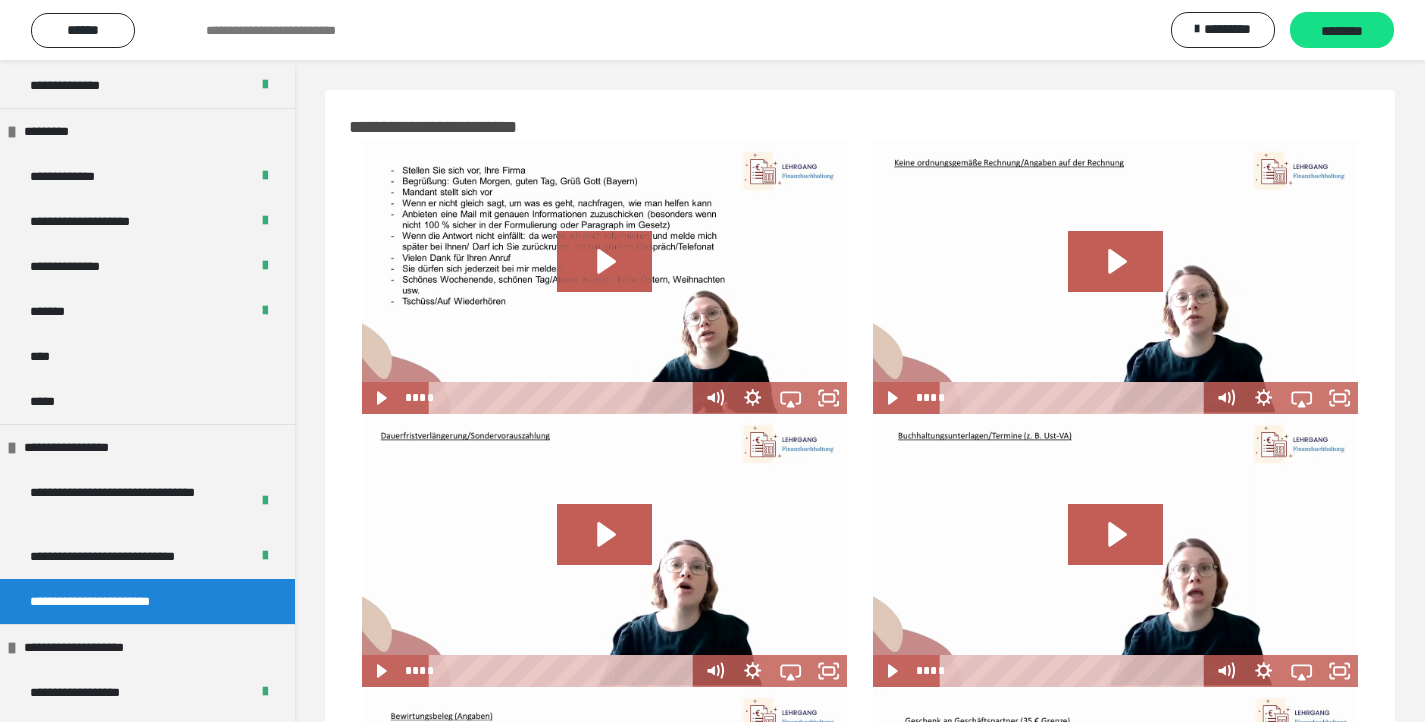 click at bounding box center [604, 277] 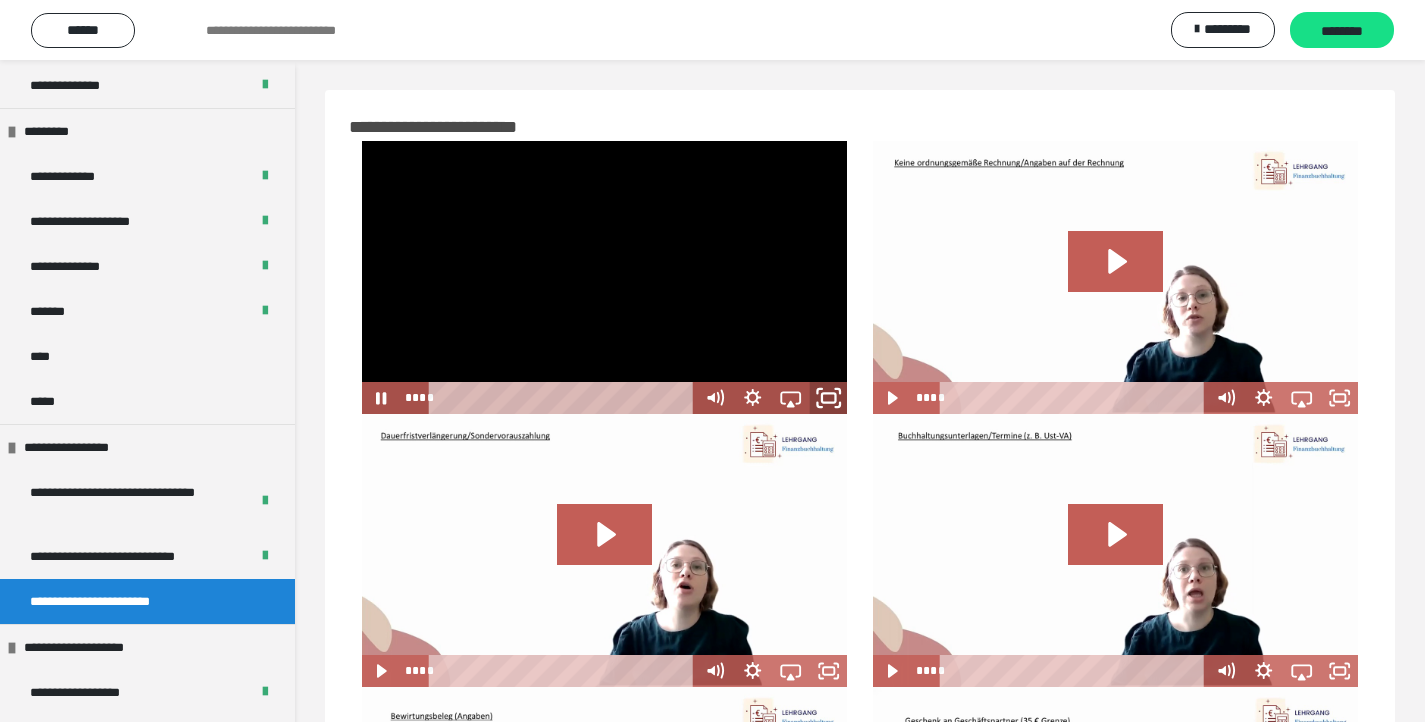 click 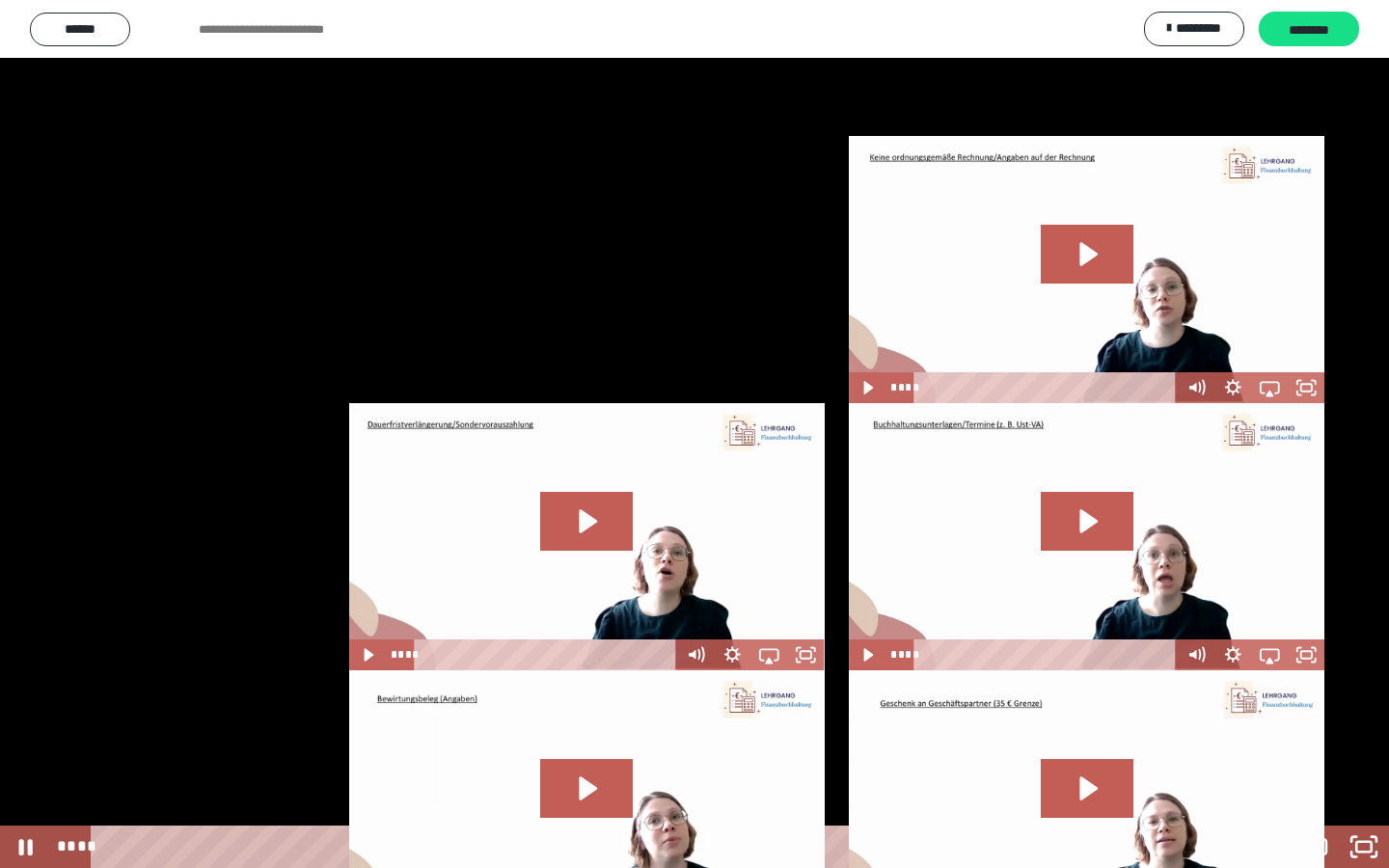 click 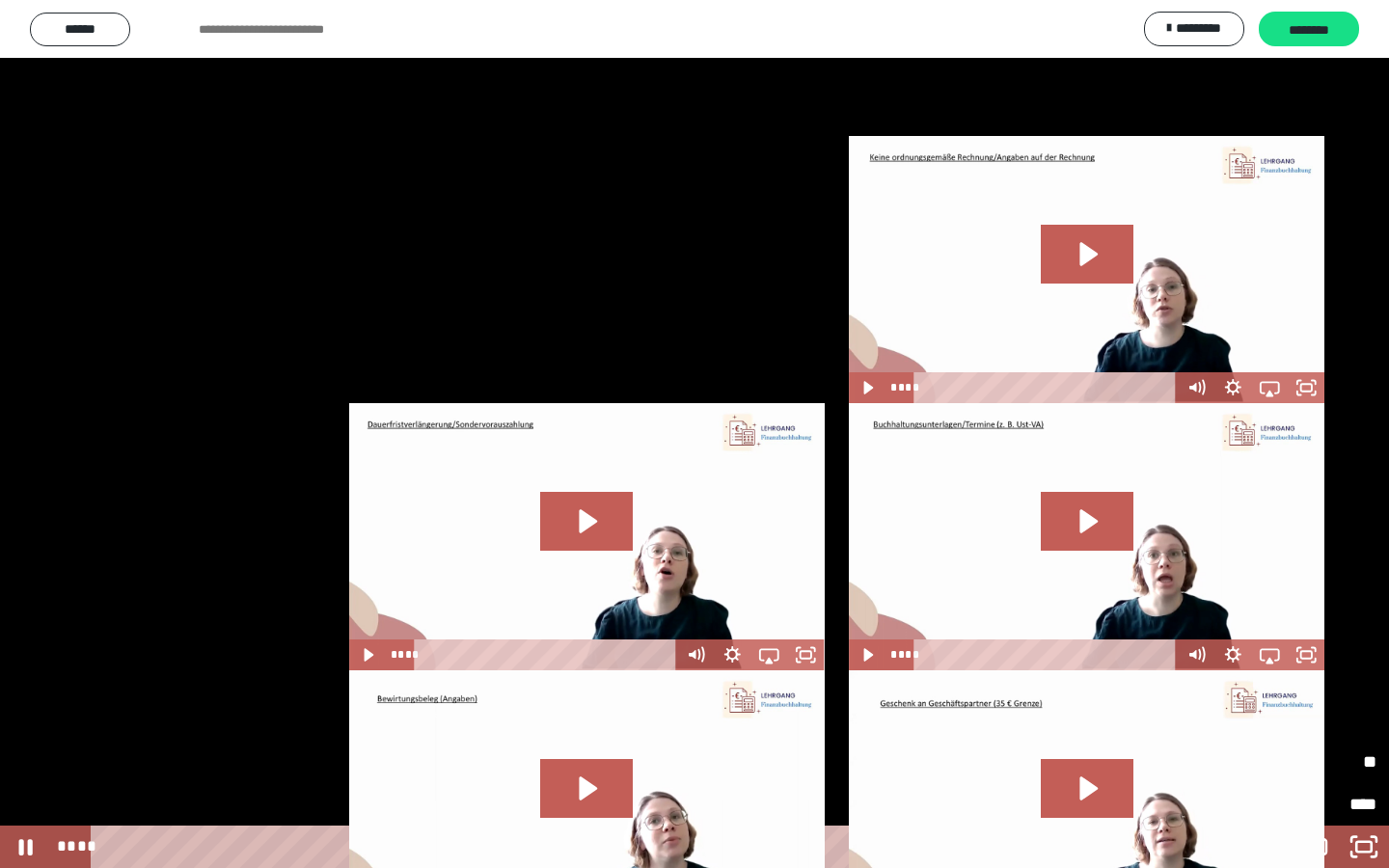 click on "*****" at bounding box center (1282, 762) 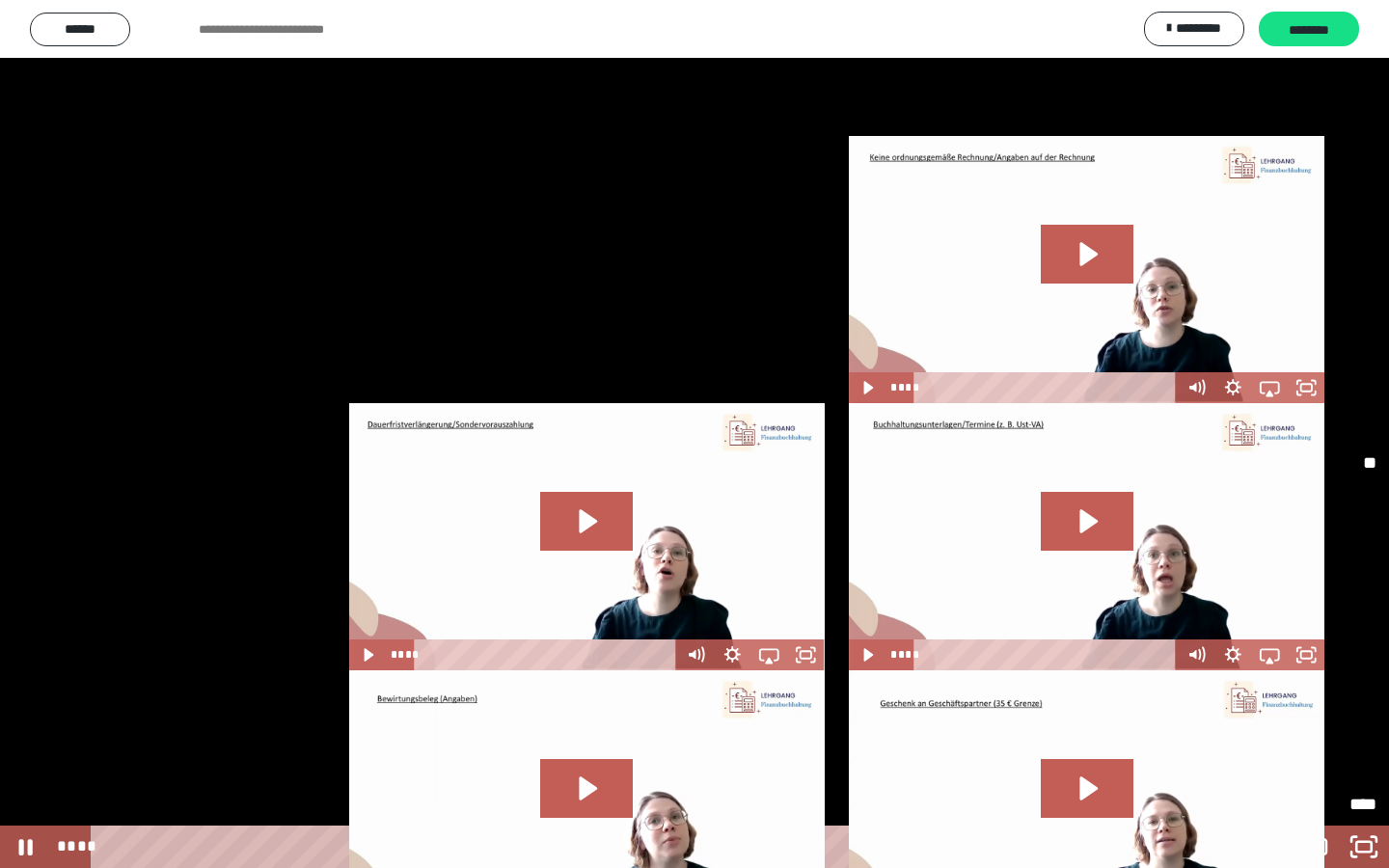 click on "****" at bounding box center (1314, 677) 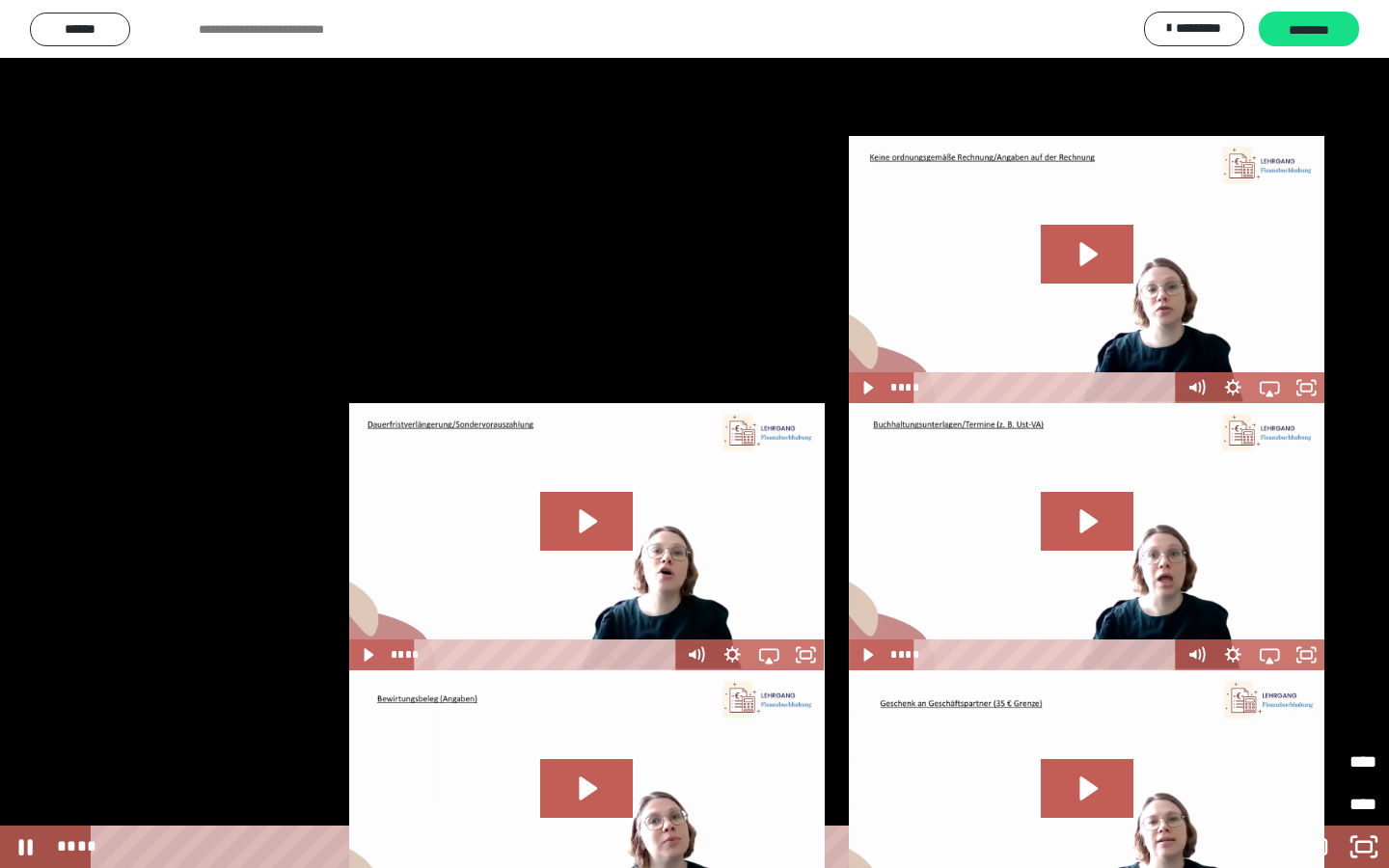 click at bounding box center (694, 434) 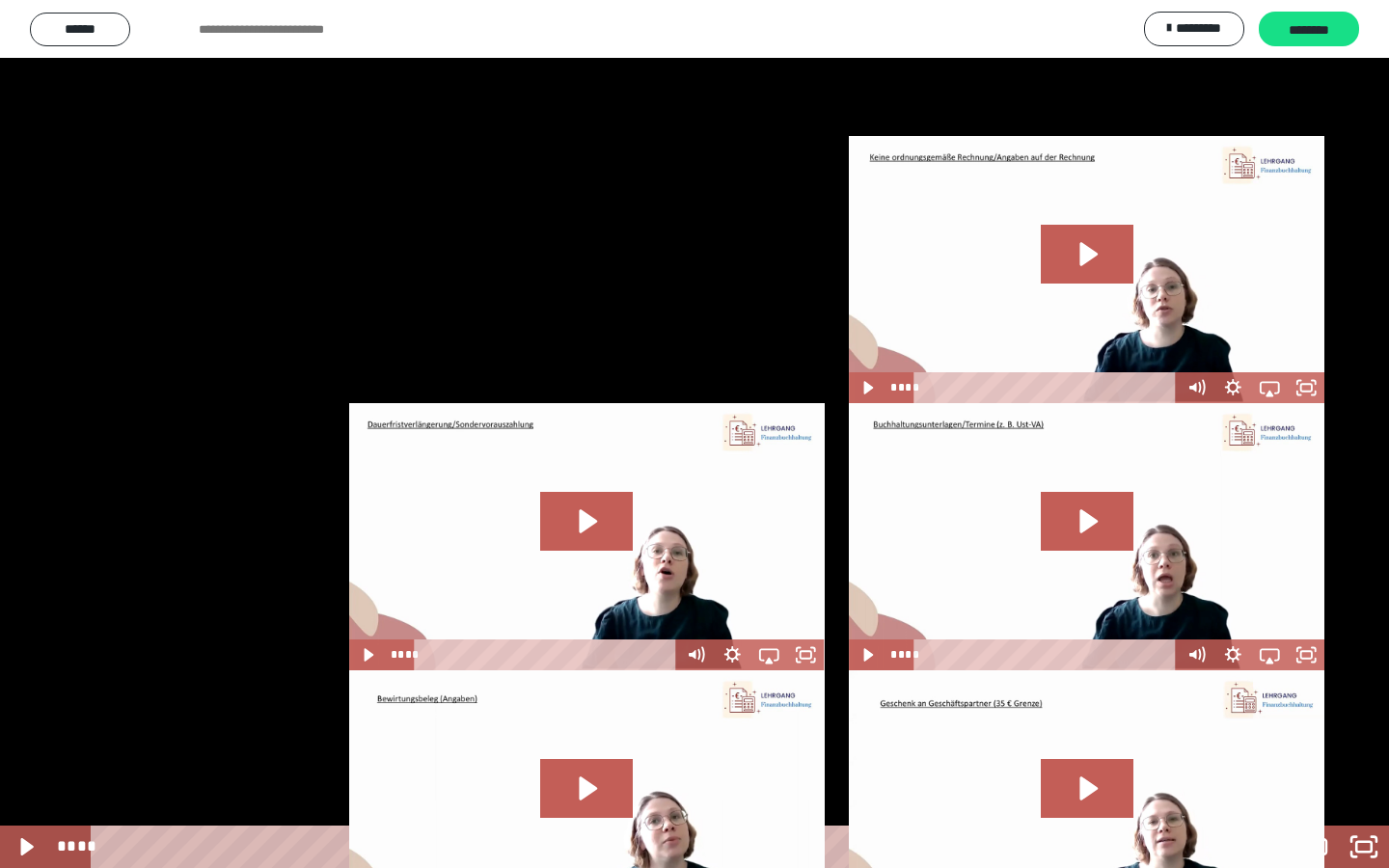 click at bounding box center [694, 434] 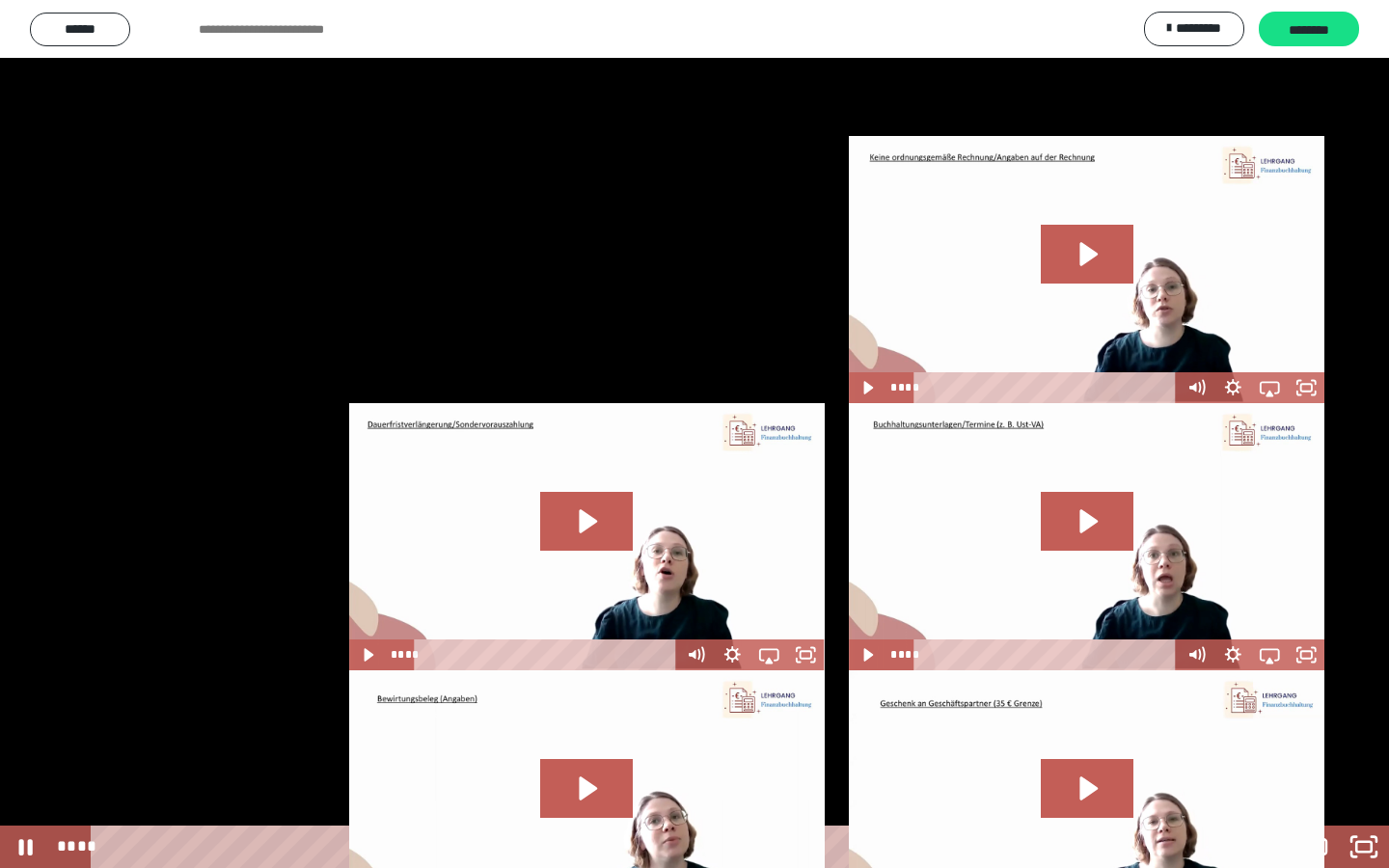 type 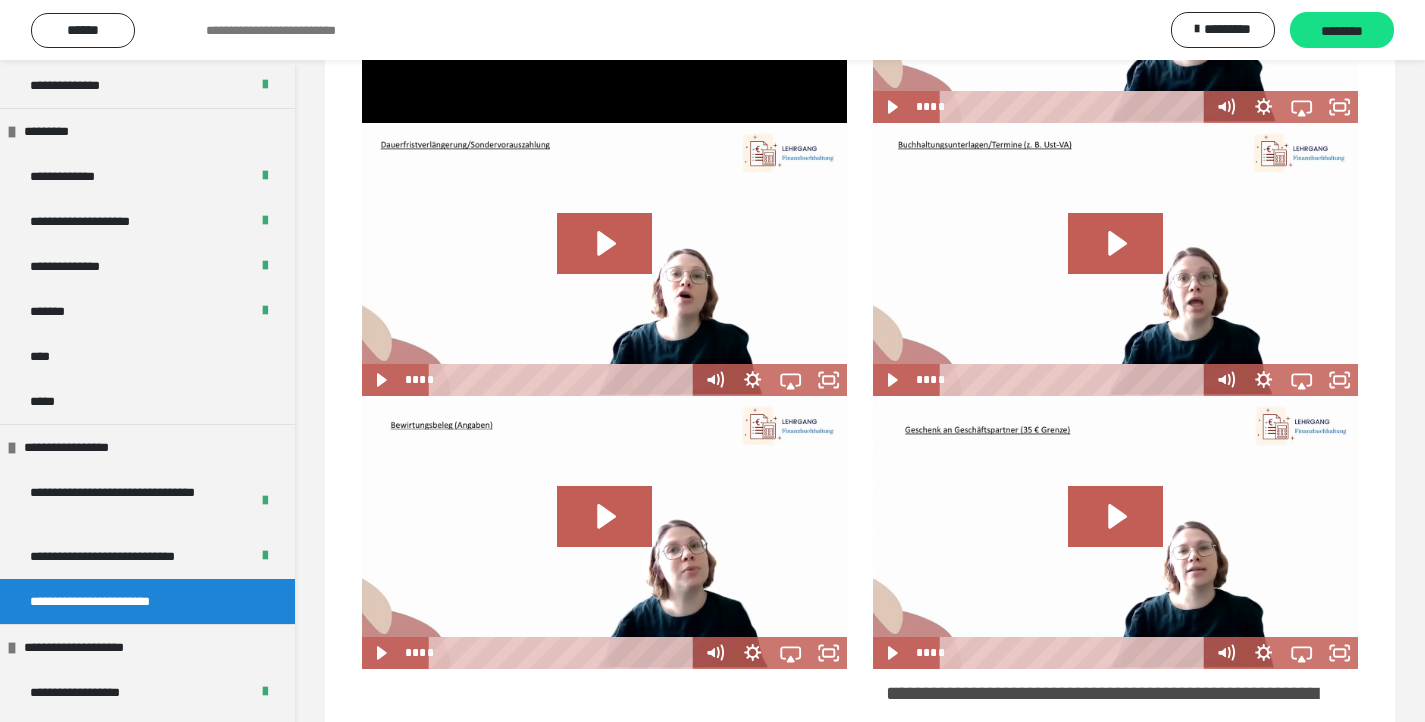scroll, scrollTop: 0, scrollLeft: 0, axis: both 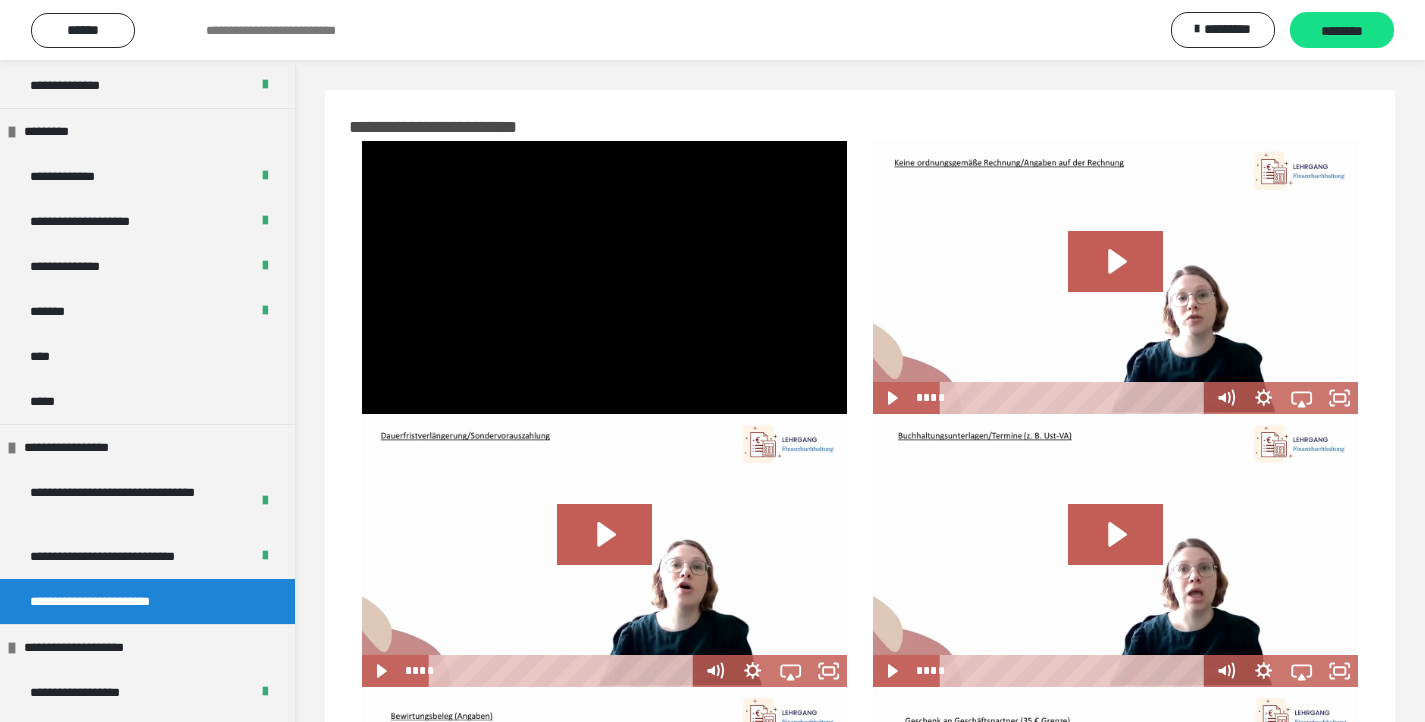 click at bounding box center (1115, 277) 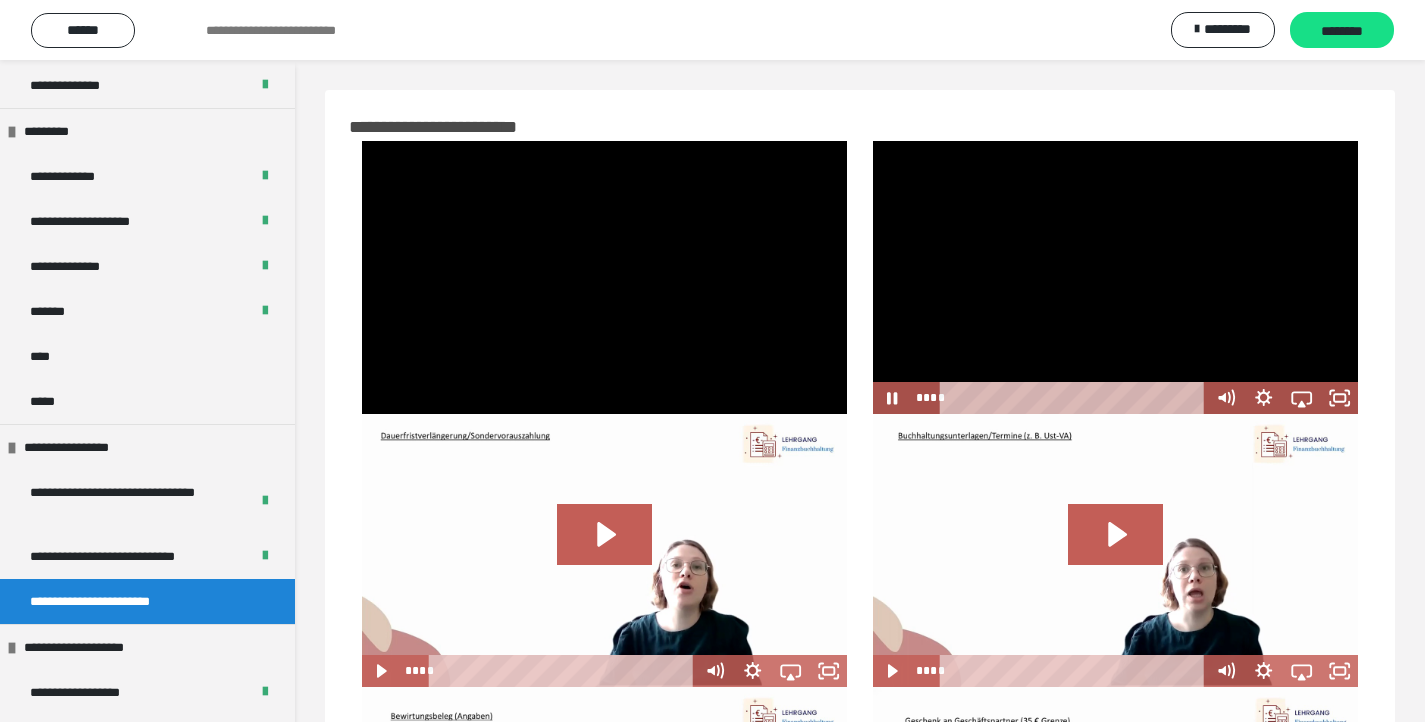 click at bounding box center [1115, 277] 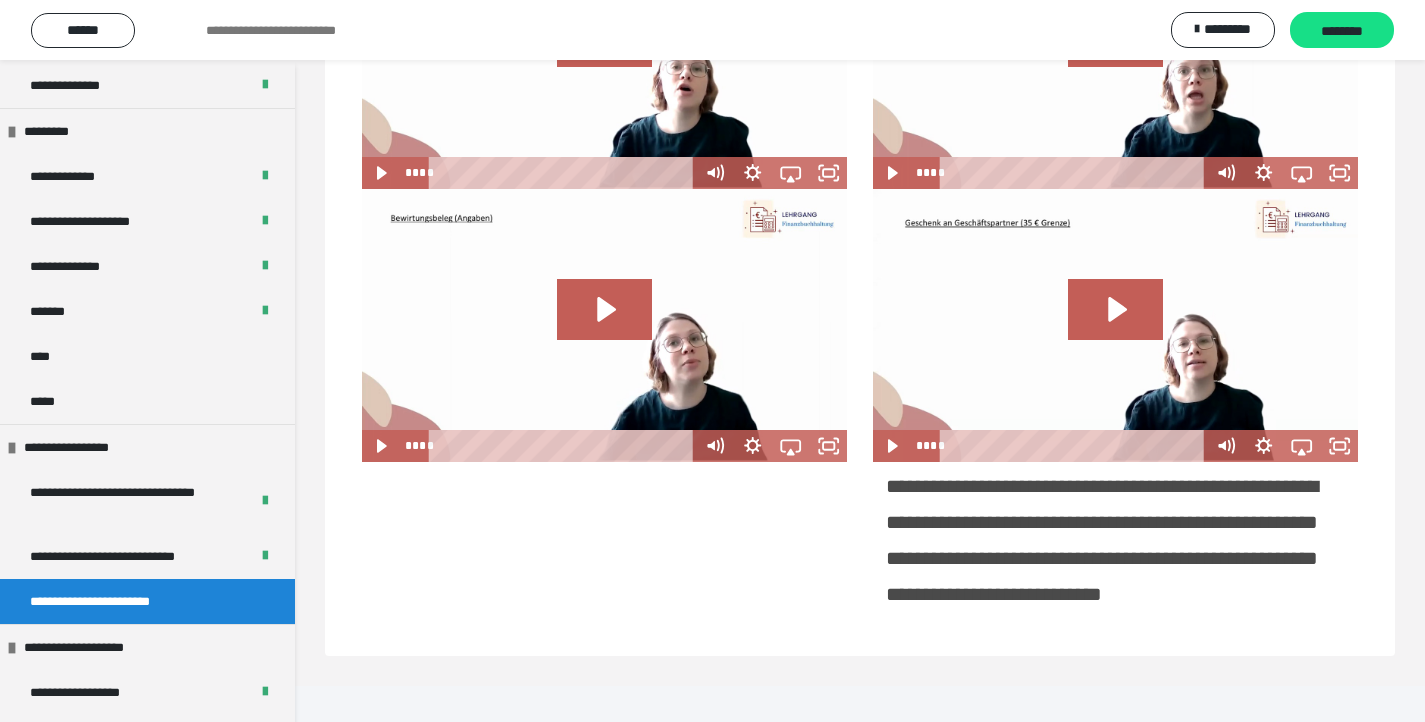 scroll, scrollTop: 0, scrollLeft: 0, axis: both 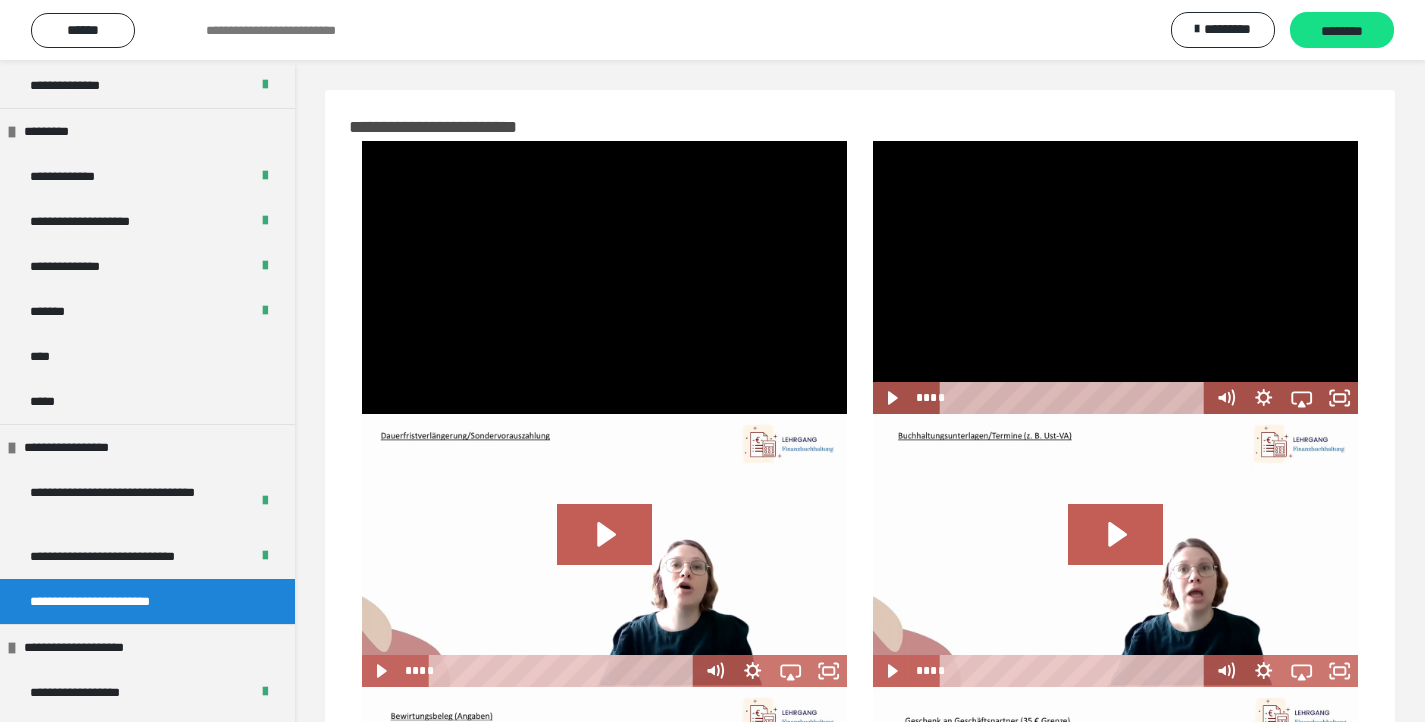 click at bounding box center [1115, 277] 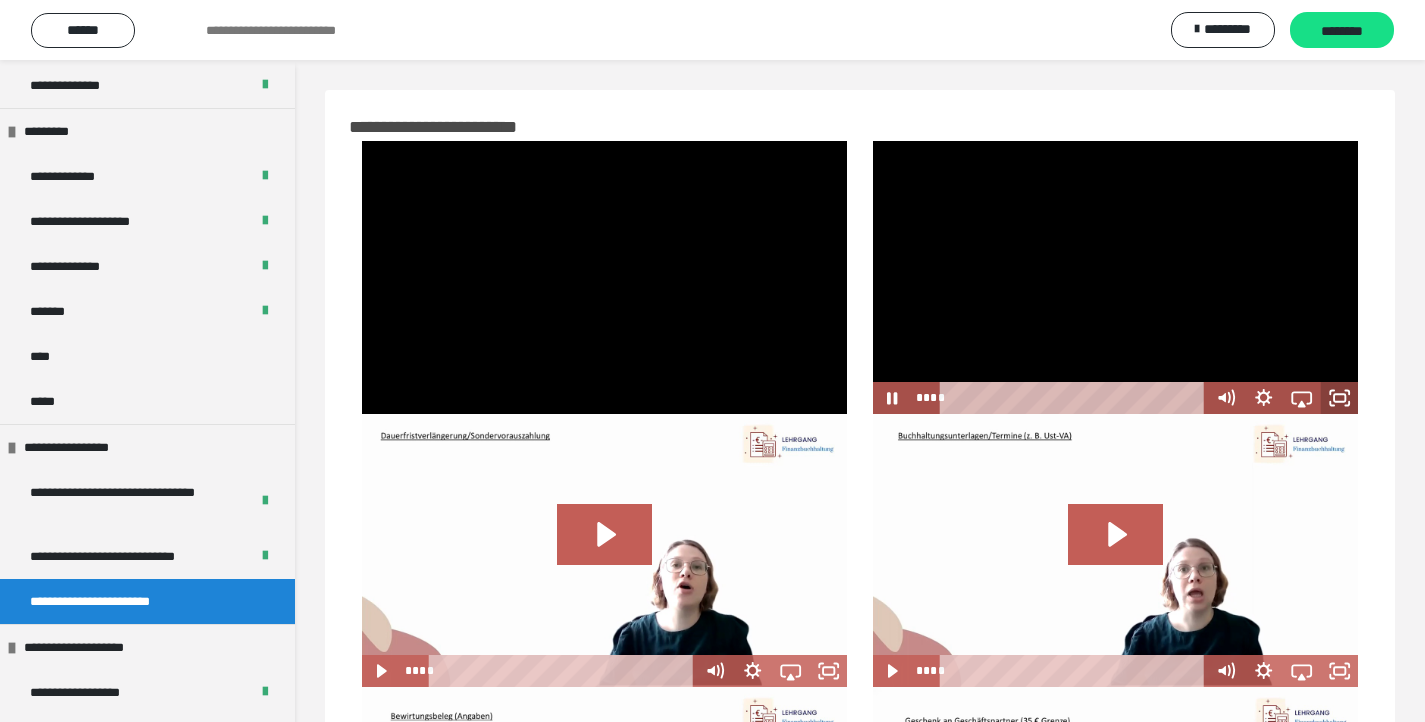 click 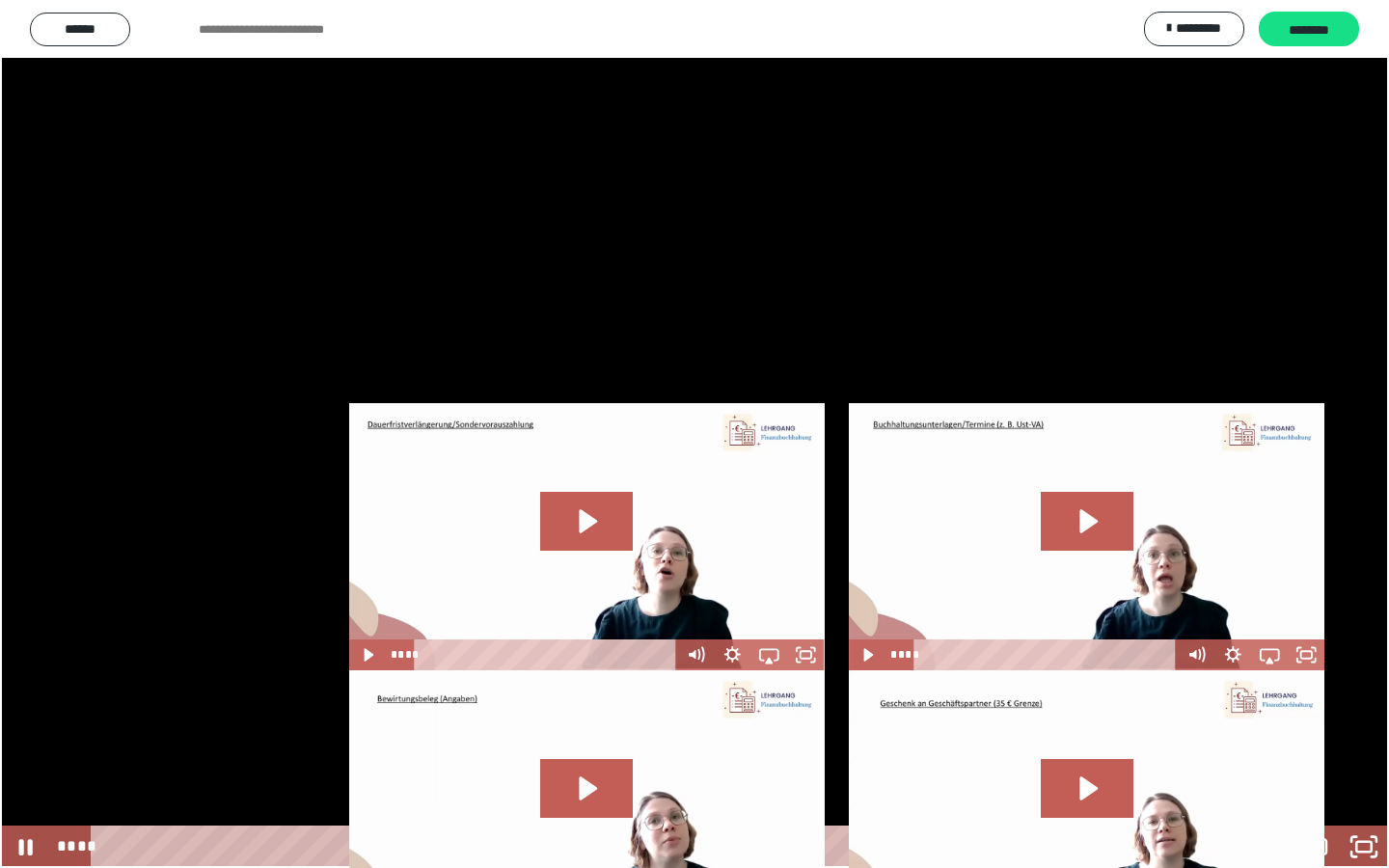 click 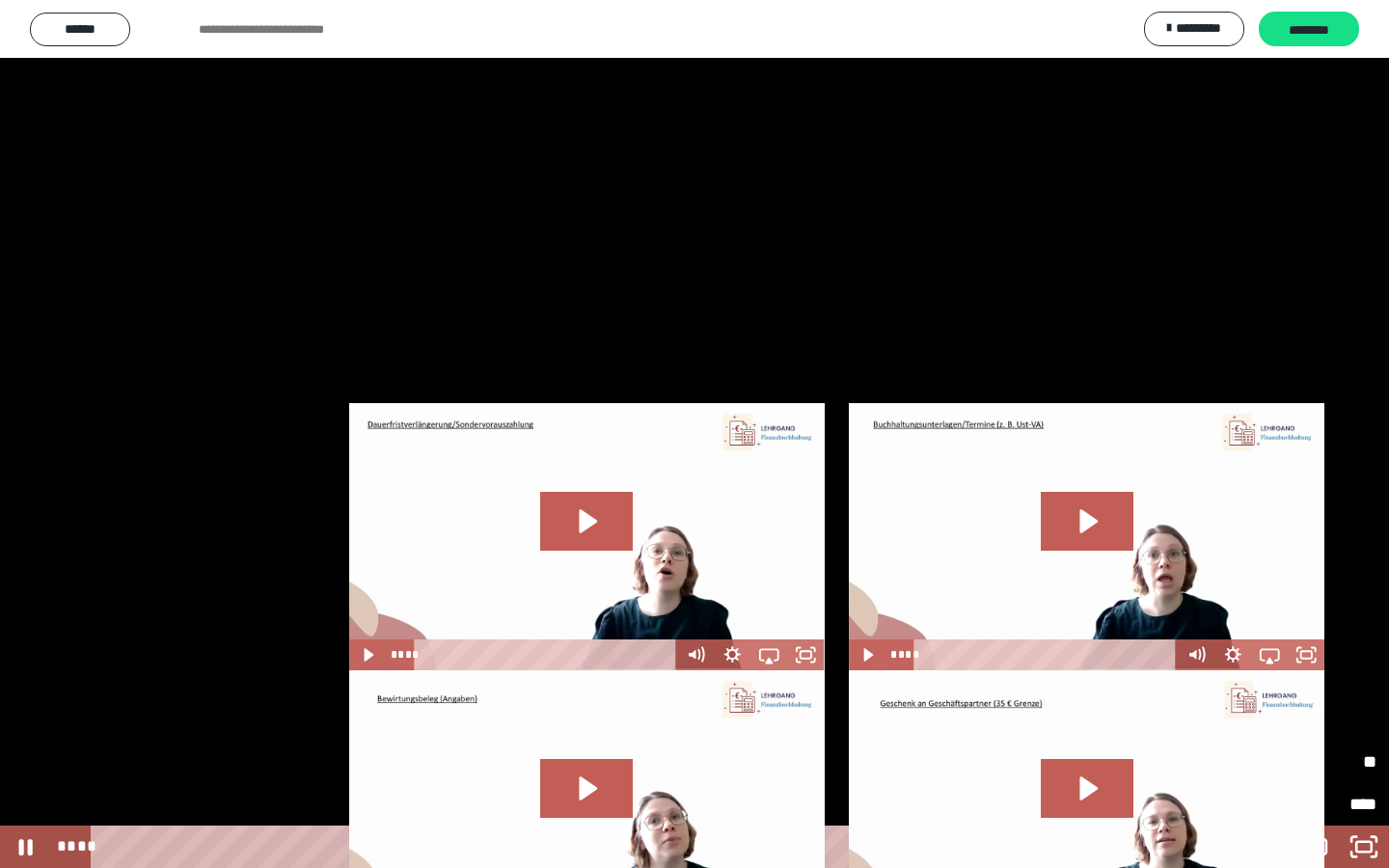 click at bounding box center [694, 434] 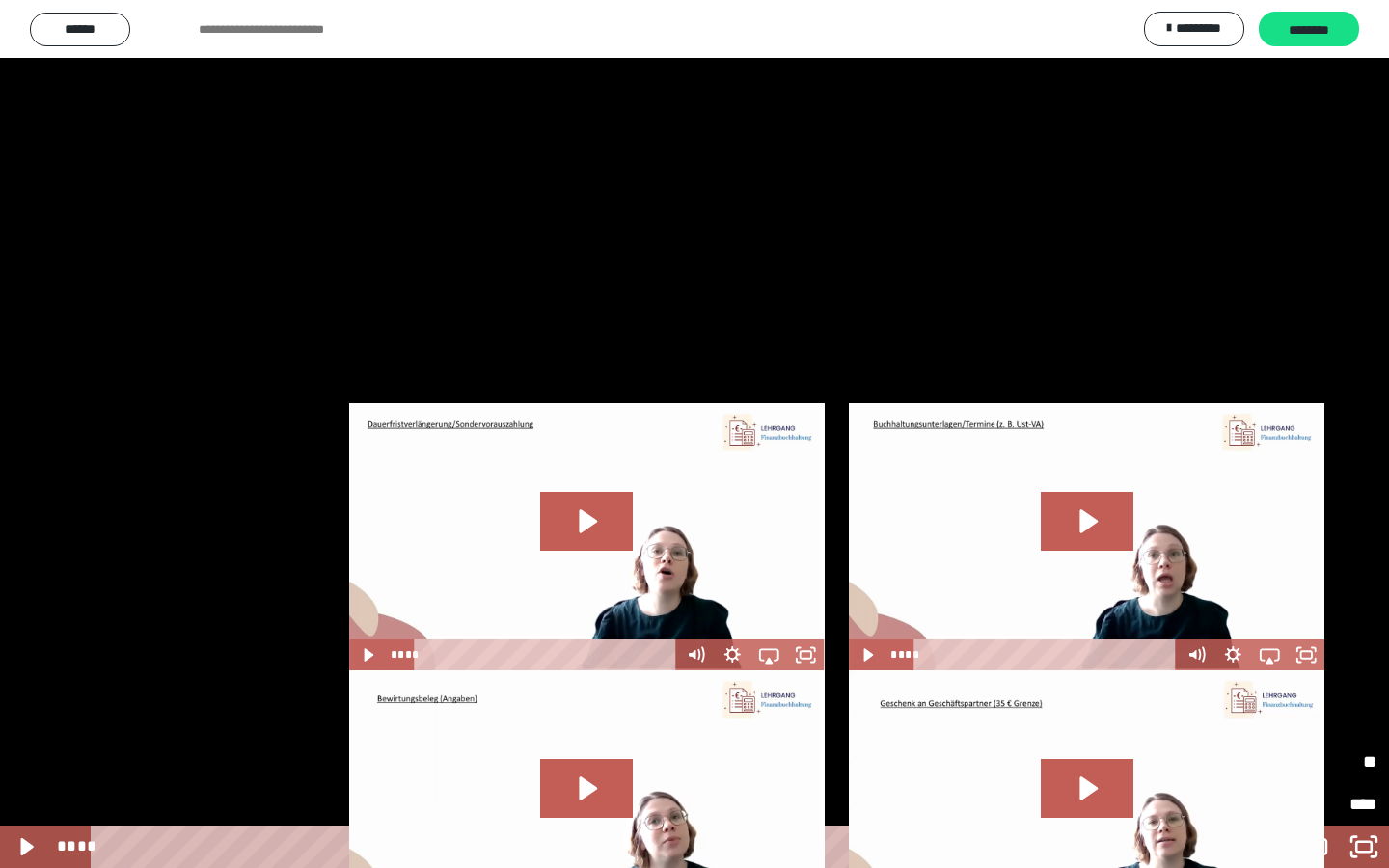 click on "*****" at bounding box center [1282, 762] 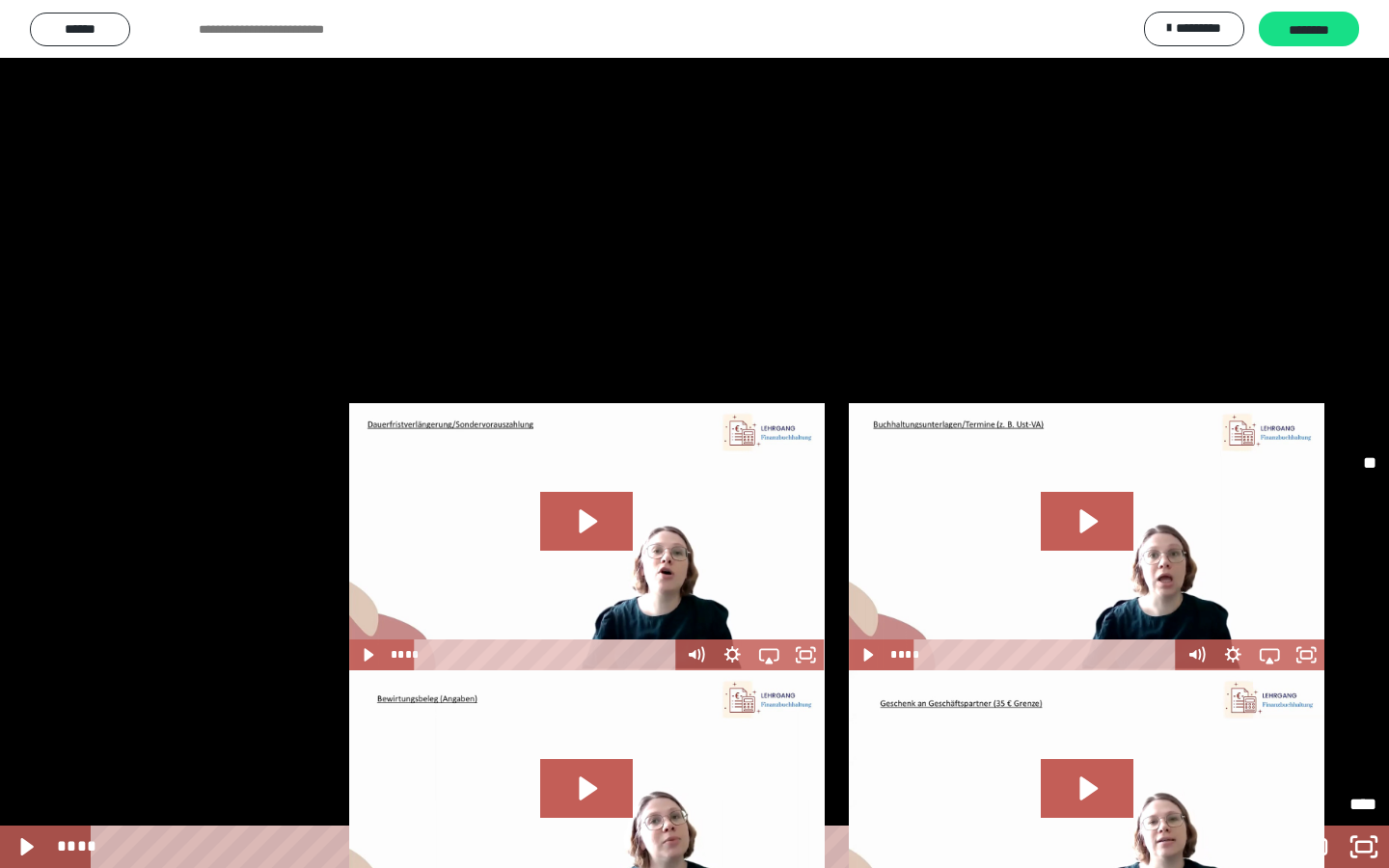 click on "****" at bounding box center (1314, 677) 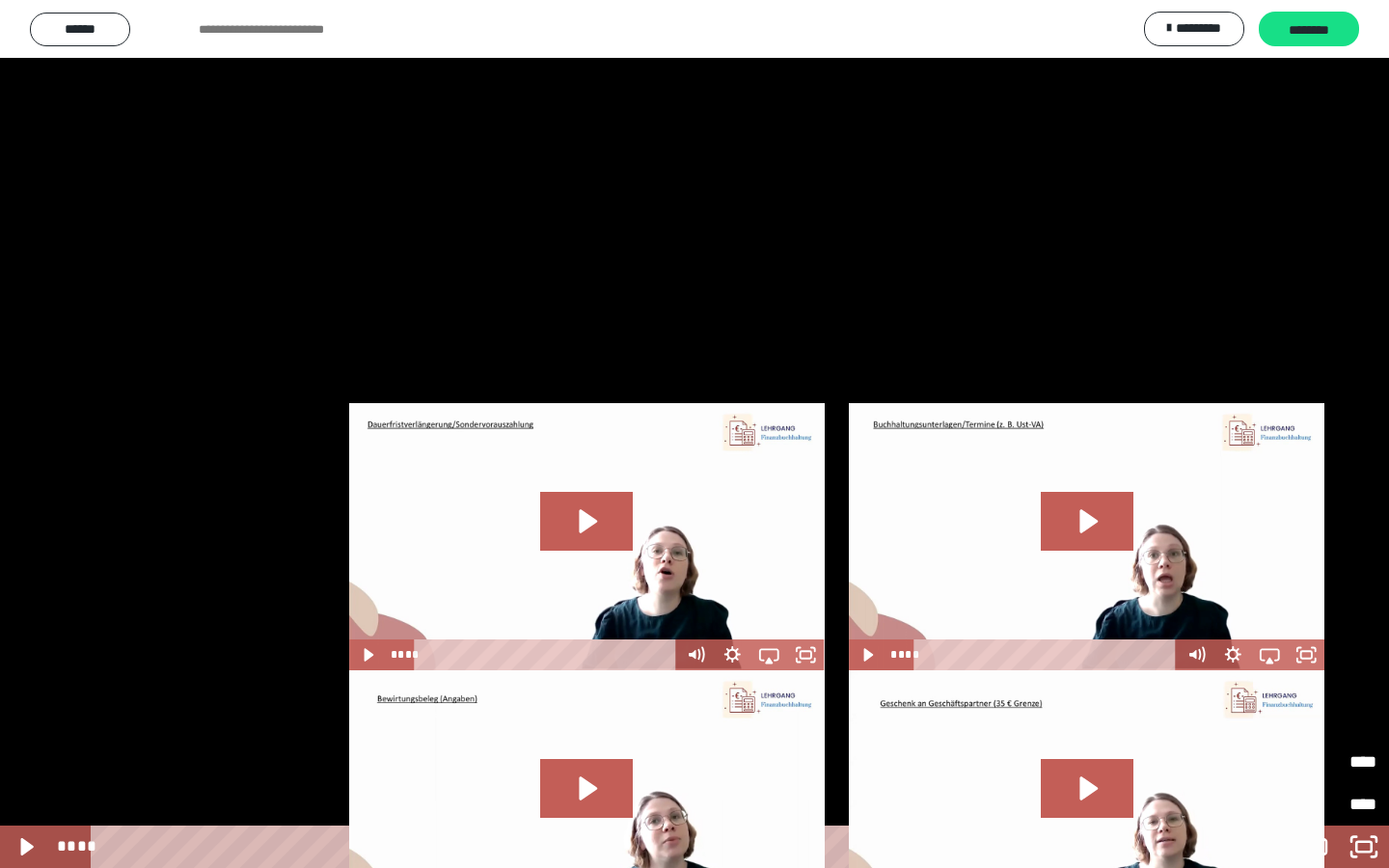 click at bounding box center (694, 434) 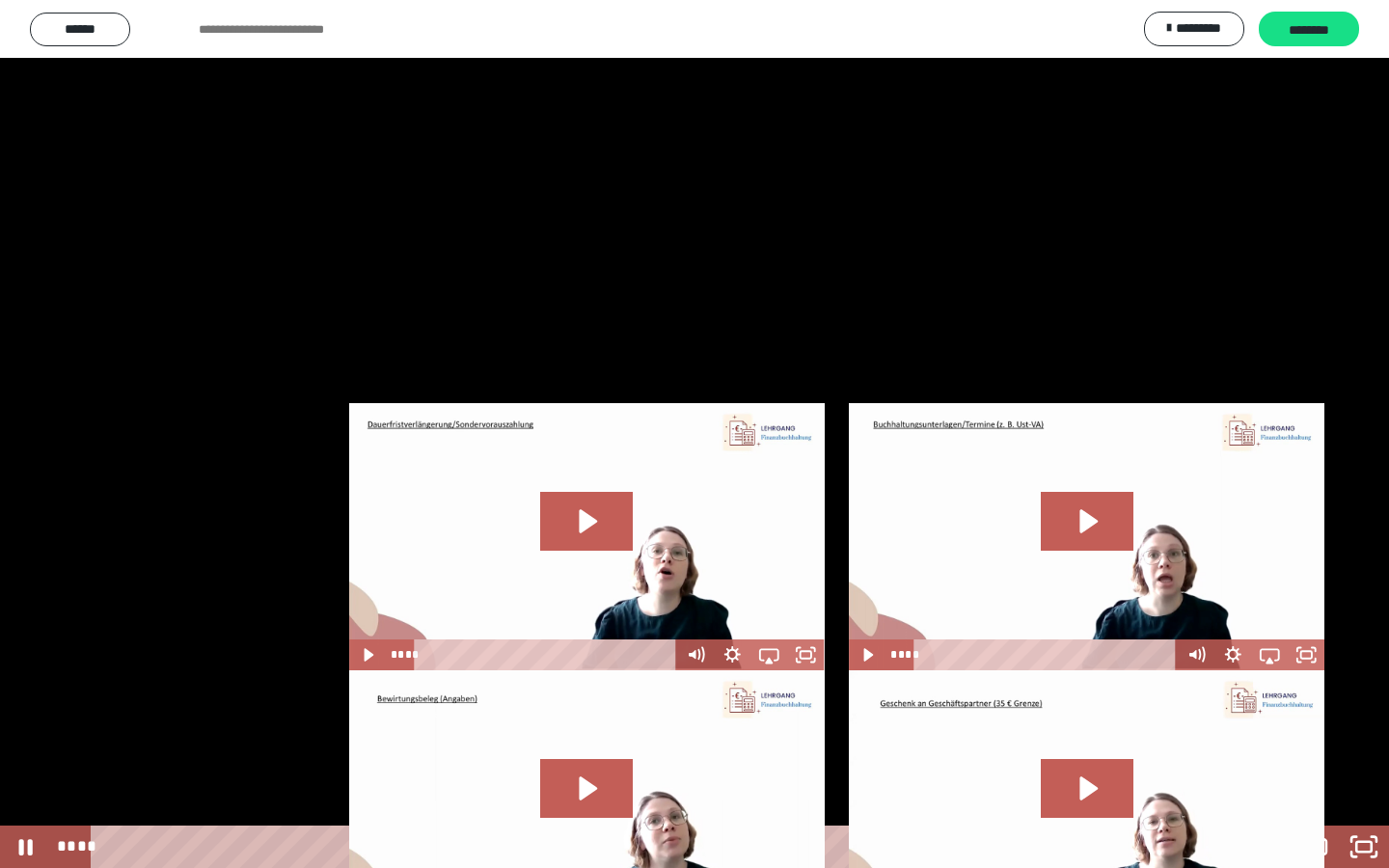 click 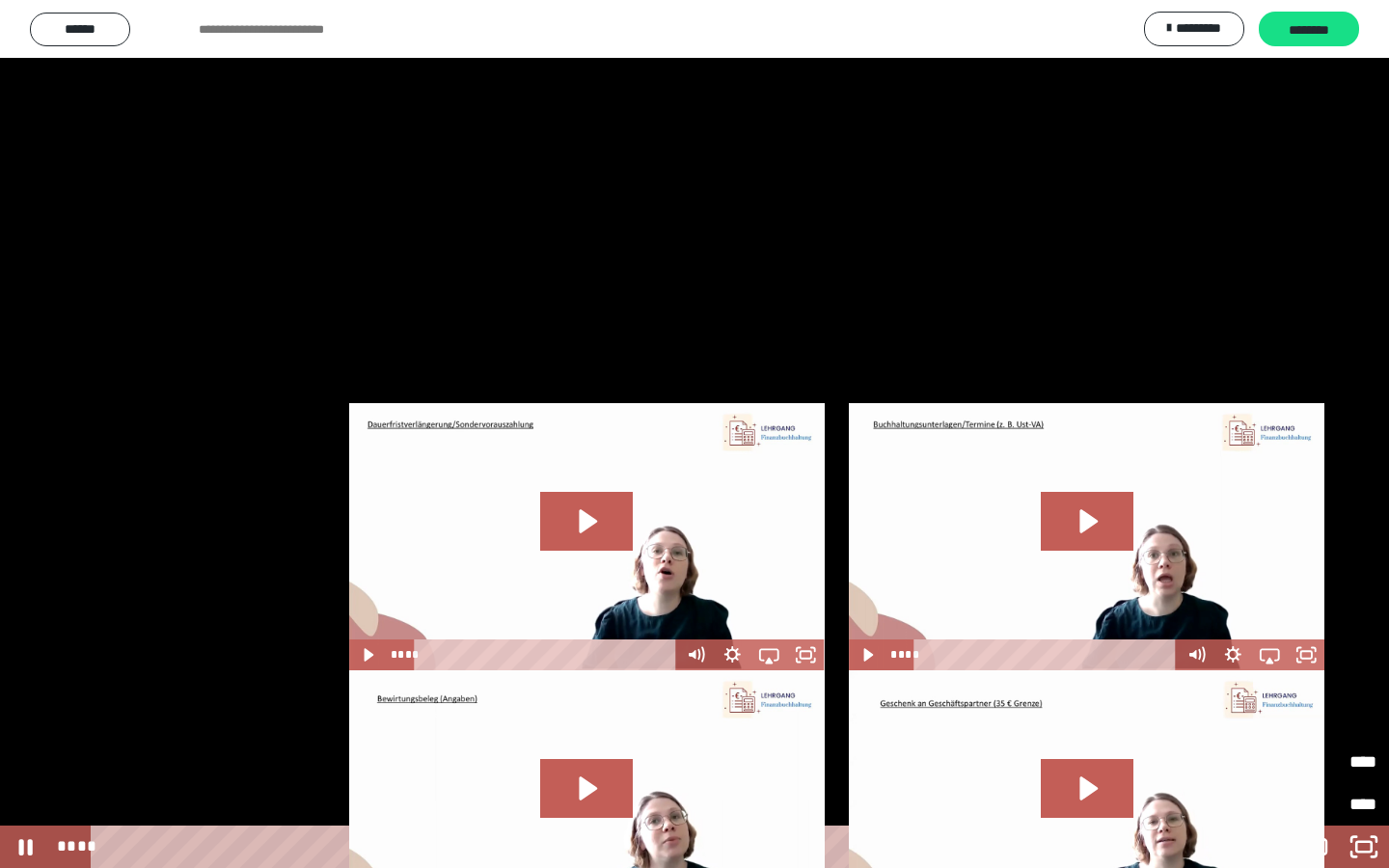 click on "*****" at bounding box center (1282, 762) 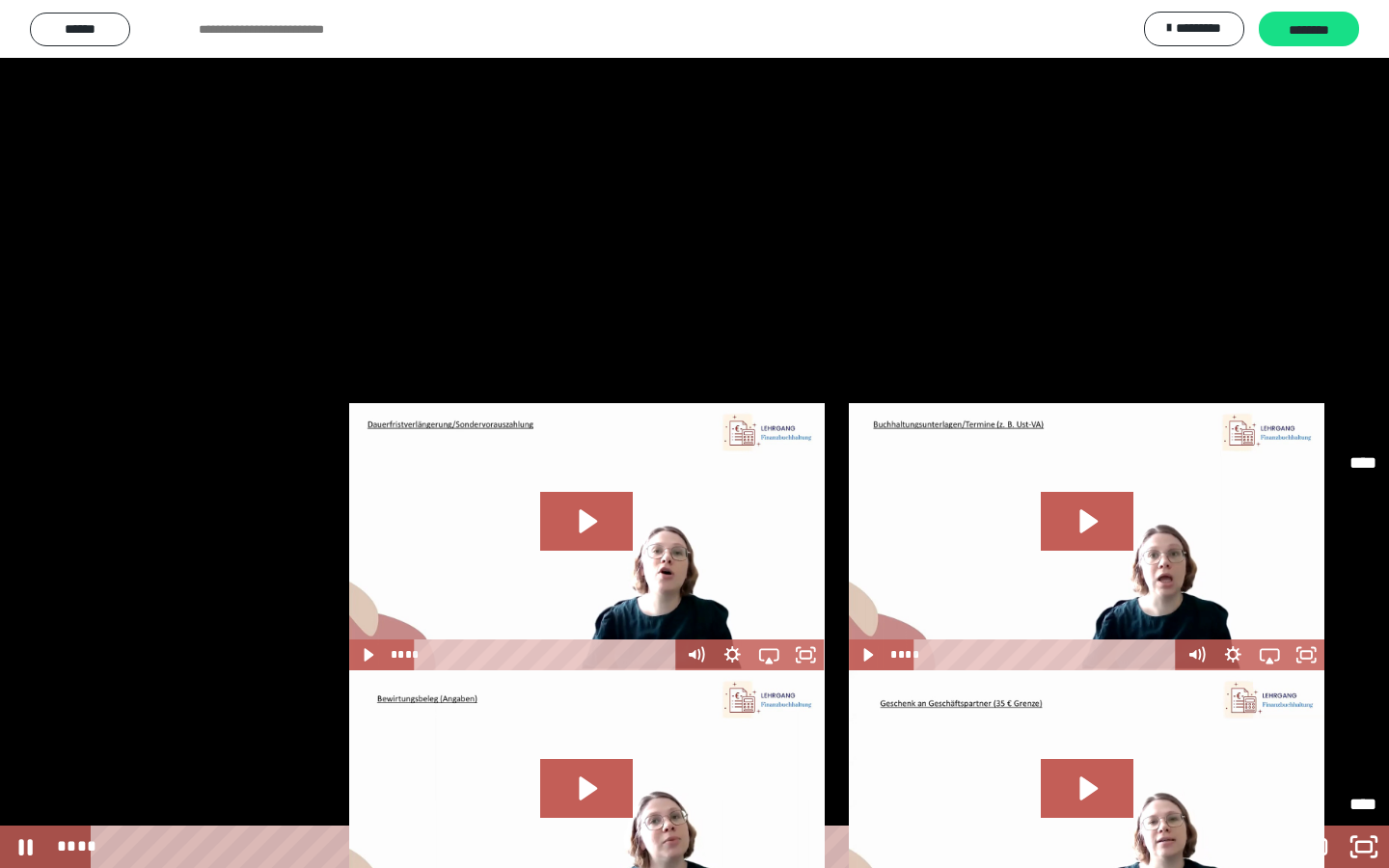 click on "*****" at bounding box center (1314, 635) 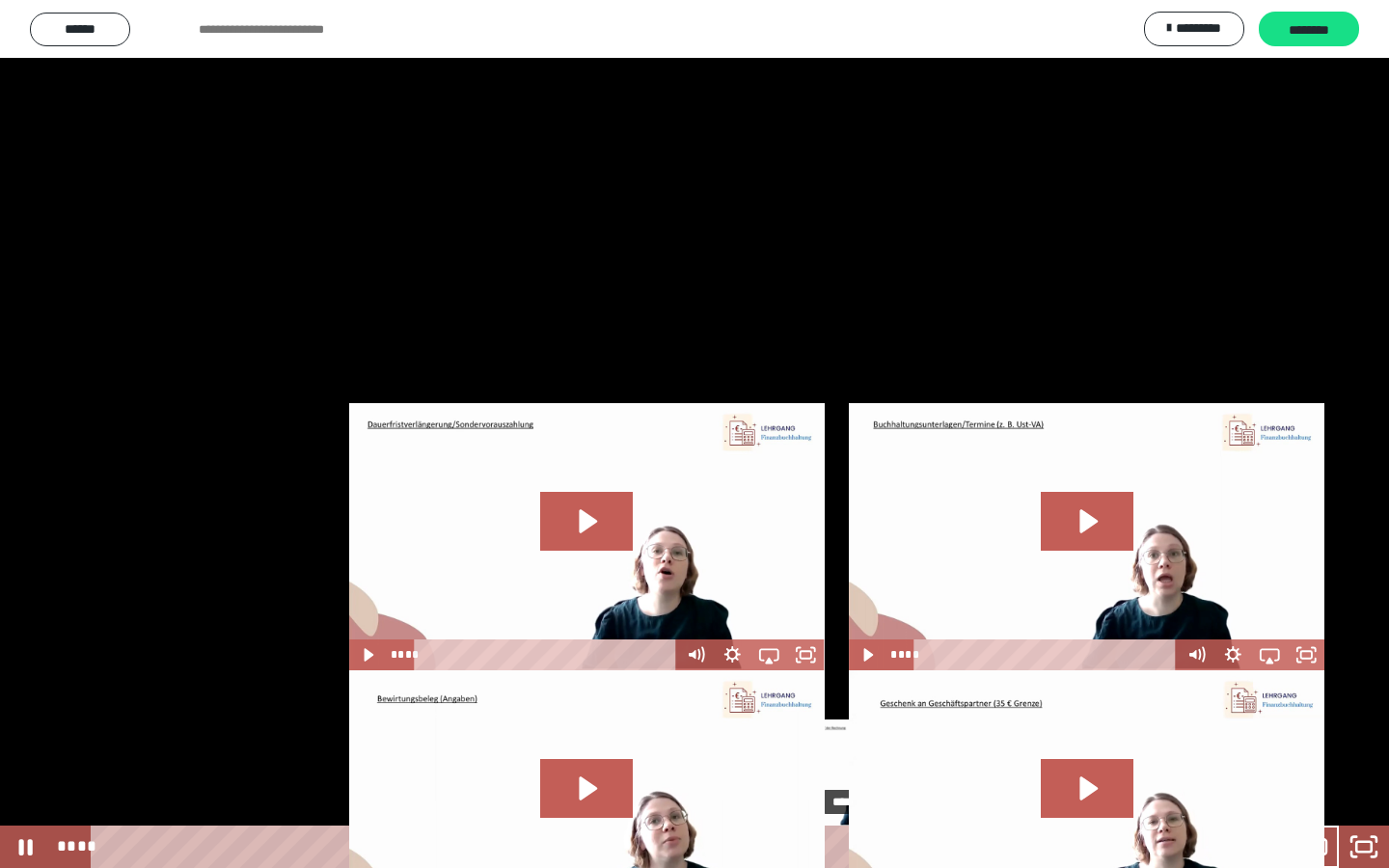 click on "****" at bounding box center [642, 847] 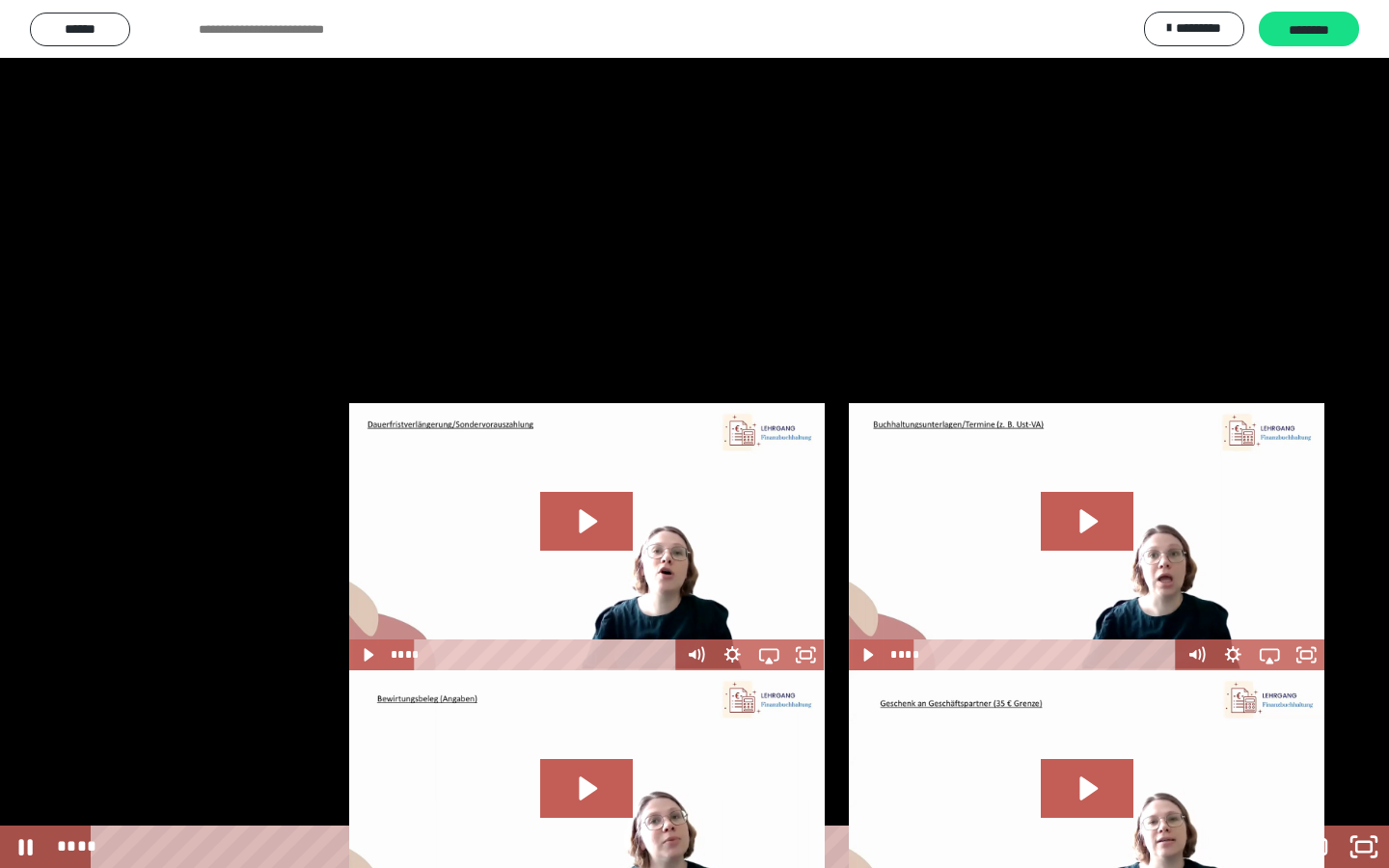 click at bounding box center [694, 434] 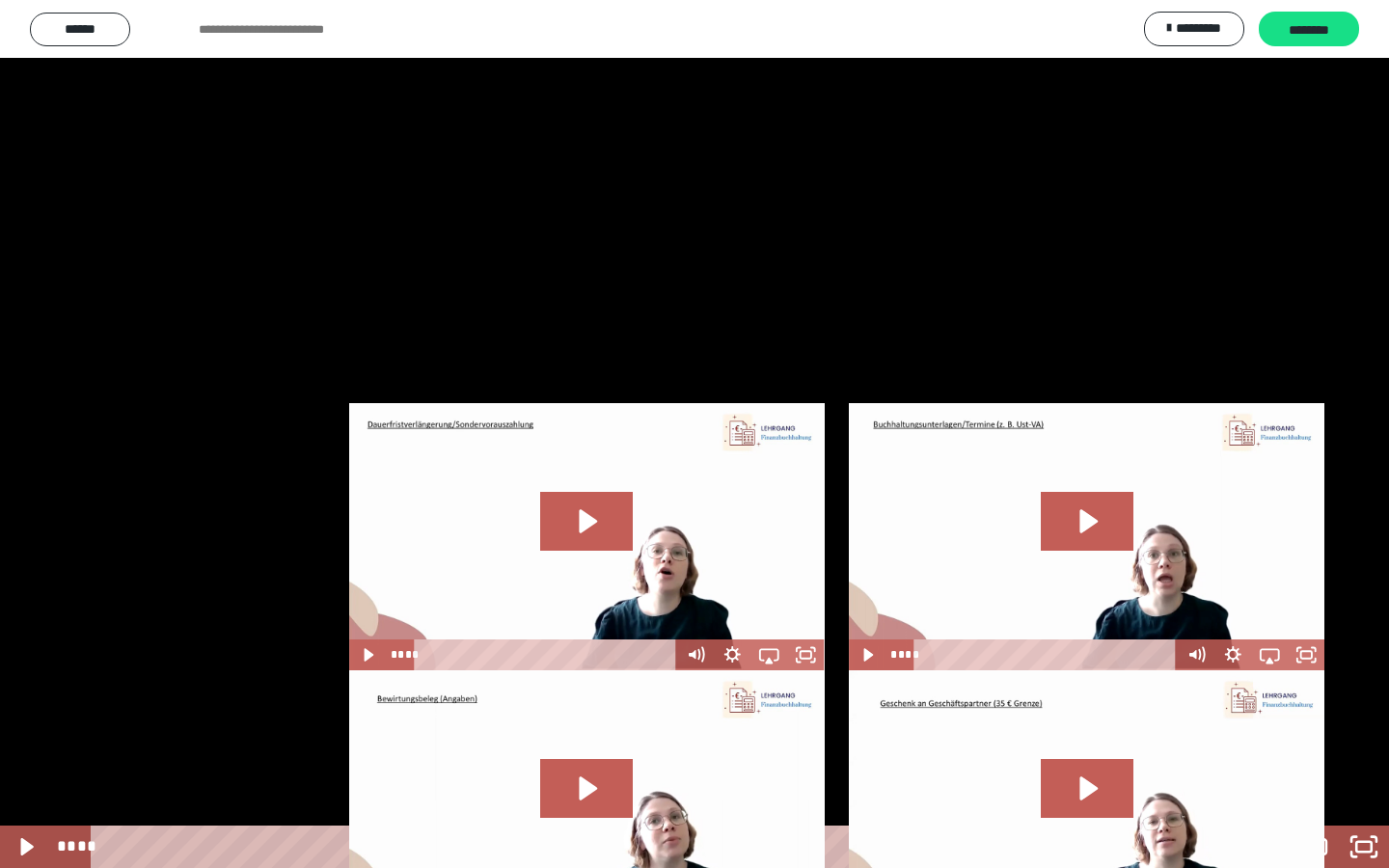 type 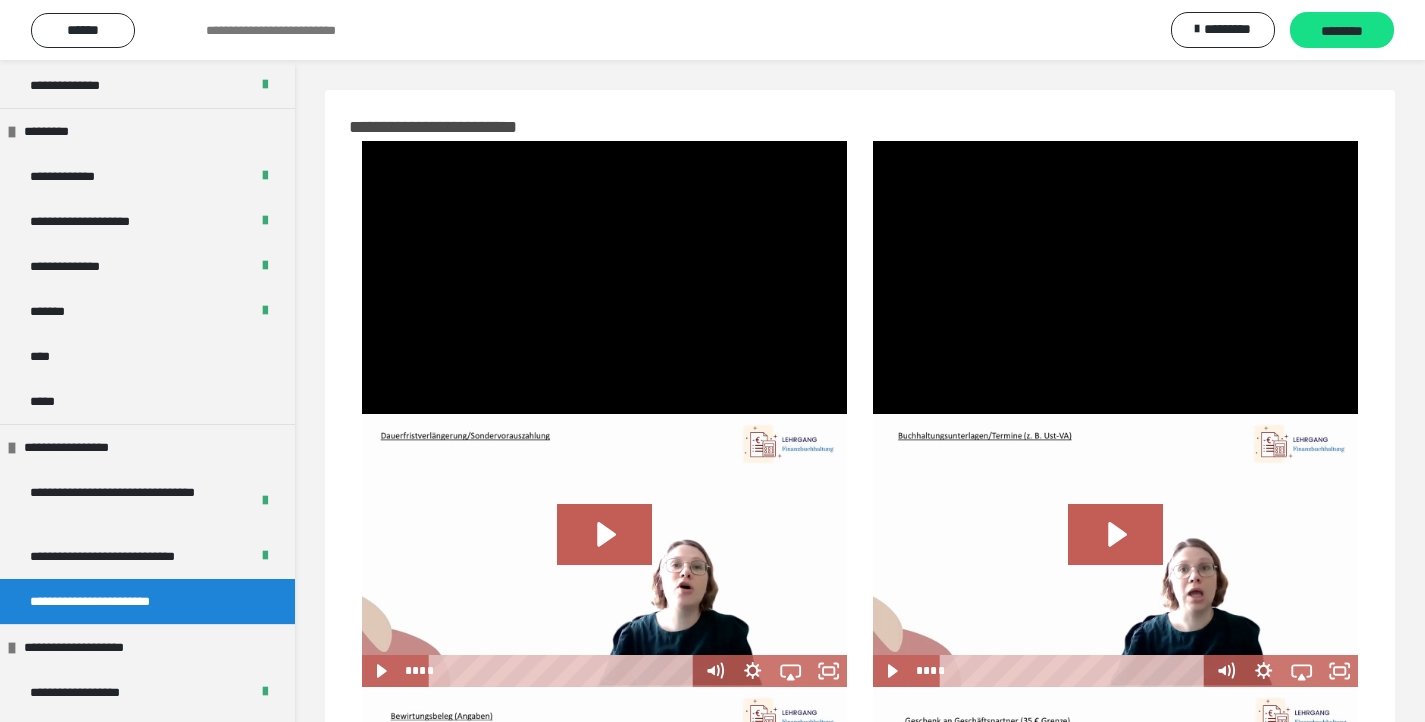 scroll, scrollTop: 39, scrollLeft: 0, axis: vertical 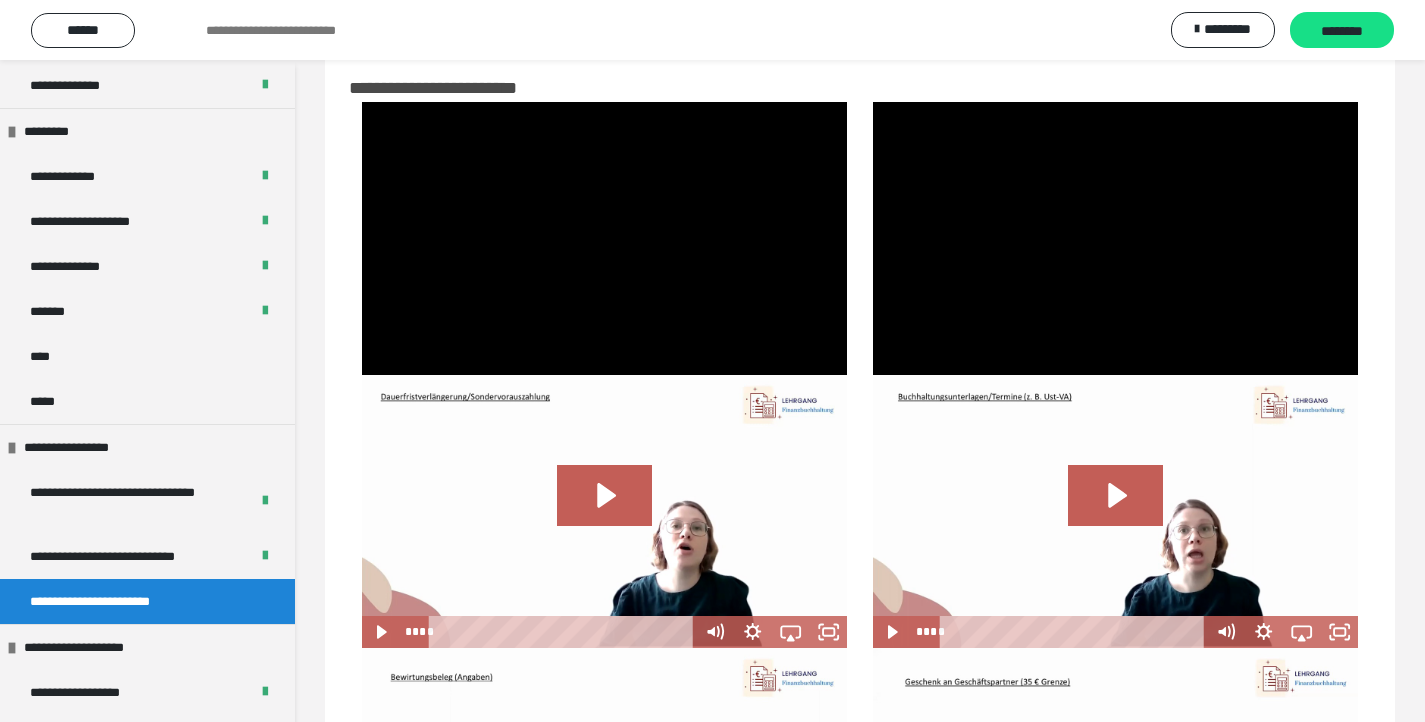 click at bounding box center (1115, 511) 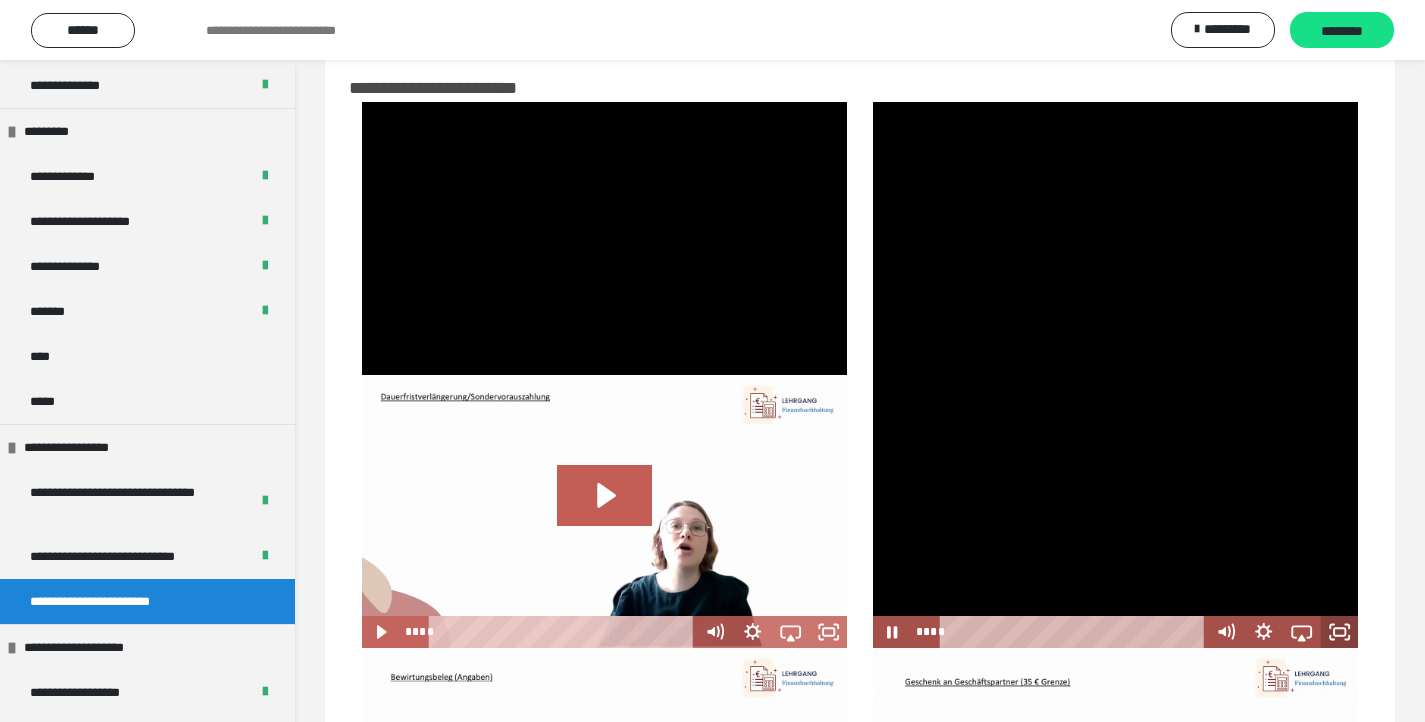 click 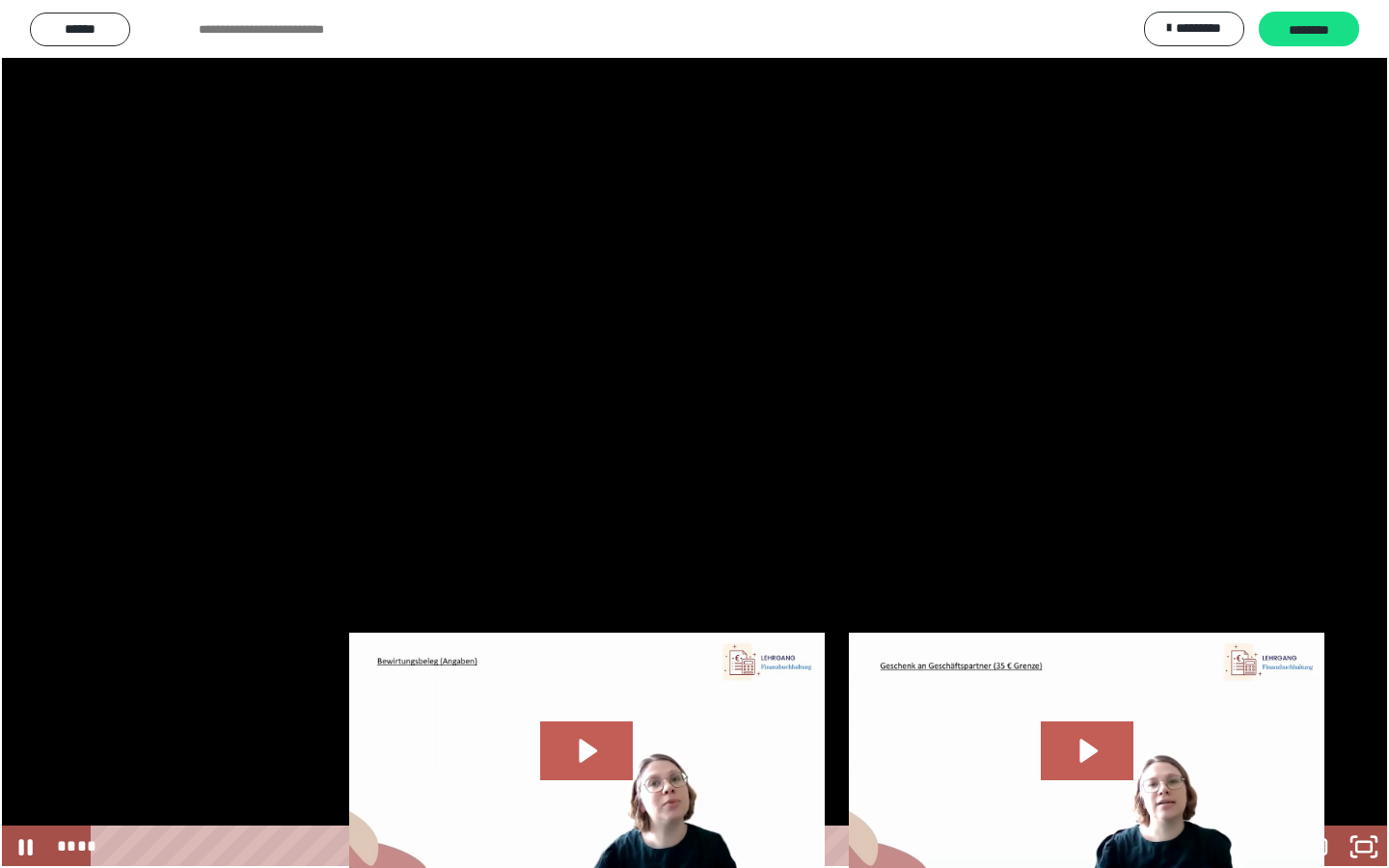 type 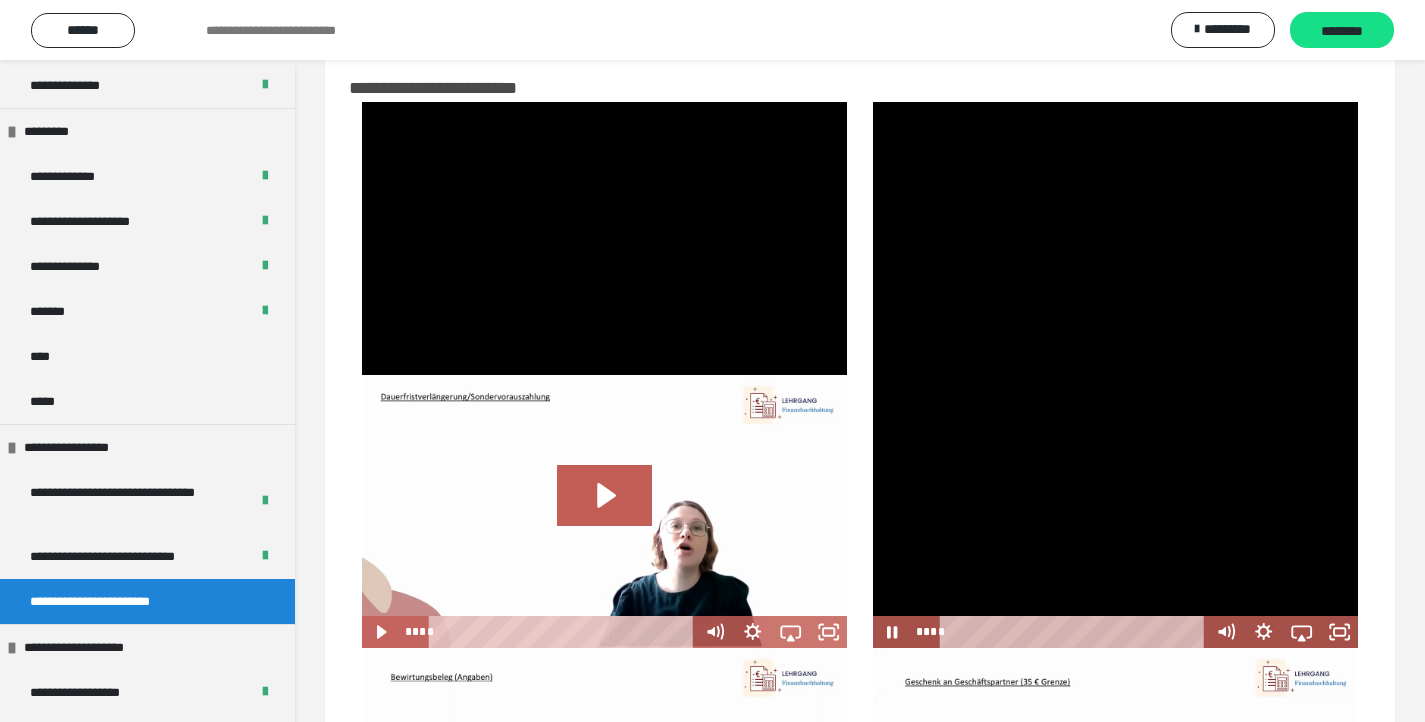 click at bounding box center [1115, 511] 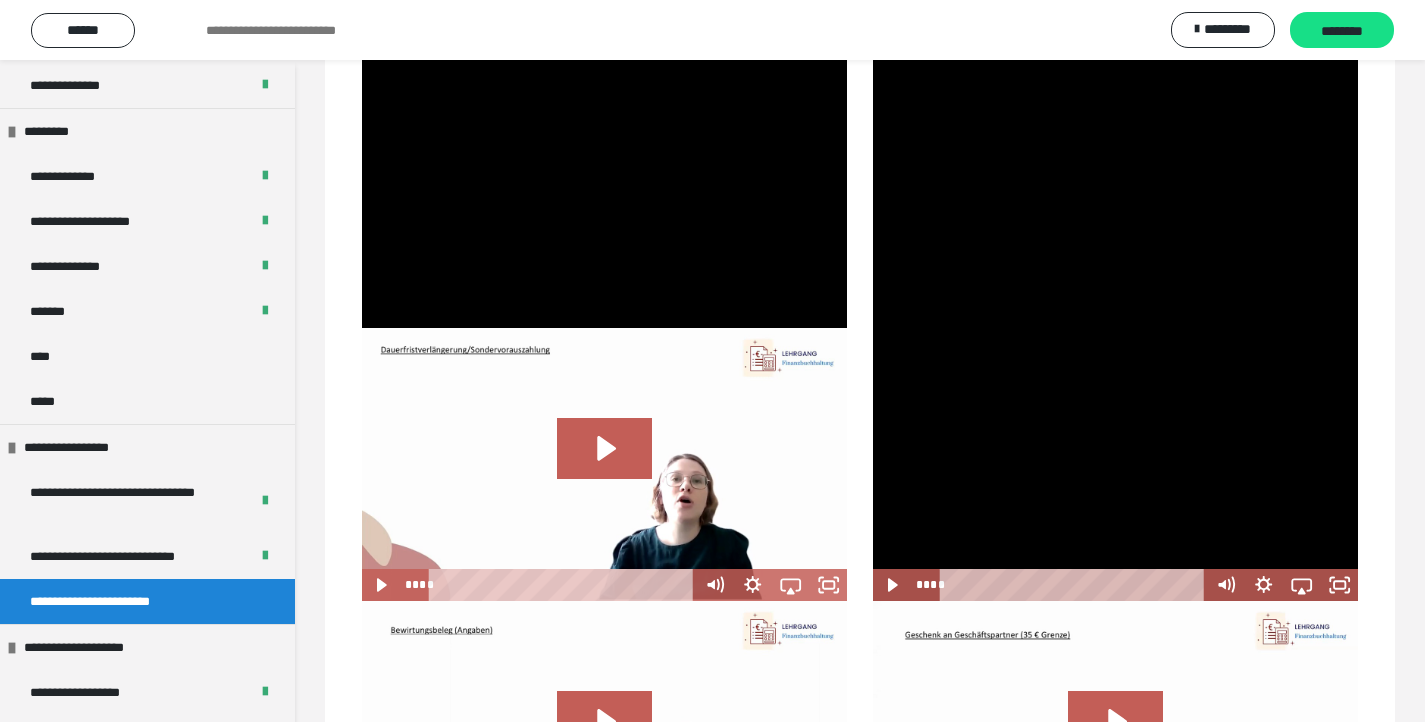 scroll, scrollTop: 114, scrollLeft: 0, axis: vertical 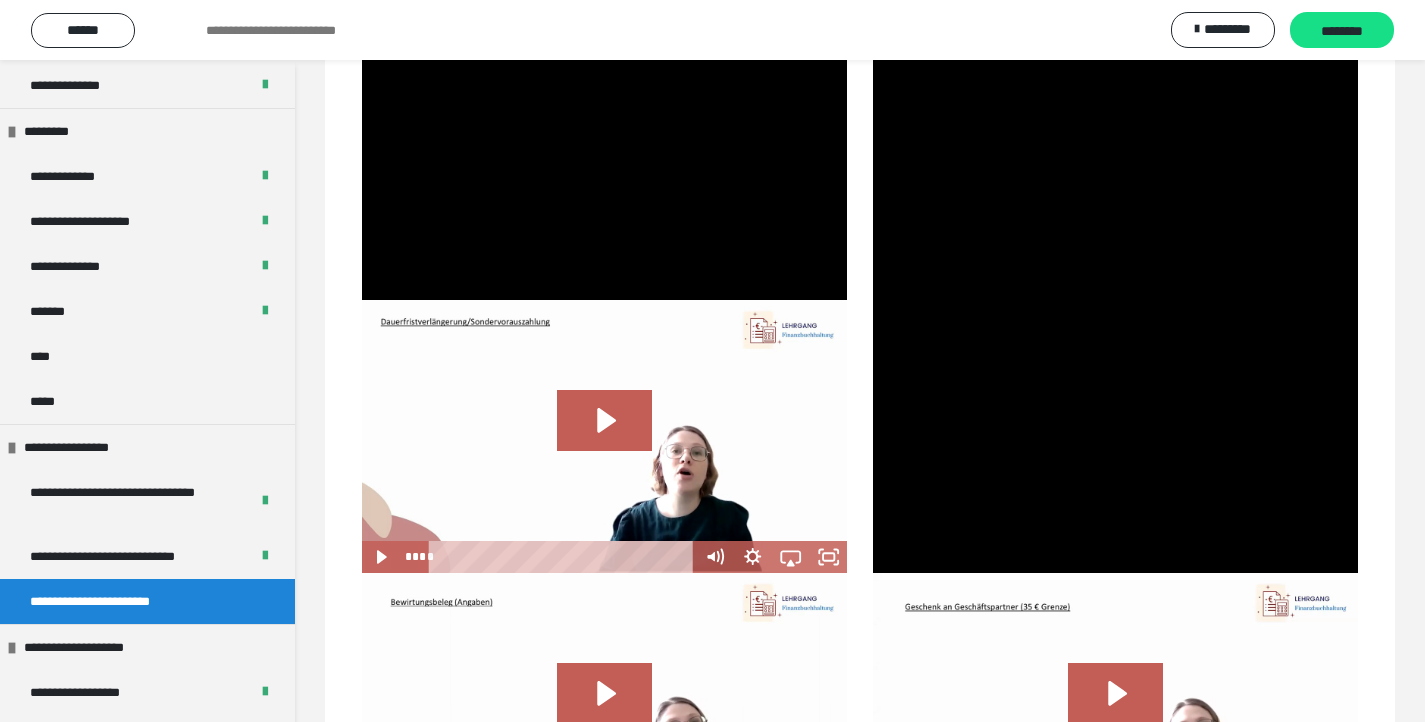 click at bounding box center (604, 436) 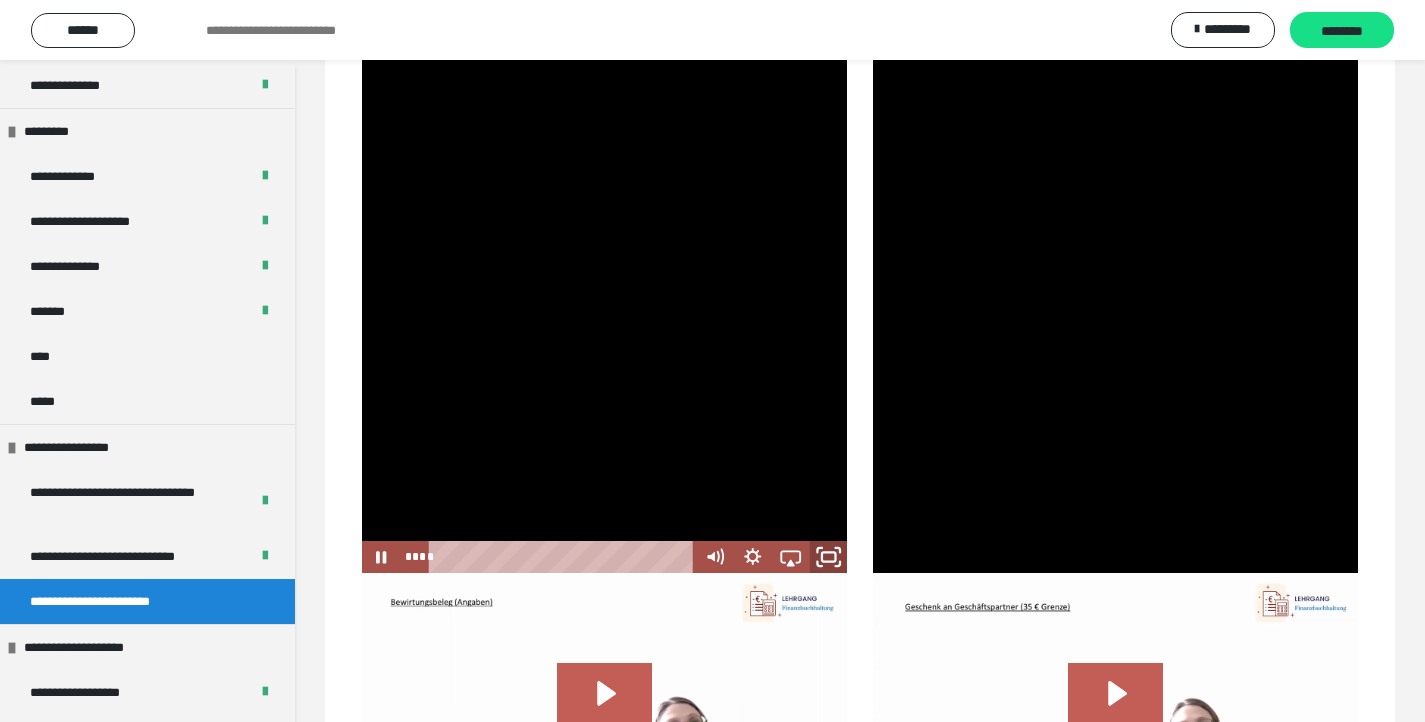 click 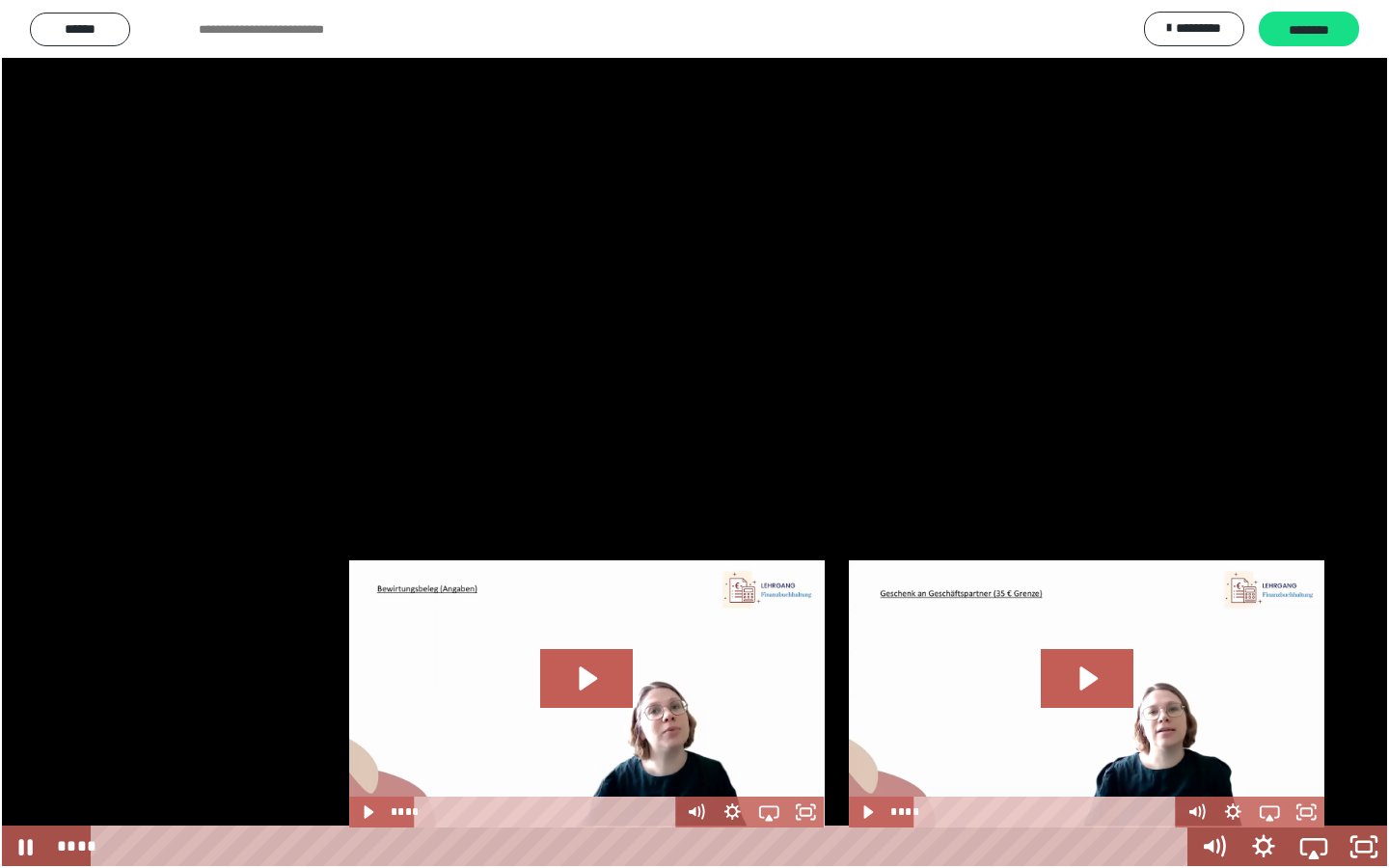 type 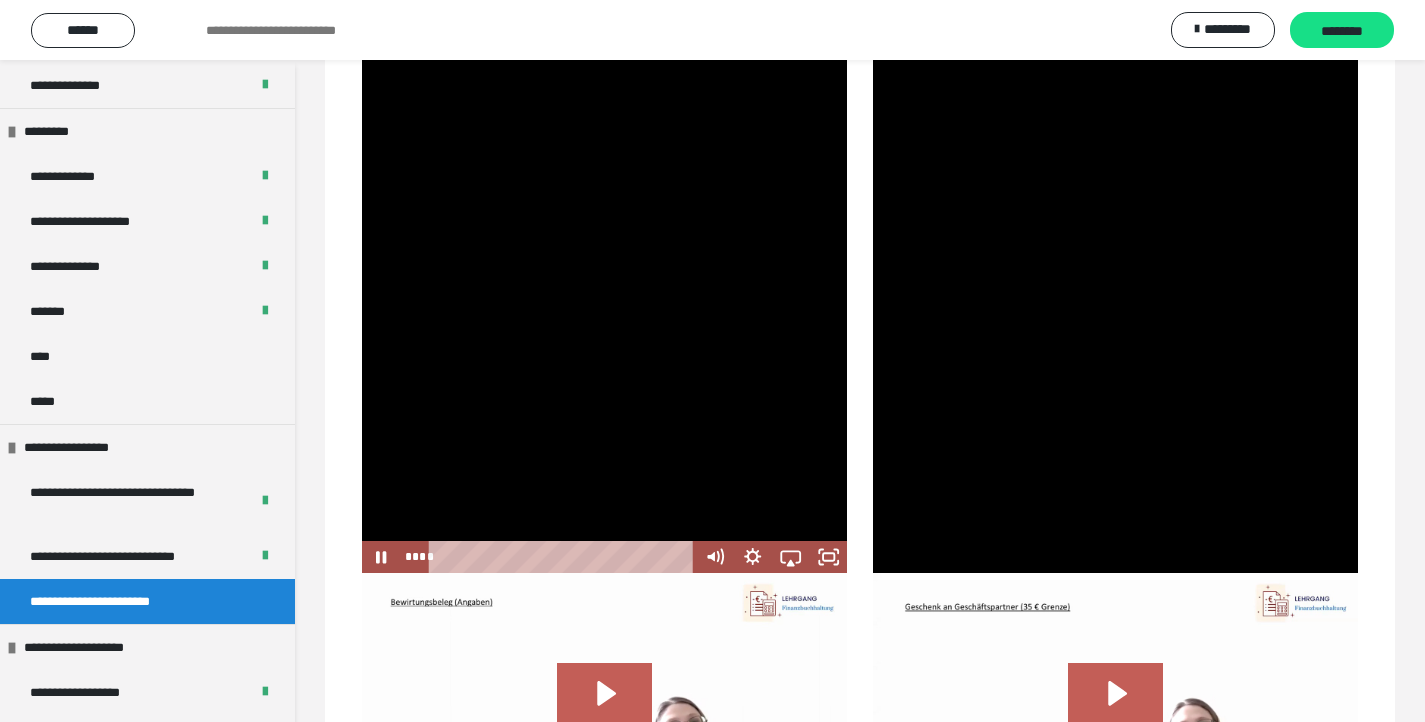 click at bounding box center (604, 436) 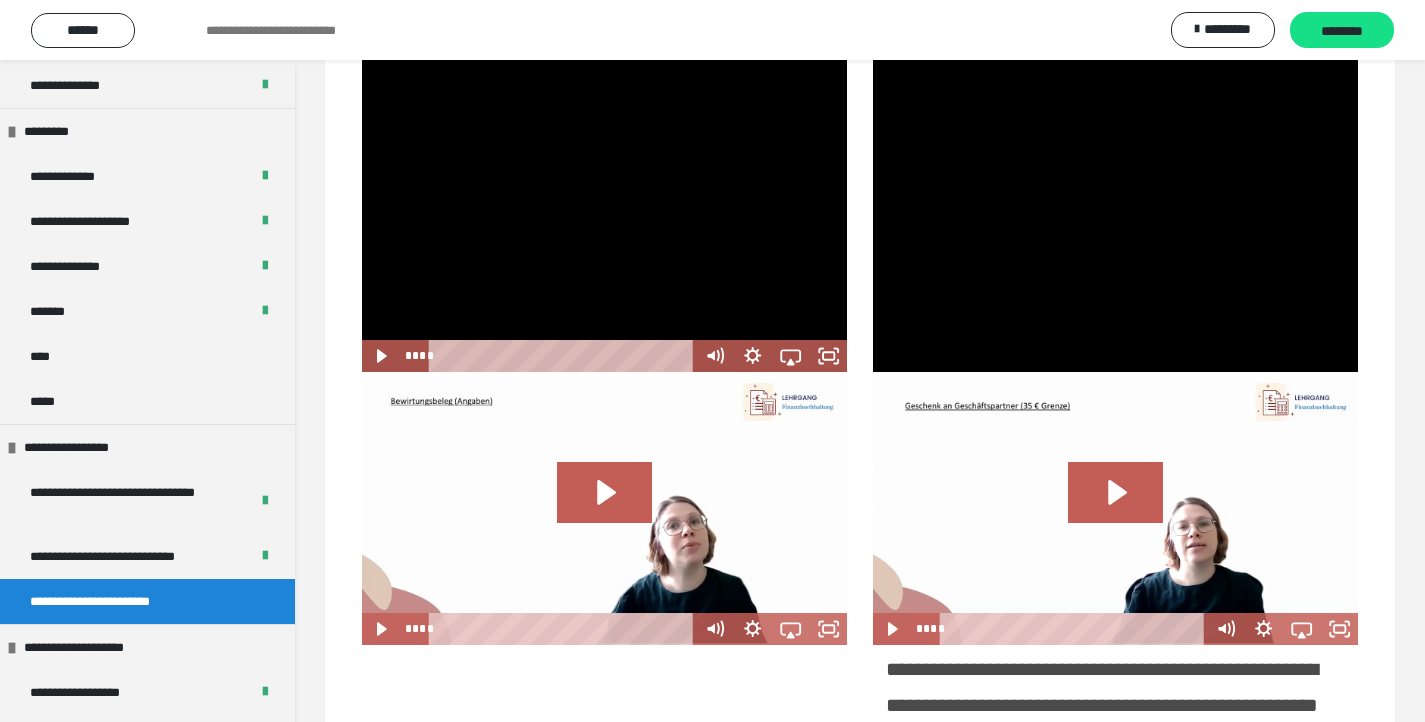 scroll, scrollTop: 351, scrollLeft: 0, axis: vertical 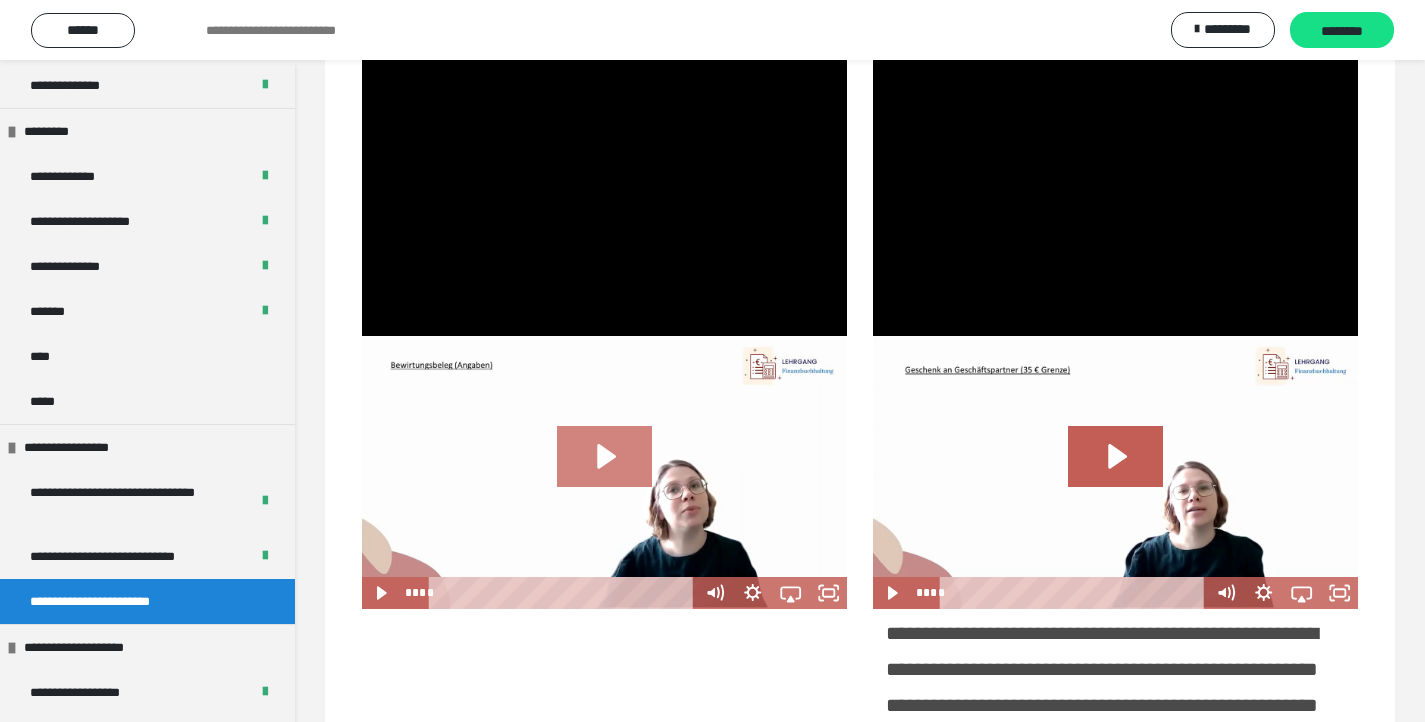 click at bounding box center (604, 472) 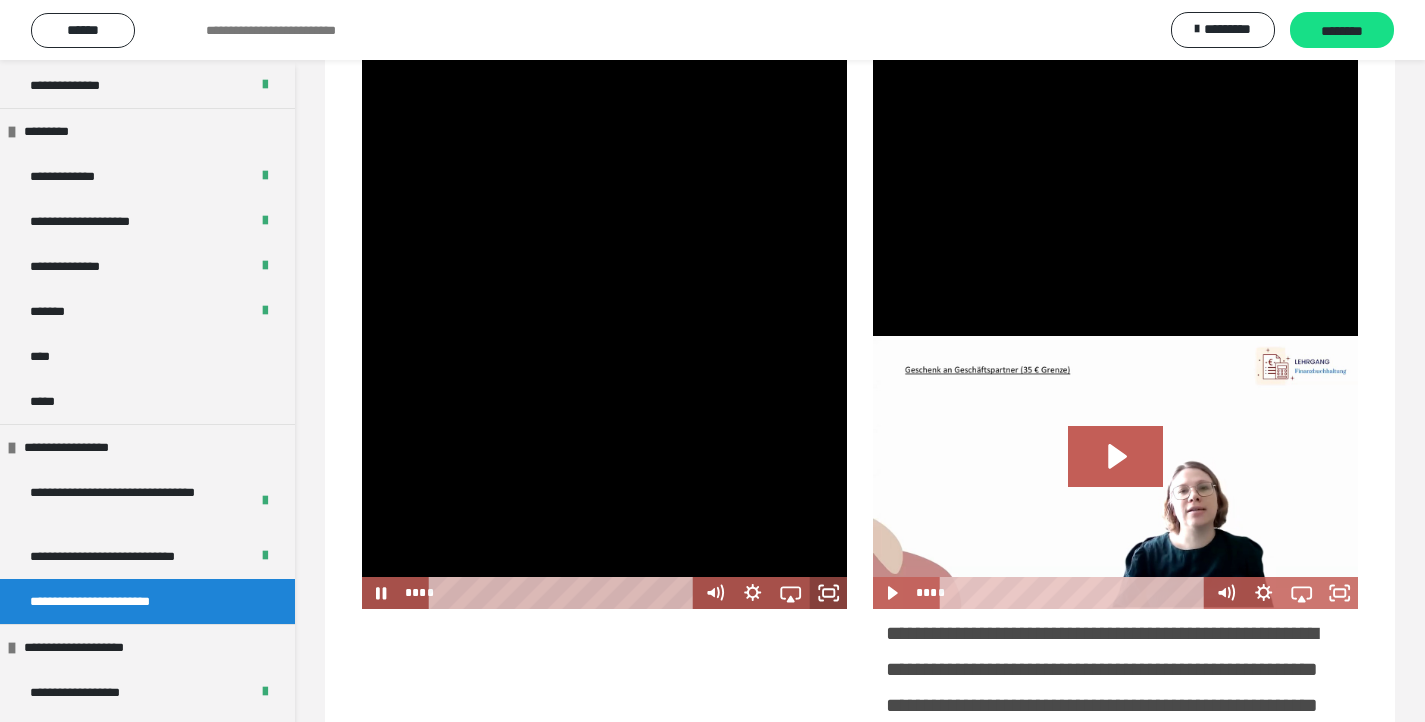 click 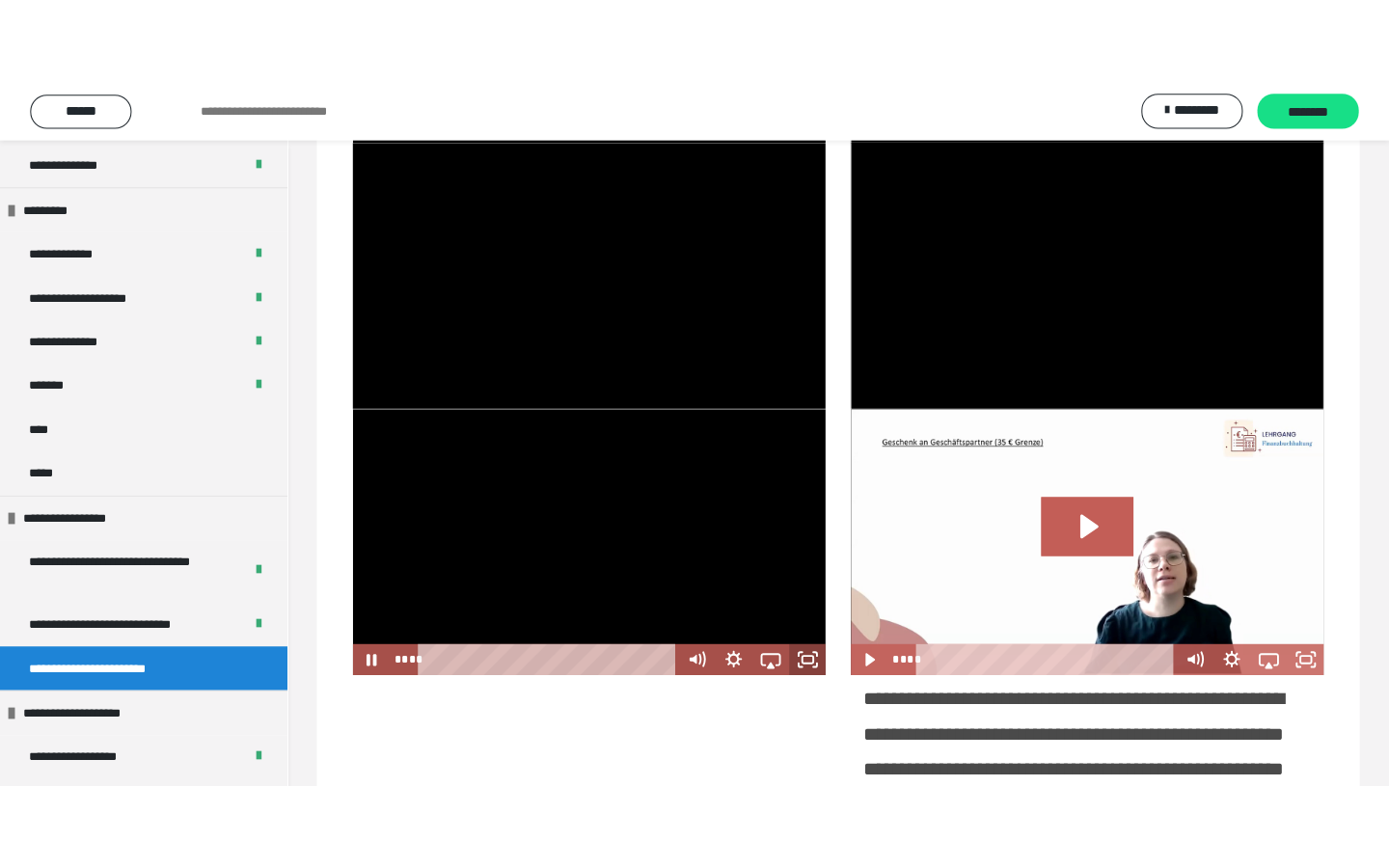 scroll, scrollTop: 309, scrollLeft: 0, axis: vertical 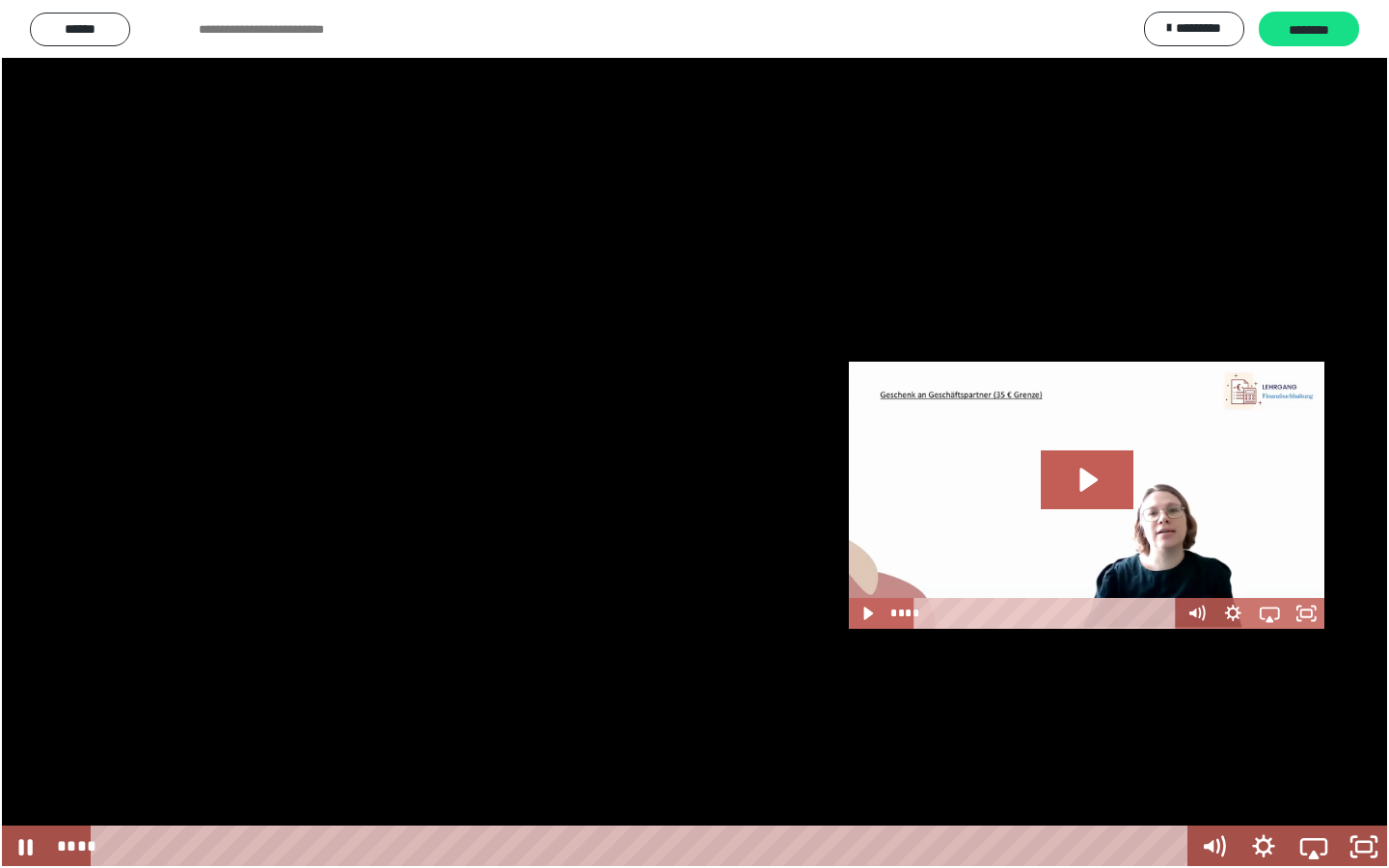 type 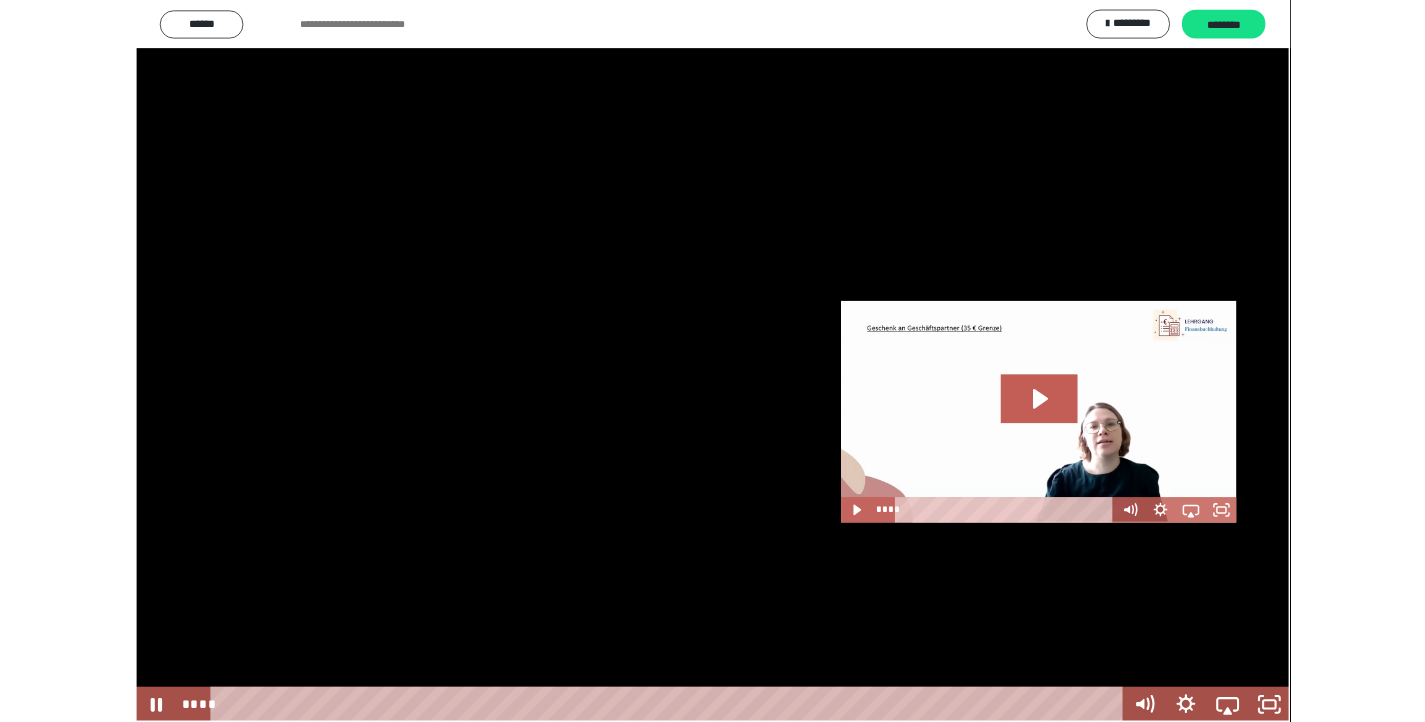 scroll, scrollTop: 351, scrollLeft: 0, axis: vertical 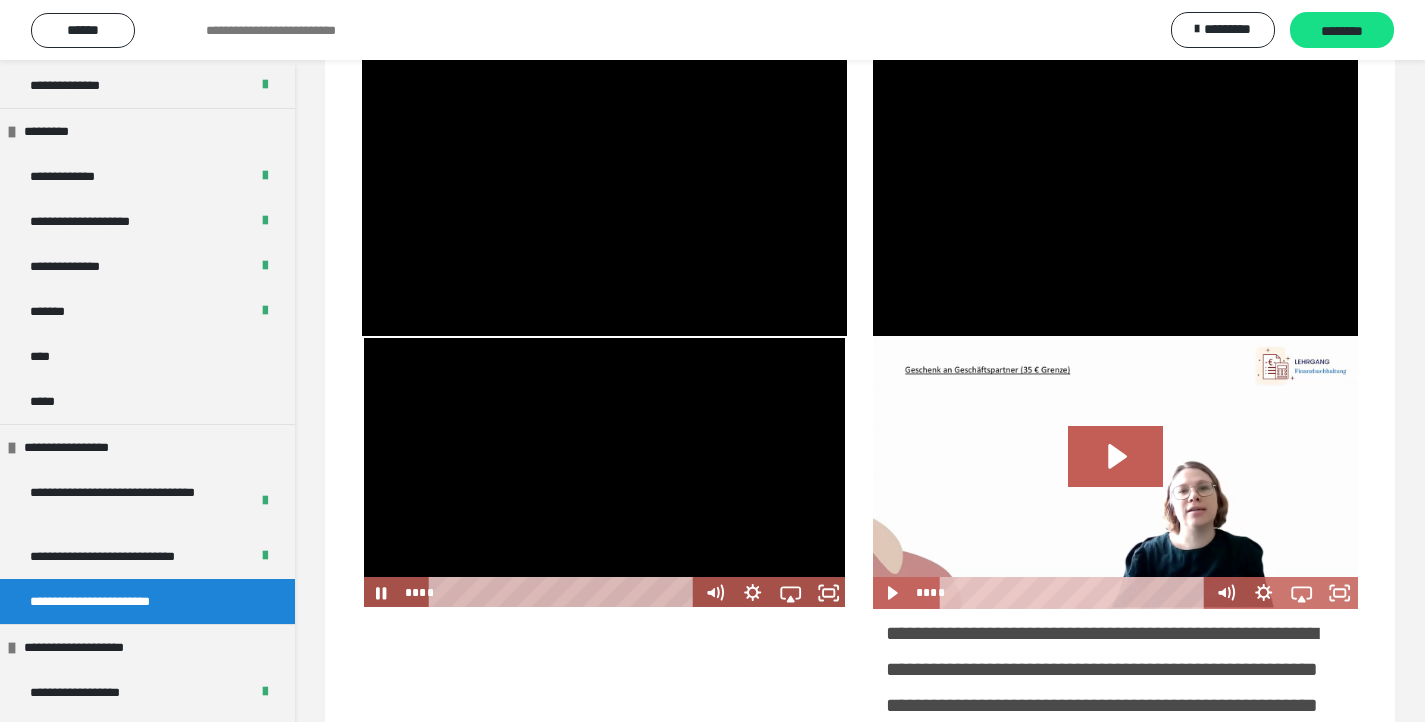 click at bounding box center [604, 472] 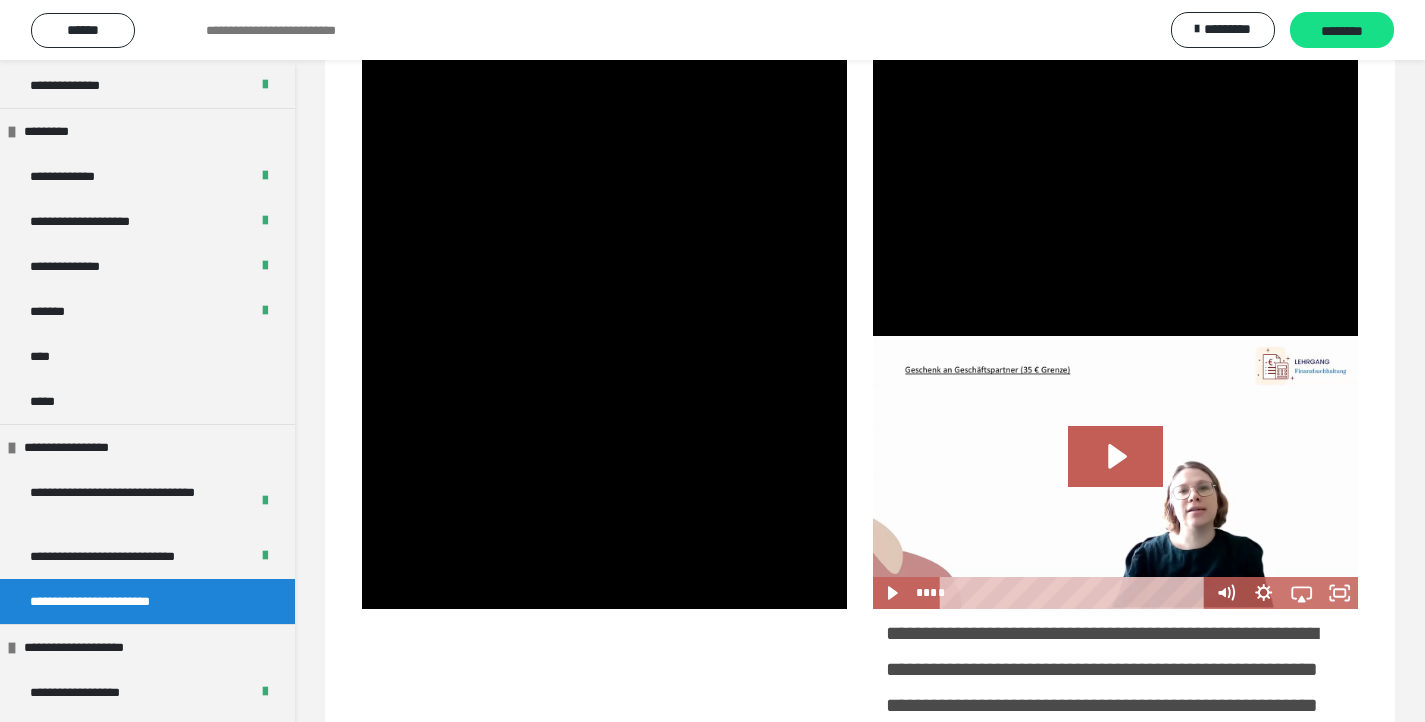 scroll, scrollTop: 355, scrollLeft: 0, axis: vertical 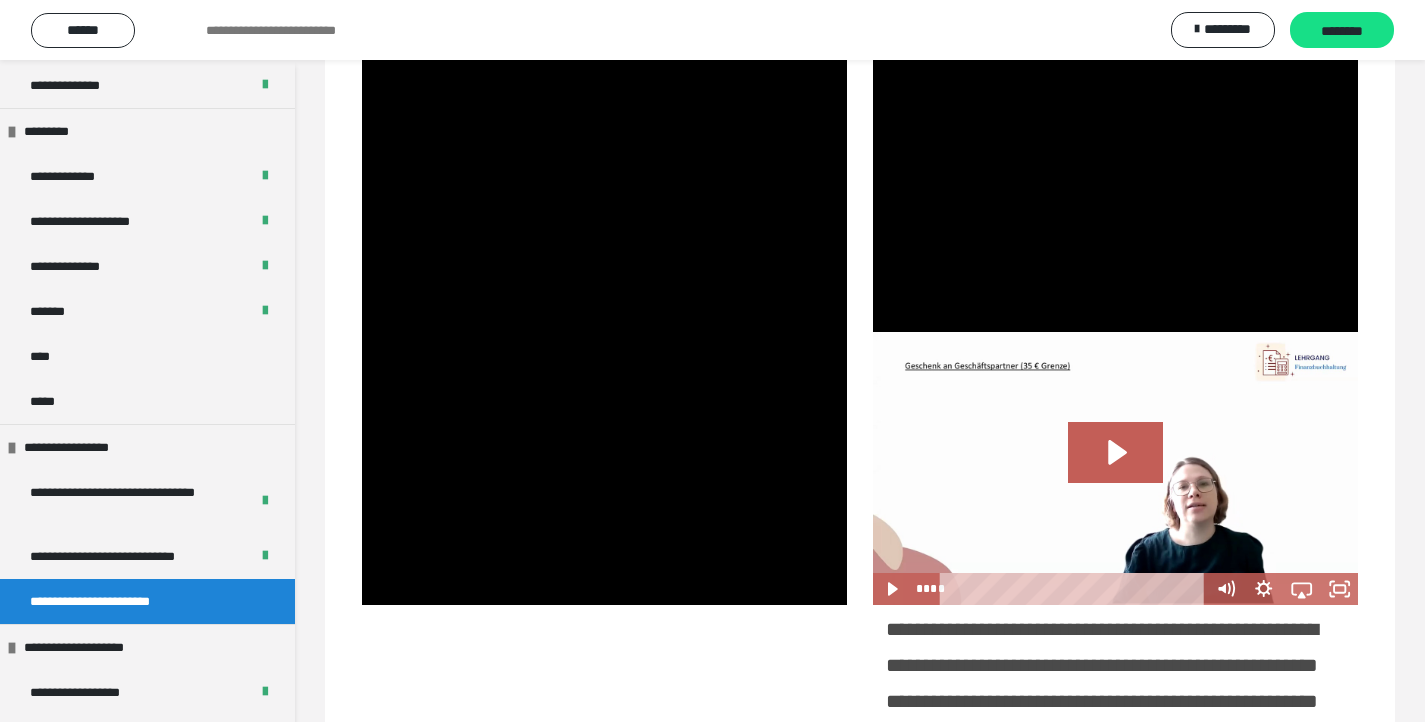 click 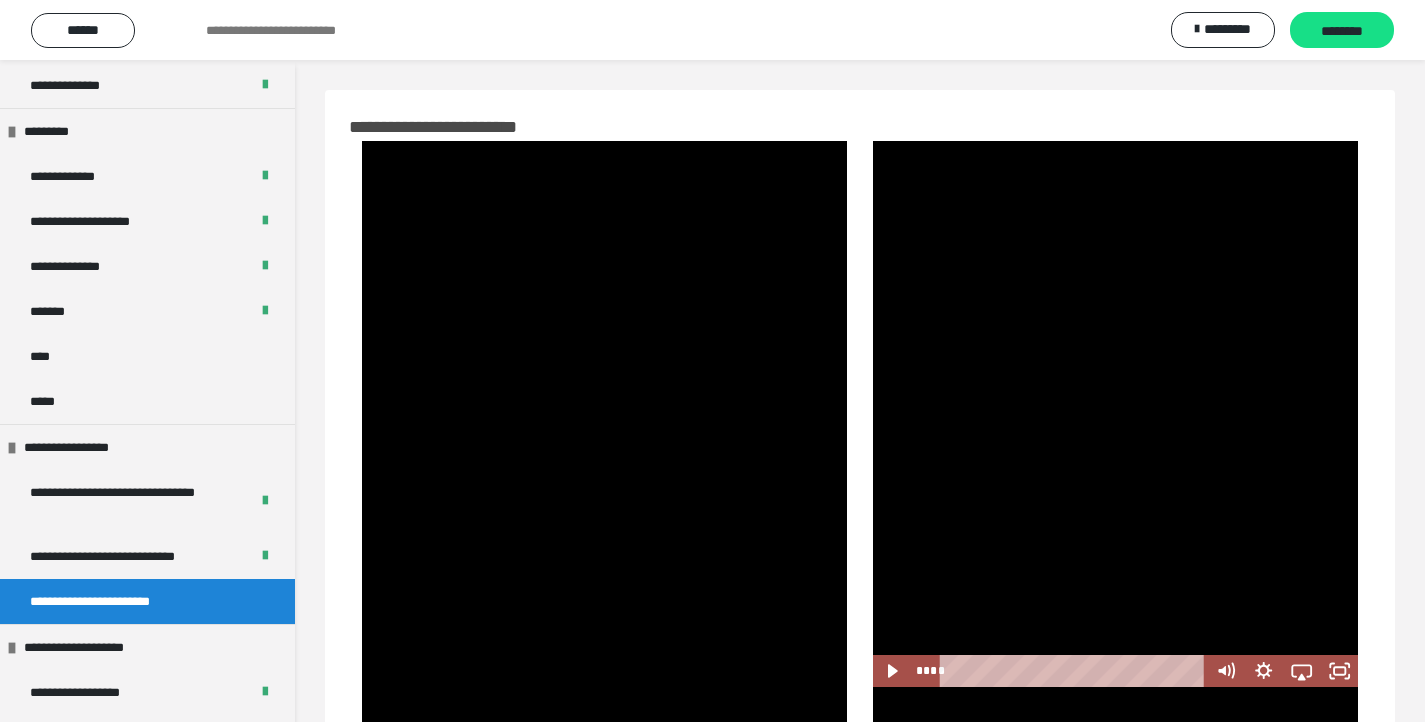 scroll, scrollTop: 498, scrollLeft: 0, axis: vertical 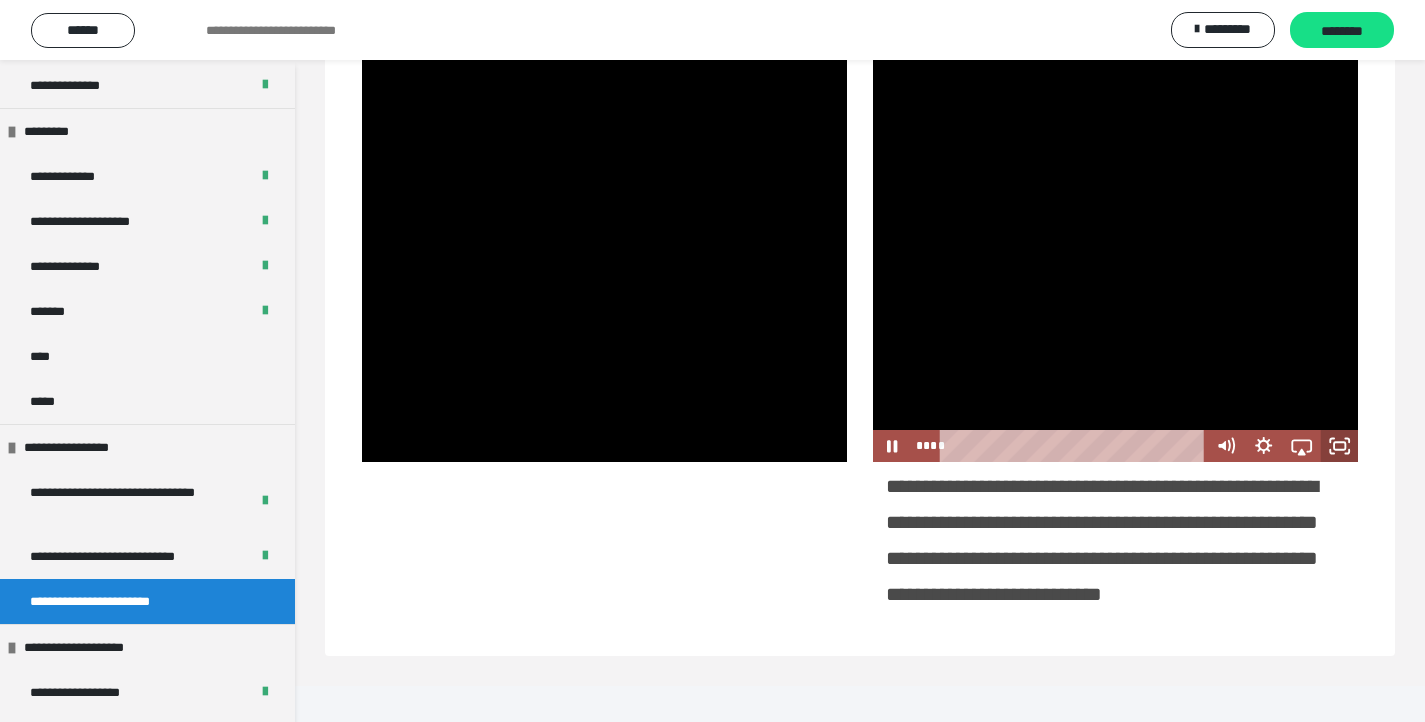 click 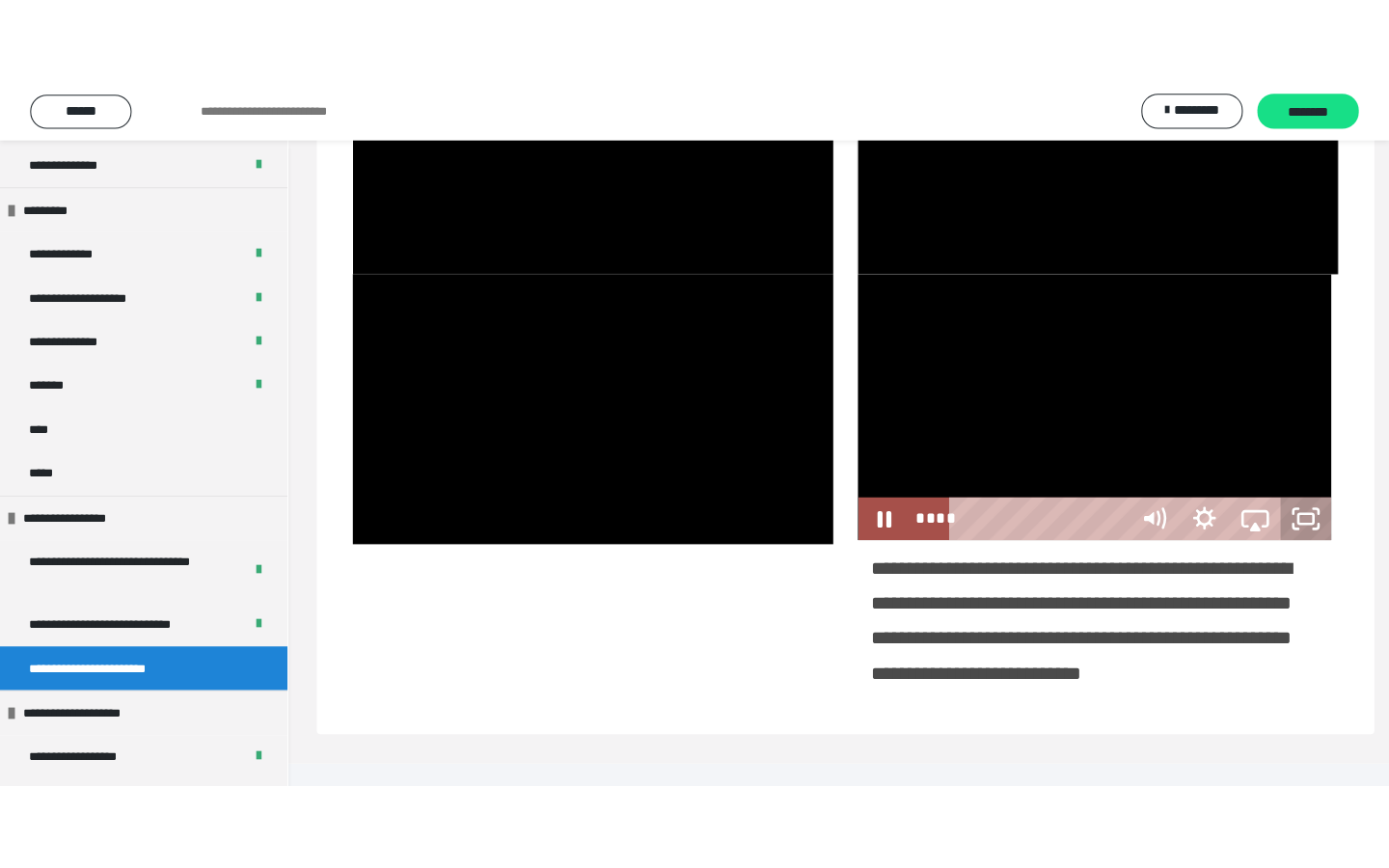 scroll, scrollTop: 309, scrollLeft: 0, axis: vertical 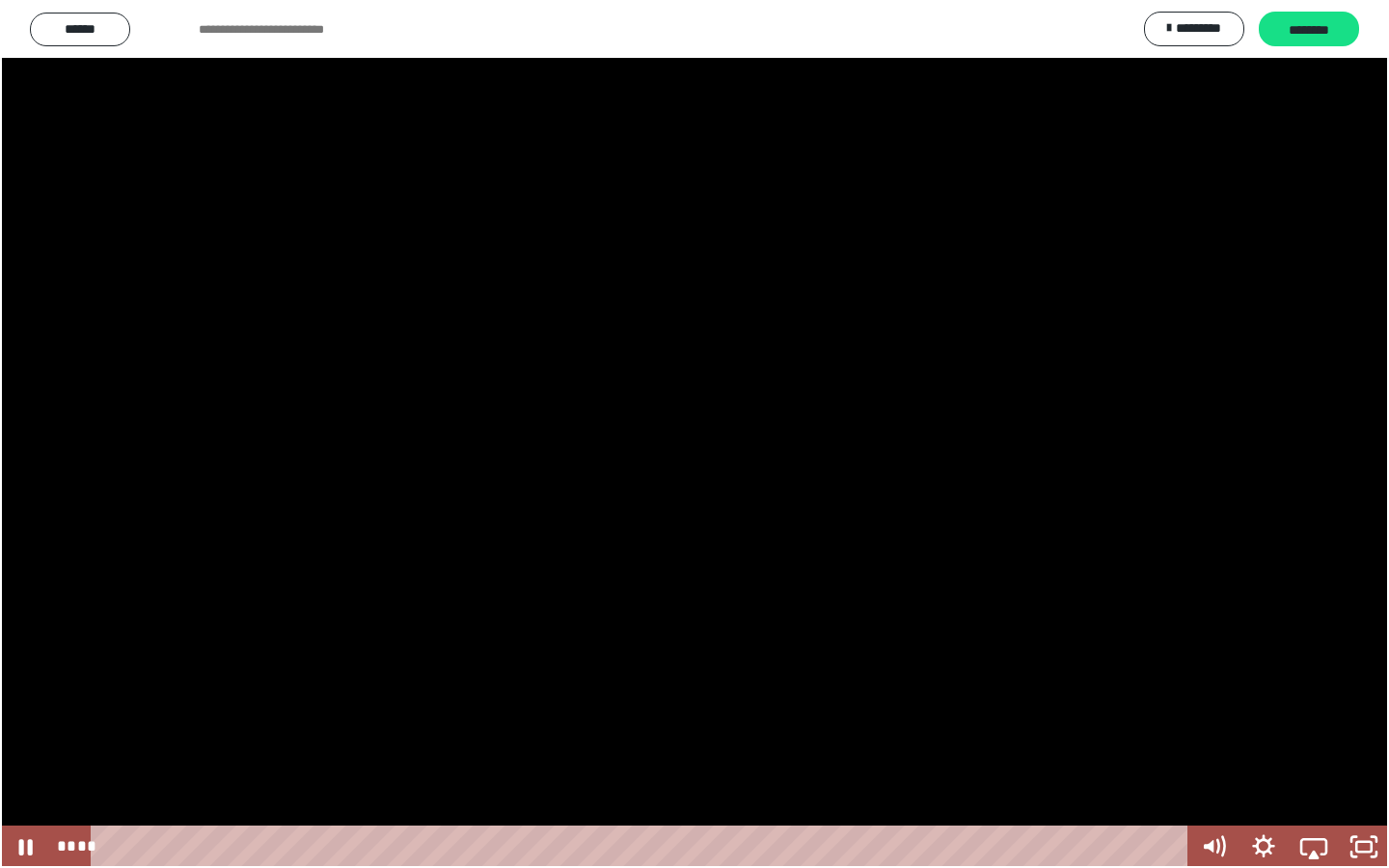 type 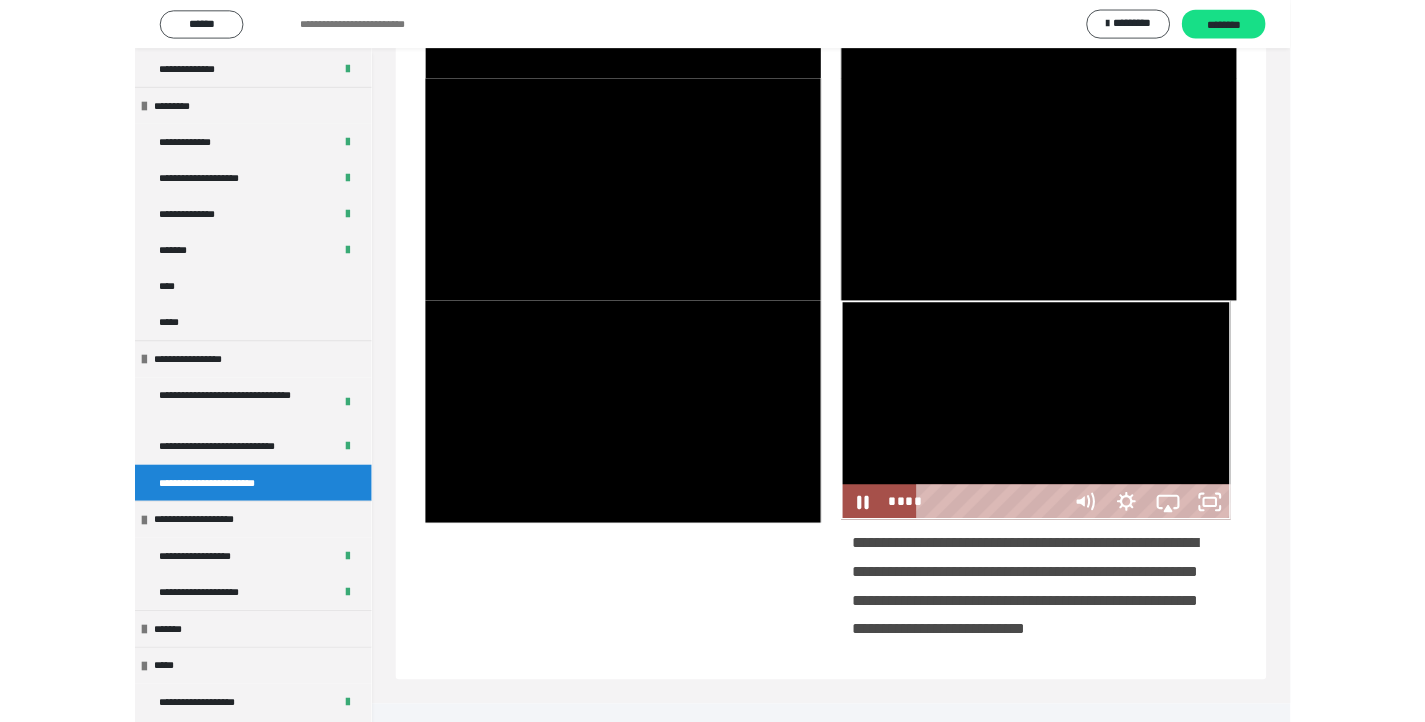 scroll, scrollTop: 418, scrollLeft: 0, axis: vertical 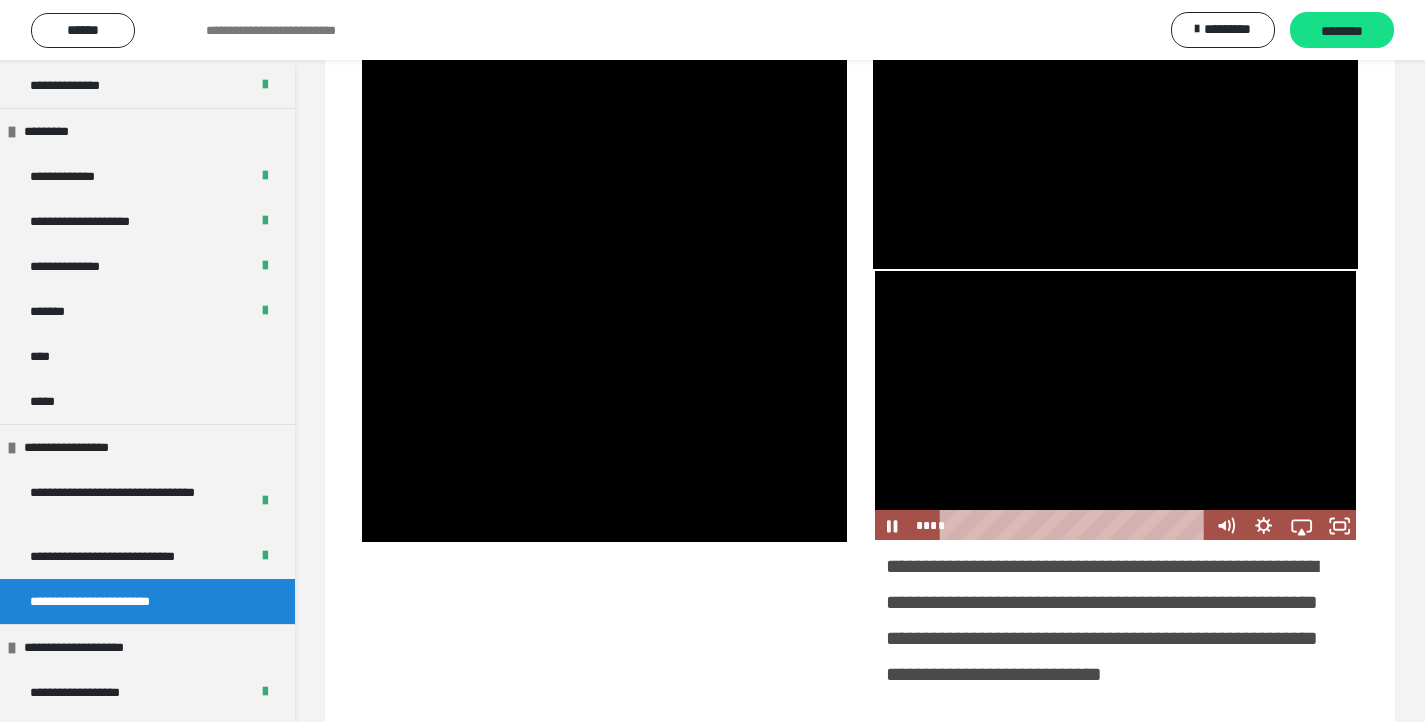 click at bounding box center (1115, 405) 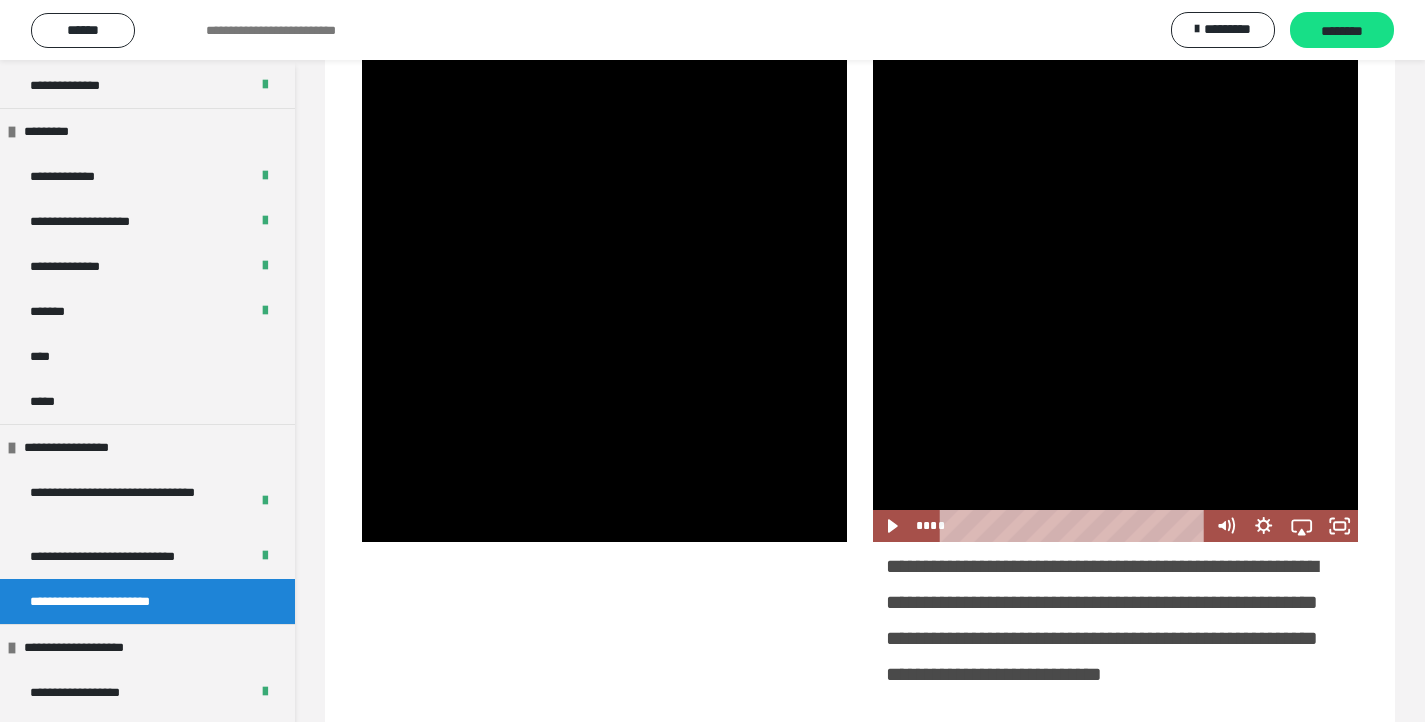 scroll, scrollTop: 498, scrollLeft: 0, axis: vertical 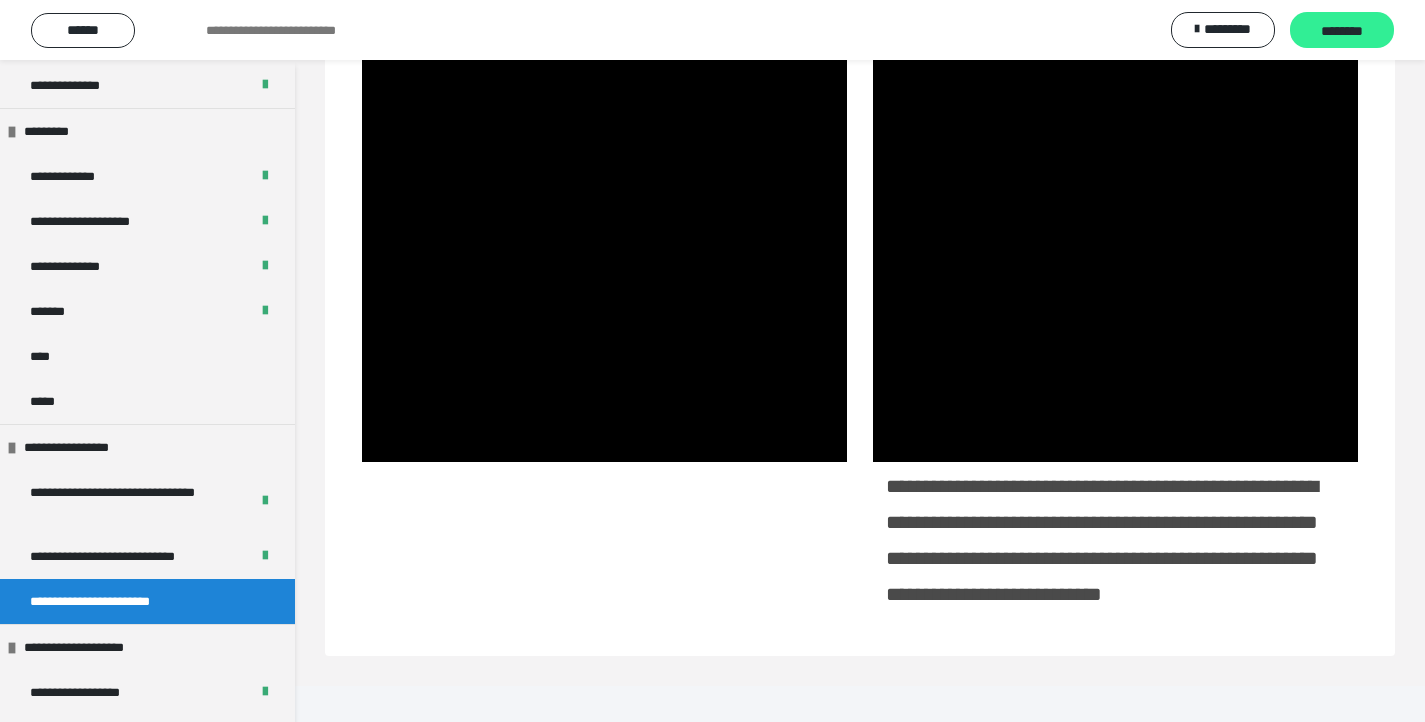 click on "********" at bounding box center [1342, 31] 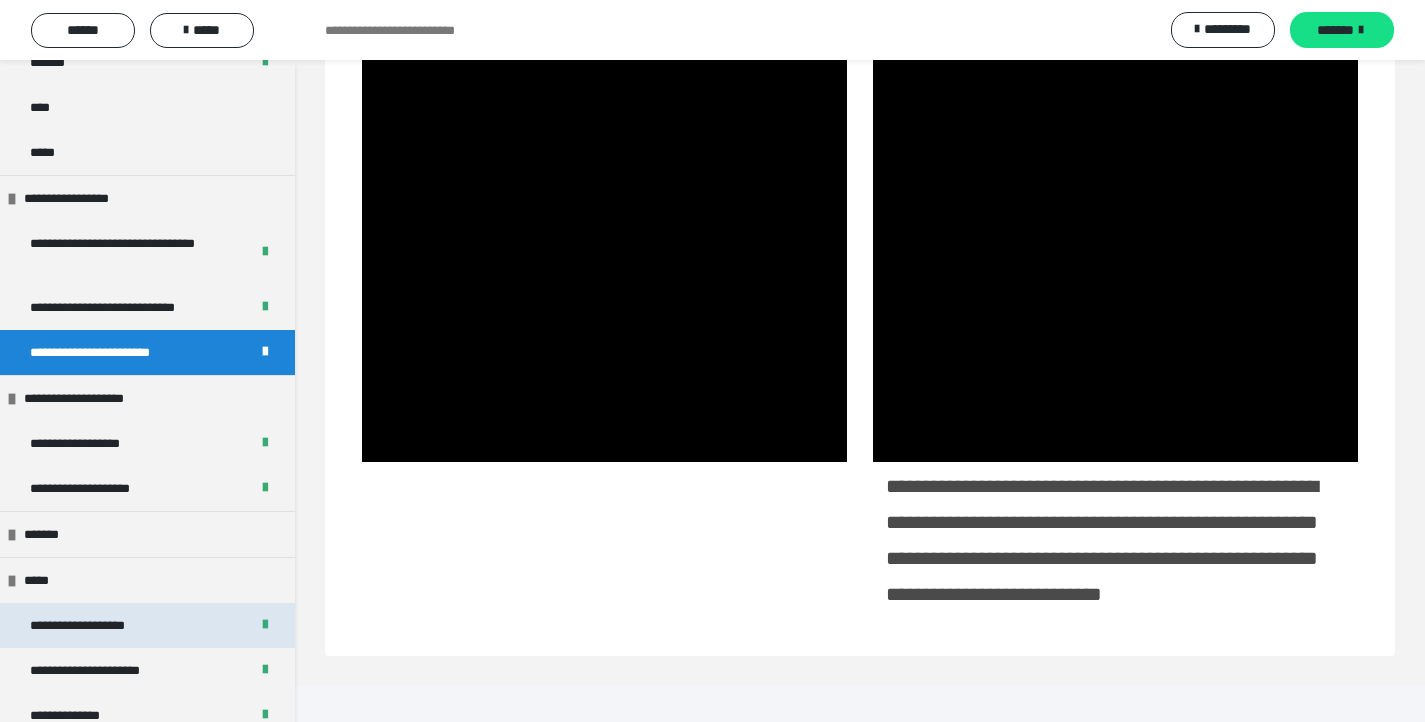 scroll, scrollTop: 2236, scrollLeft: 0, axis: vertical 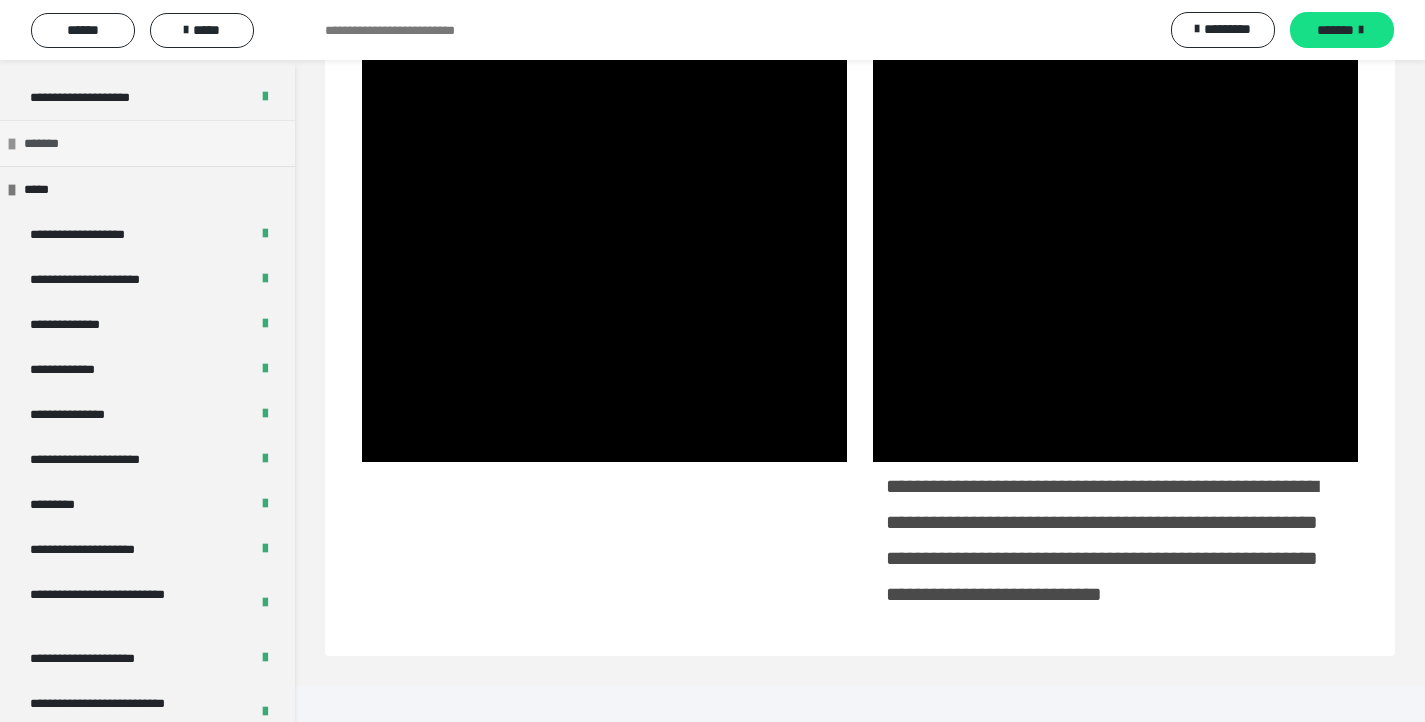 click on "*******" at bounding box center (48, 143) 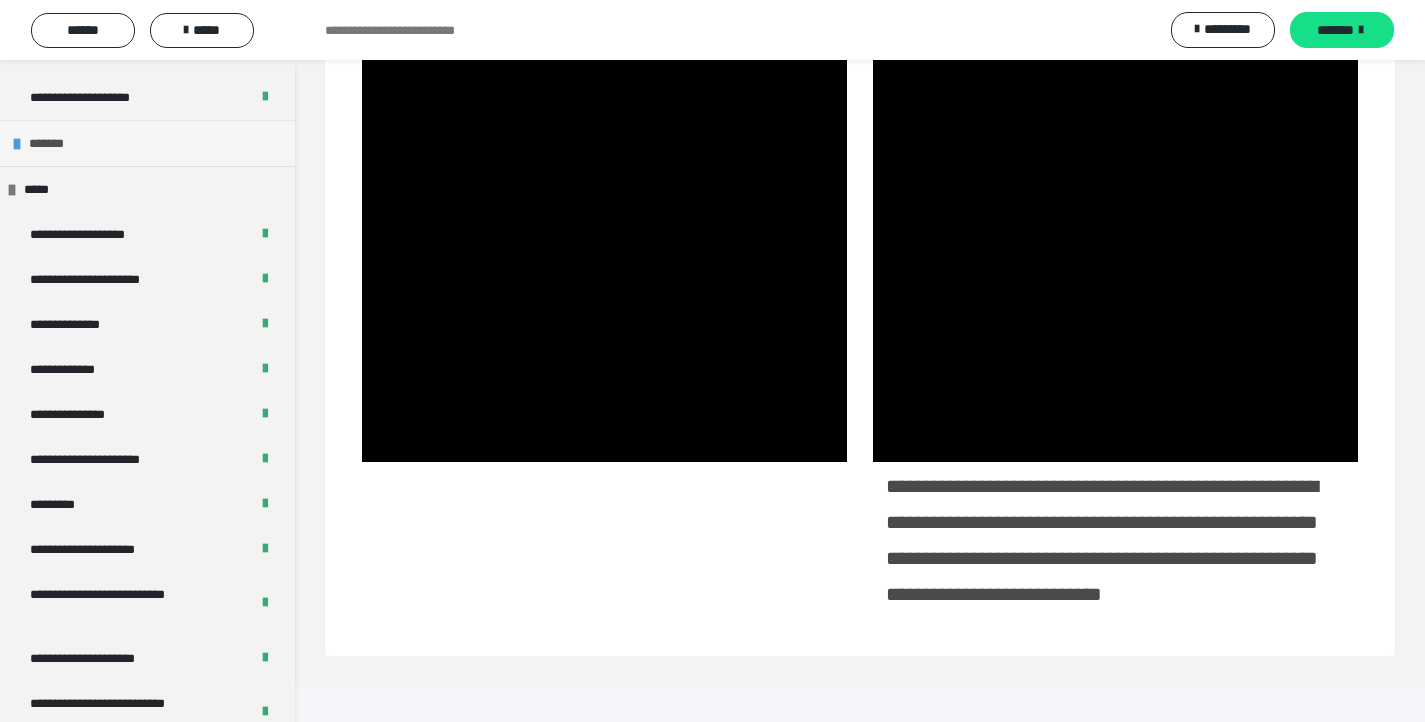 click on "*******" at bounding box center [53, 143] 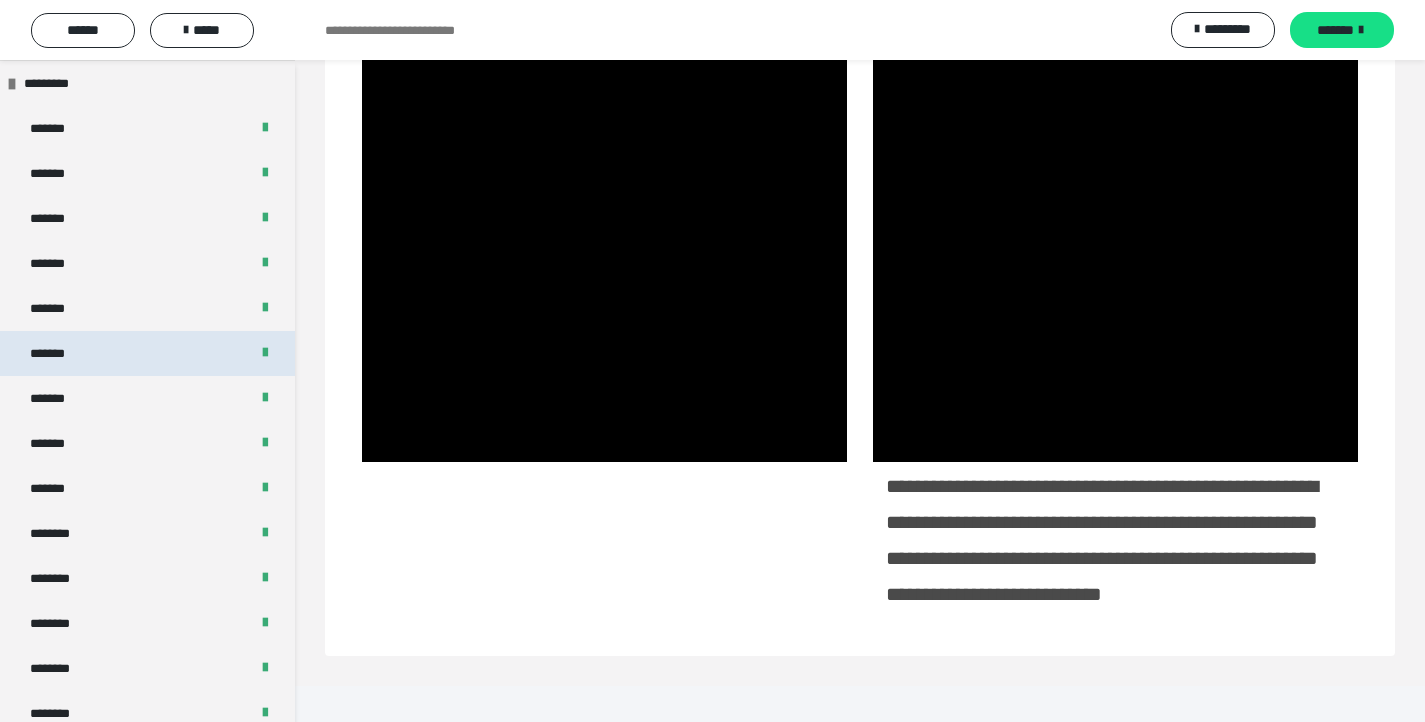 scroll, scrollTop: 0, scrollLeft: 0, axis: both 